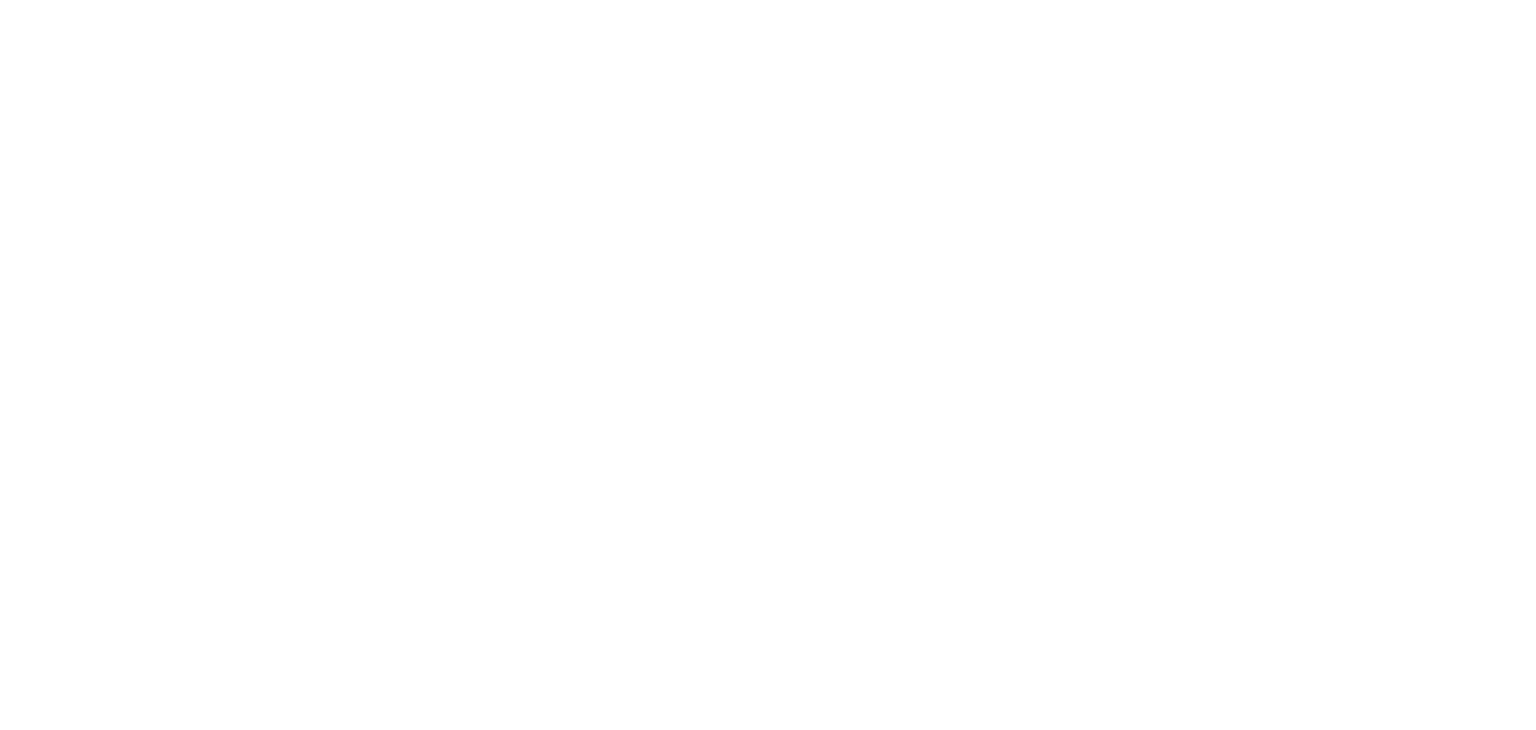 scroll, scrollTop: 0, scrollLeft: 0, axis: both 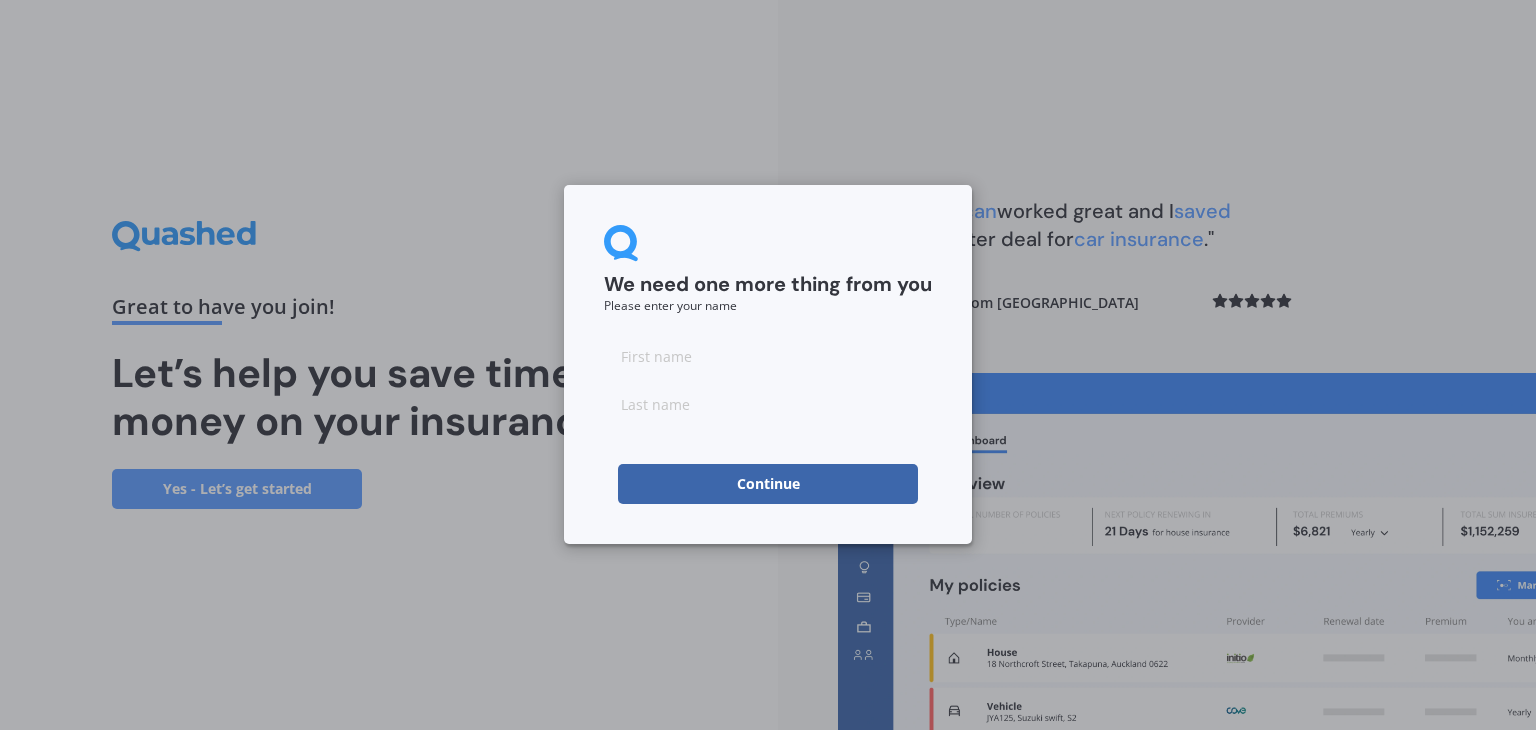 click at bounding box center [768, 356] 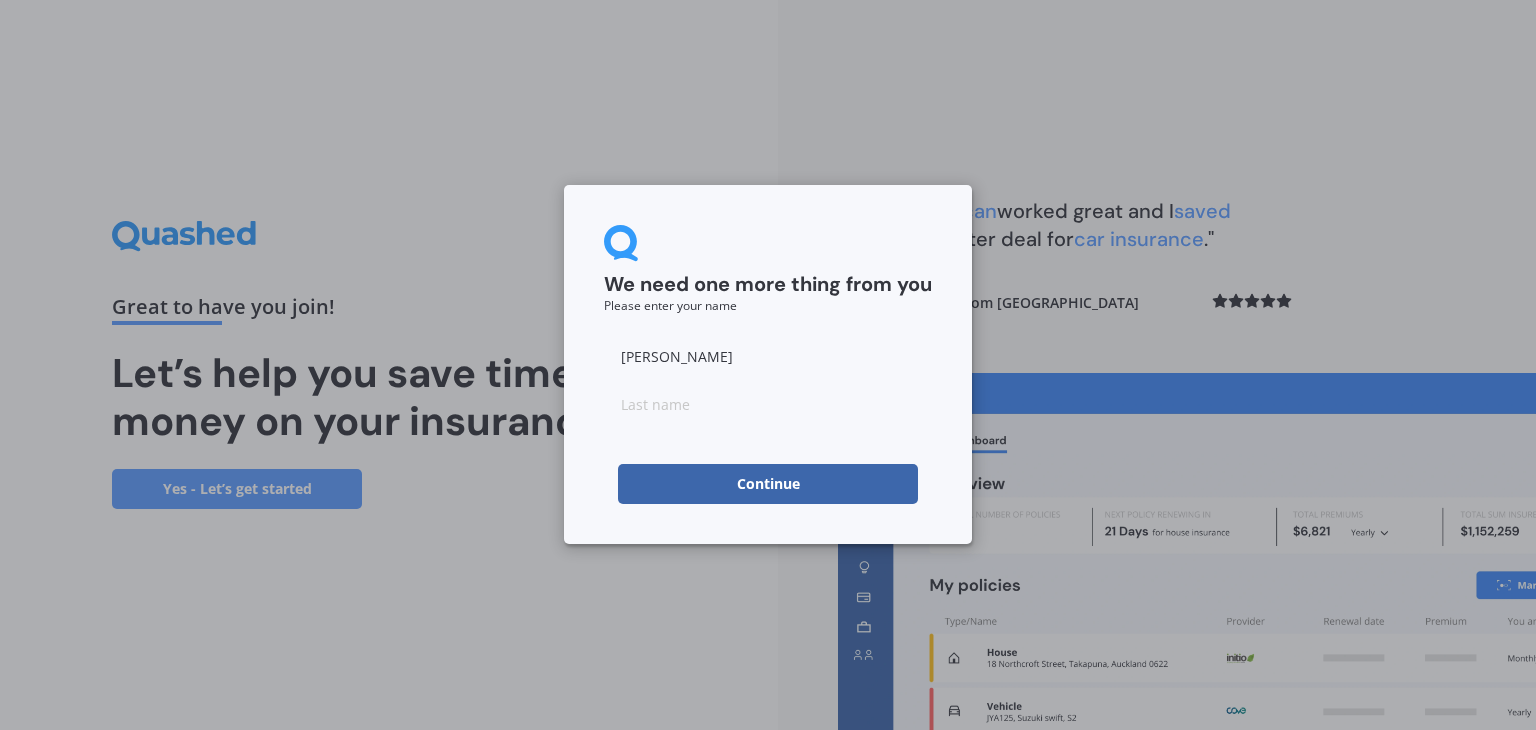 type on "[PERSON_NAME]" 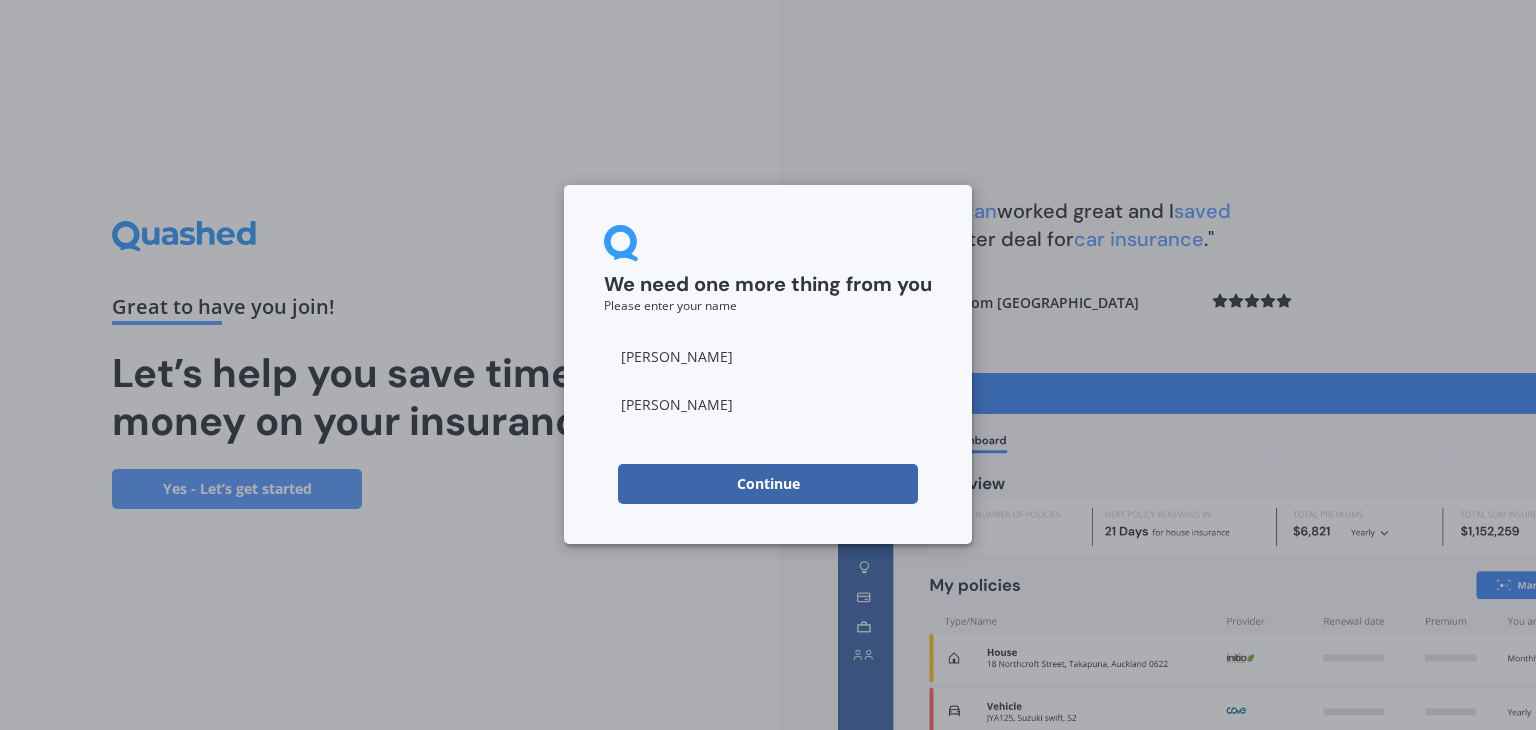 type on "[PERSON_NAME]" 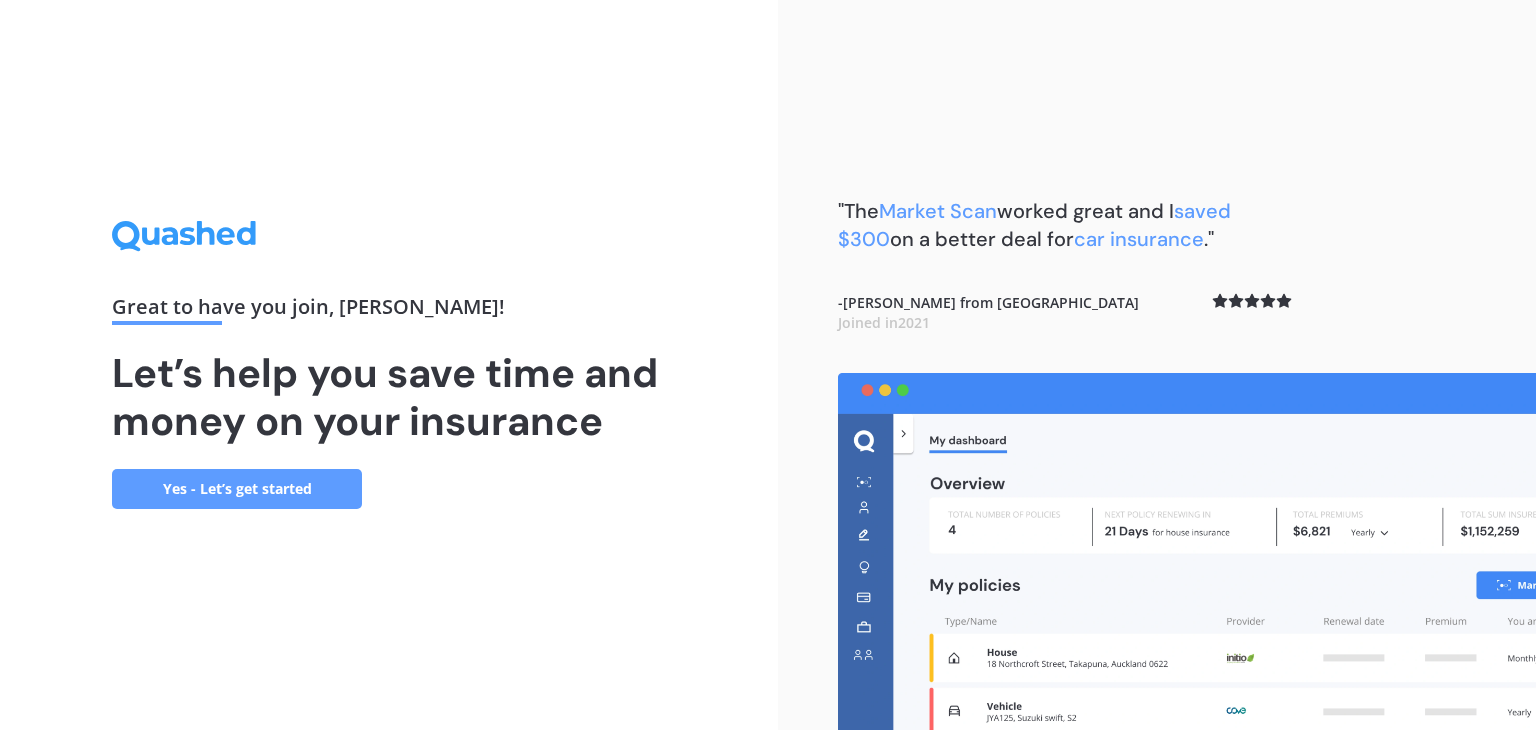 click on "Yes - Let’s get started" at bounding box center (237, 489) 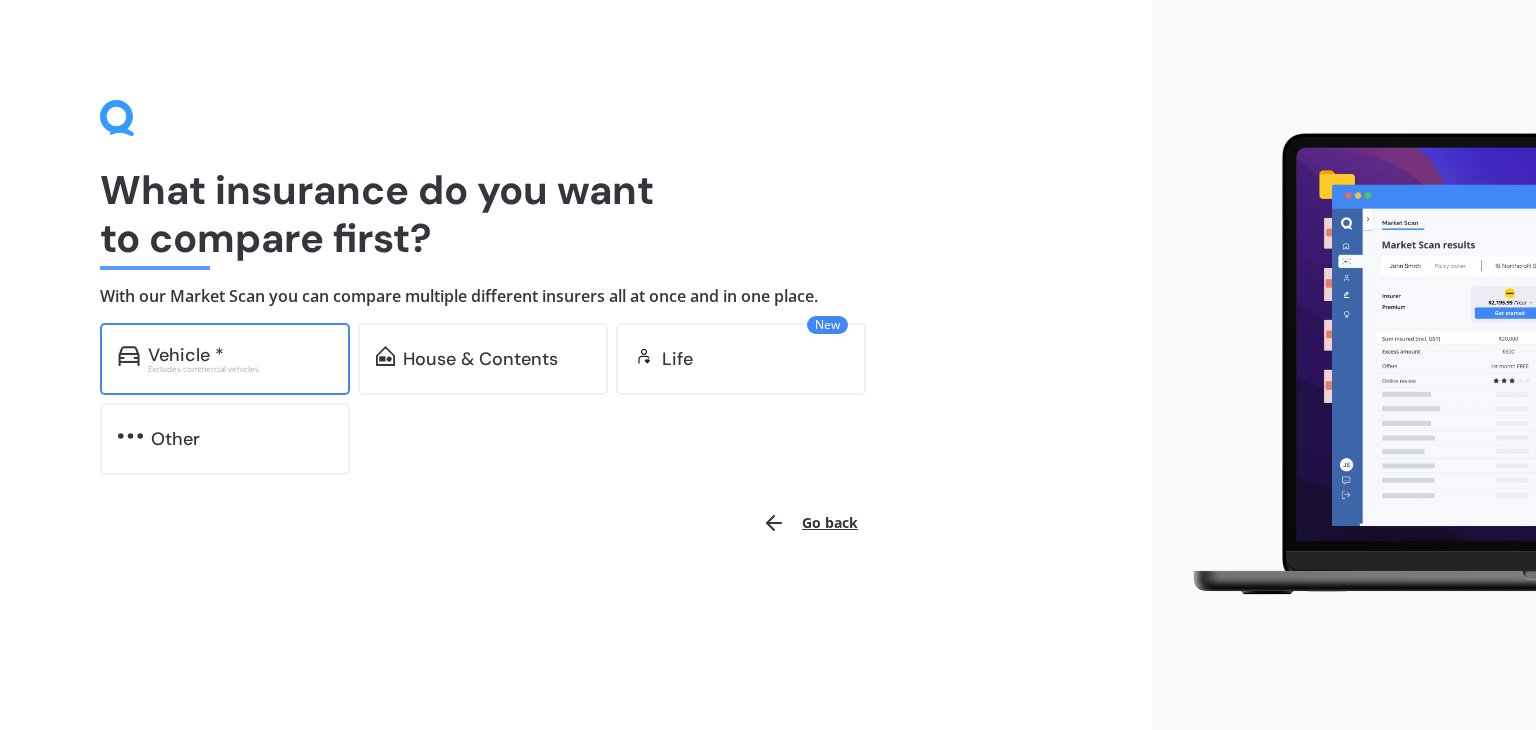 click on "Excludes commercial vehicles" at bounding box center [240, 369] 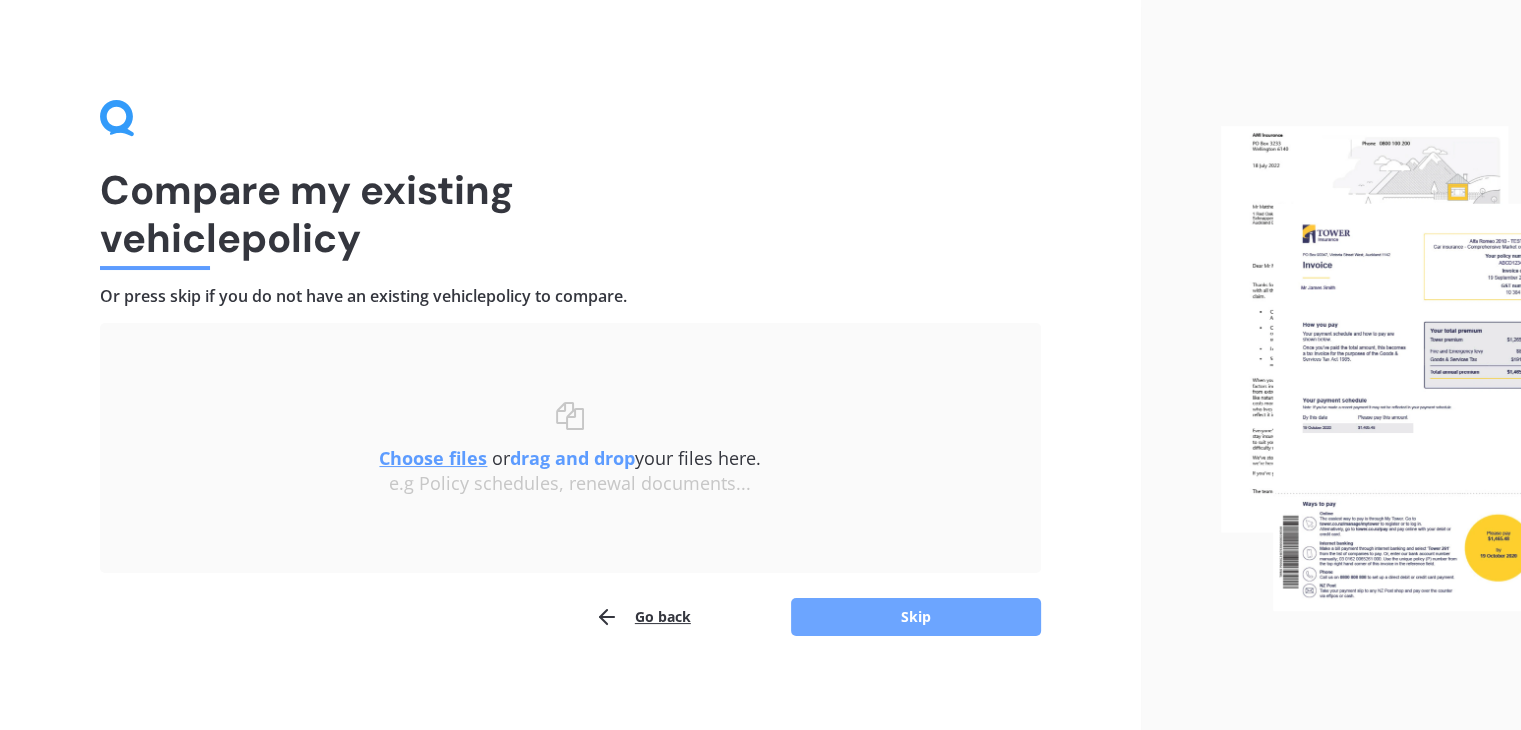 click on "Skip" at bounding box center [916, 617] 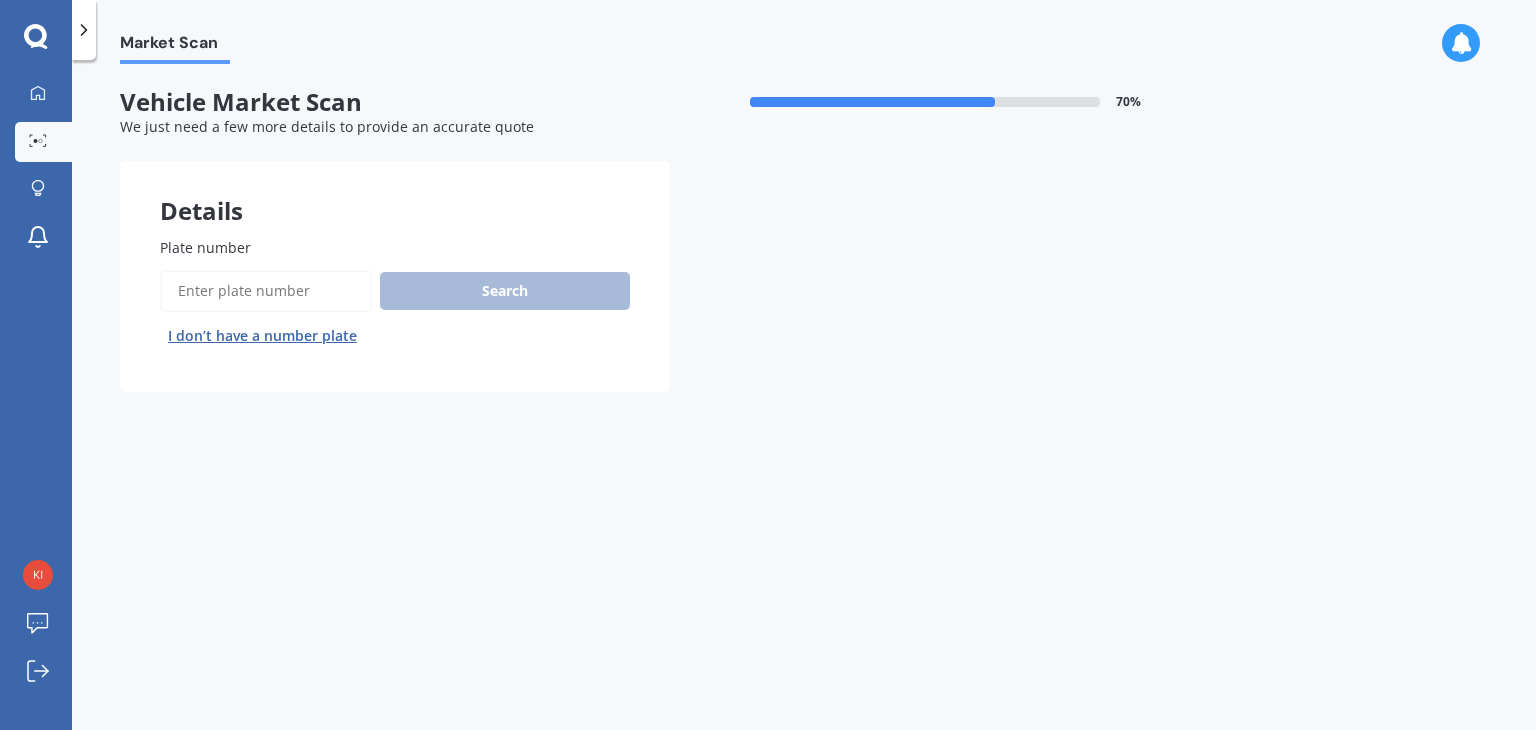 click on "Search I don’t have a number plate" at bounding box center [395, 311] 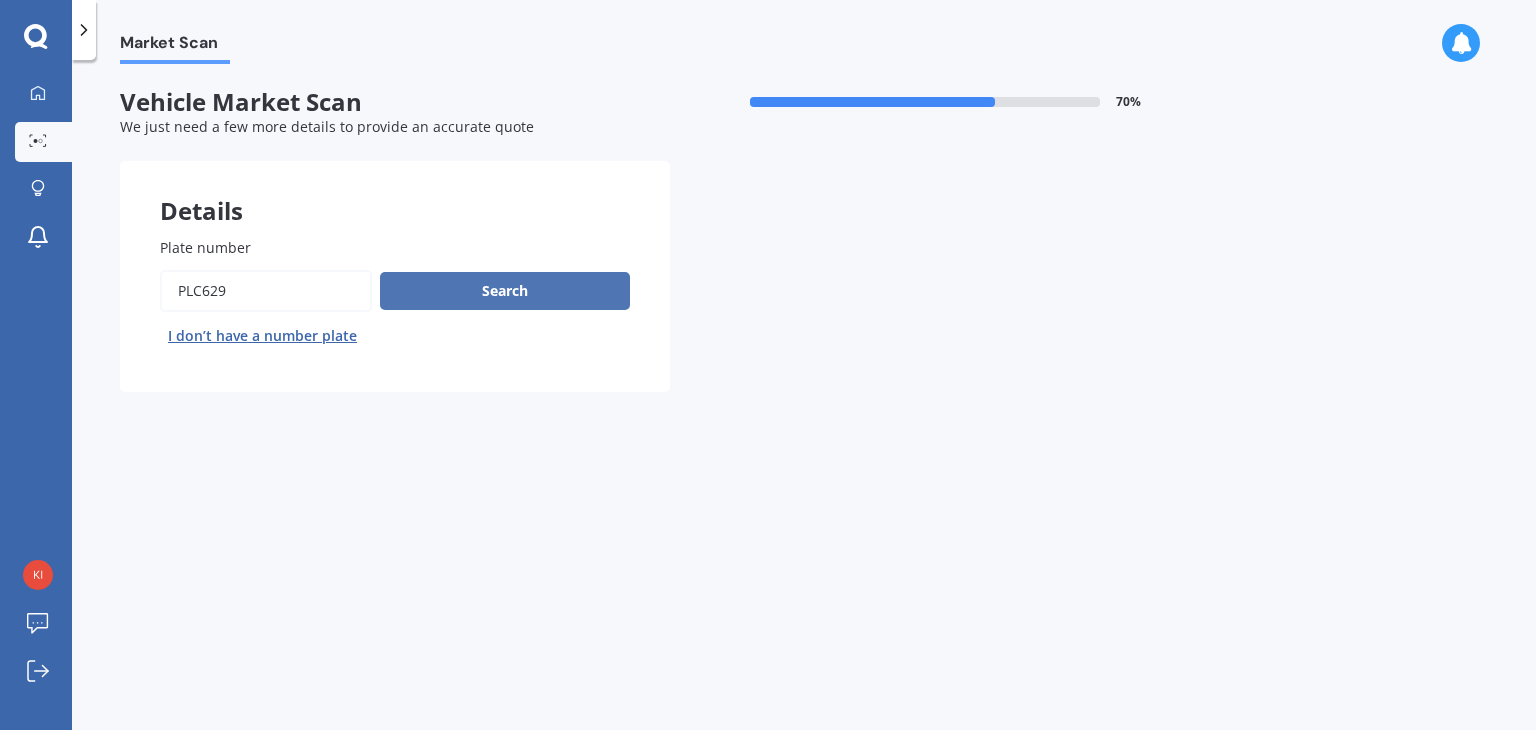 type on "plc629" 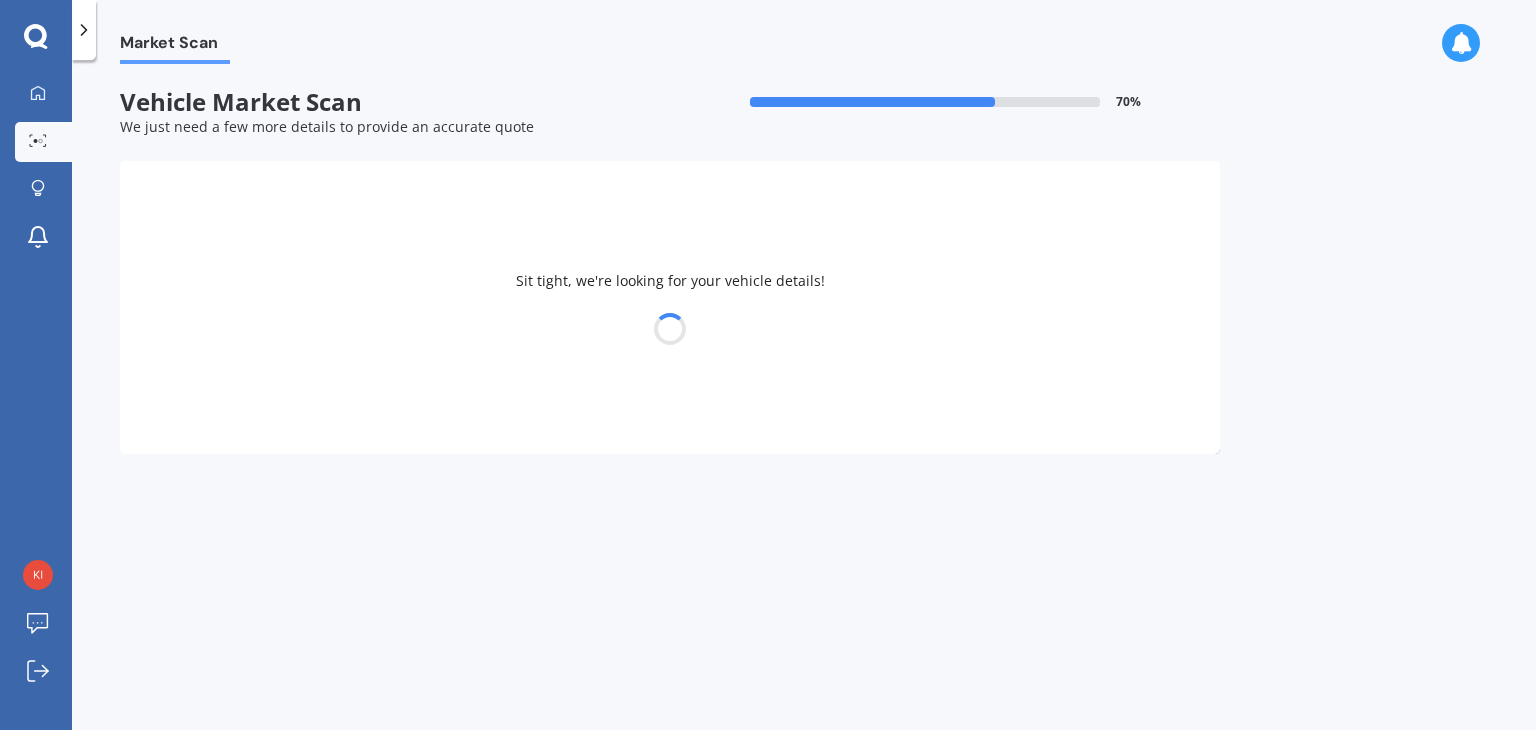 select on "HYUNDAI" 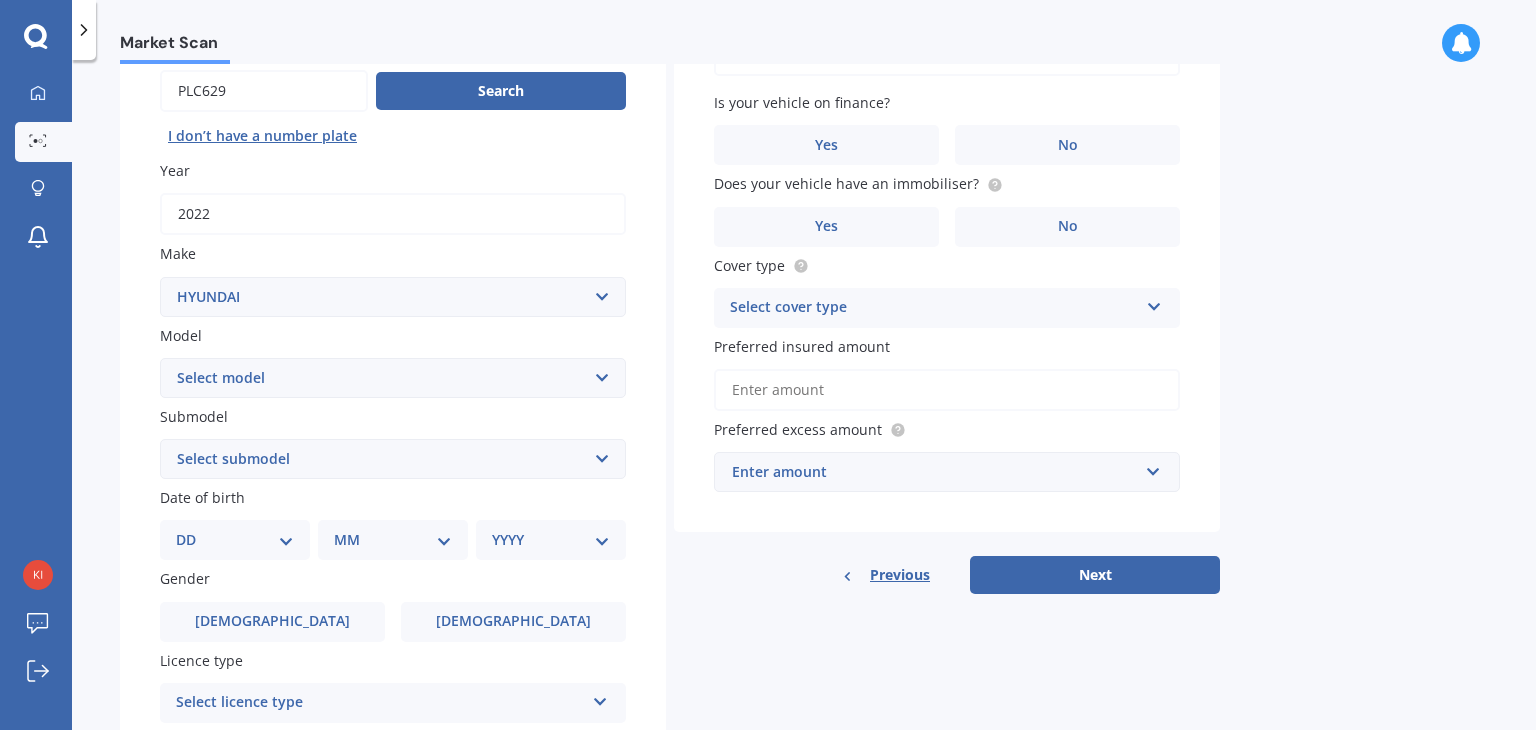 scroll, scrollTop: 300, scrollLeft: 0, axis: vertical 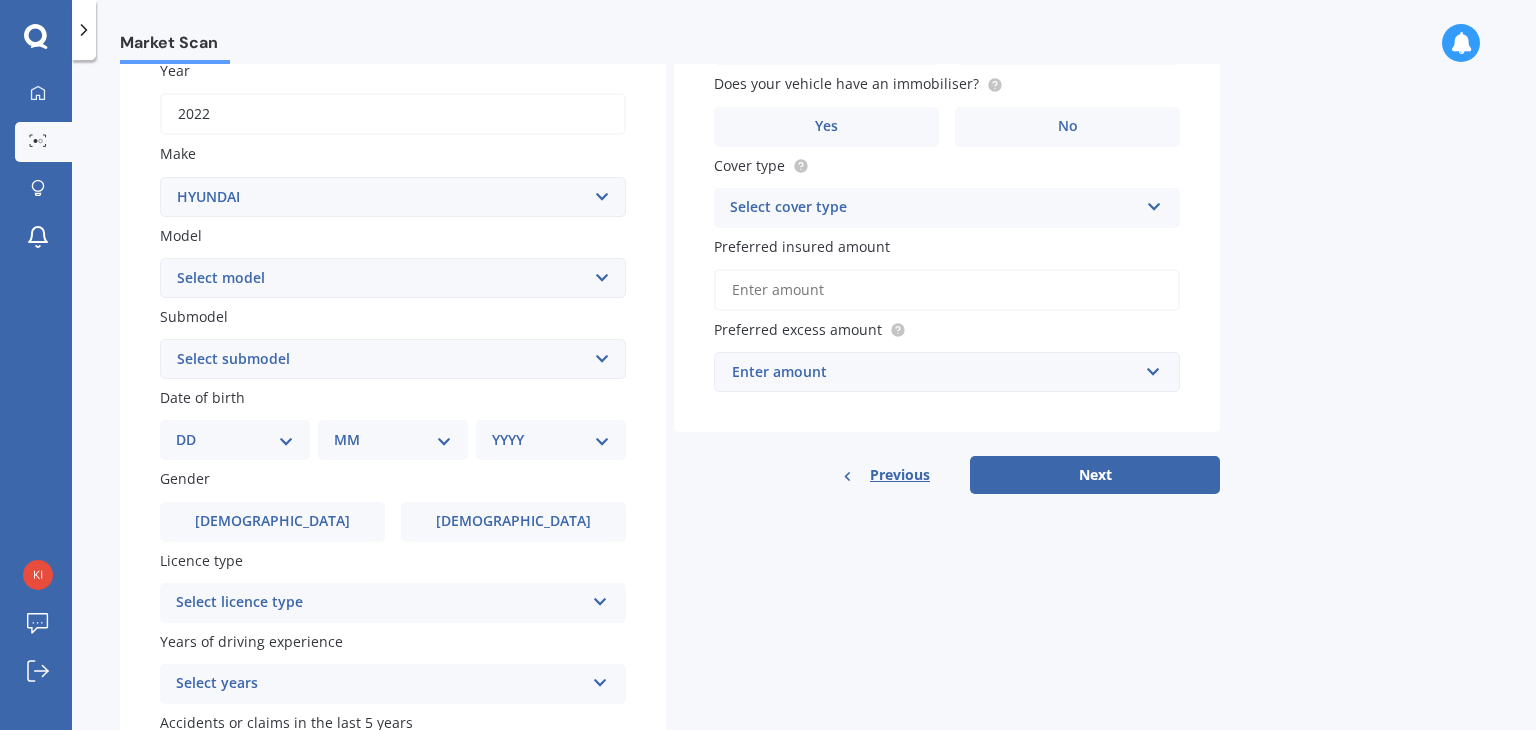 click on "DD 01 02 03 04 05 06 07 08 09 10 11 12 13 14 15 16 17 18 19 20 21 22 23 24 25 26 27 28 29 30 31" at bounding box center (235, 440) 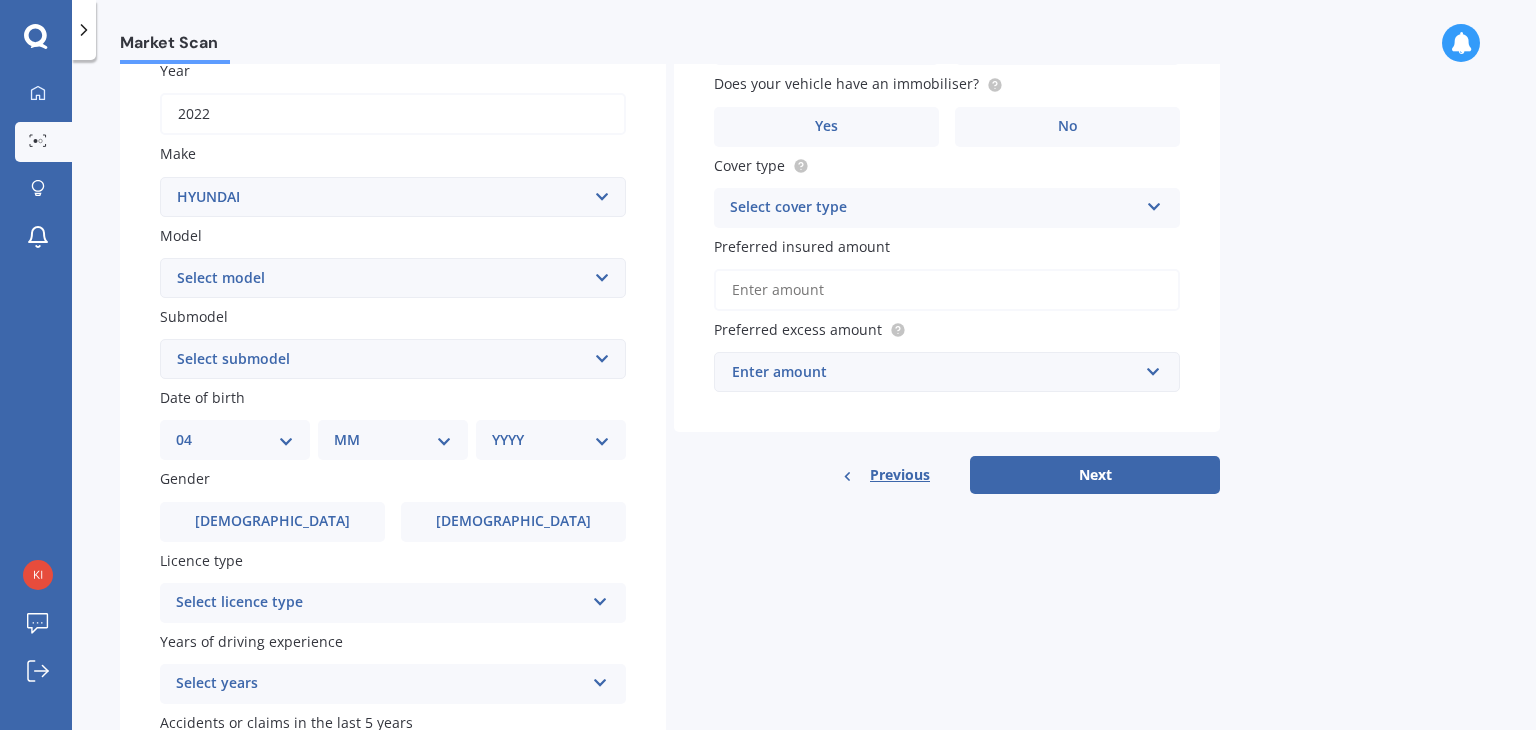 click on "DD 01 02 03 04 05 06 07 08 09 10 11 12 13 14 15 16 17 18 19 20 21 22 23 24 25 26 27 28 29 30 31" at bounding box center [235, 440] 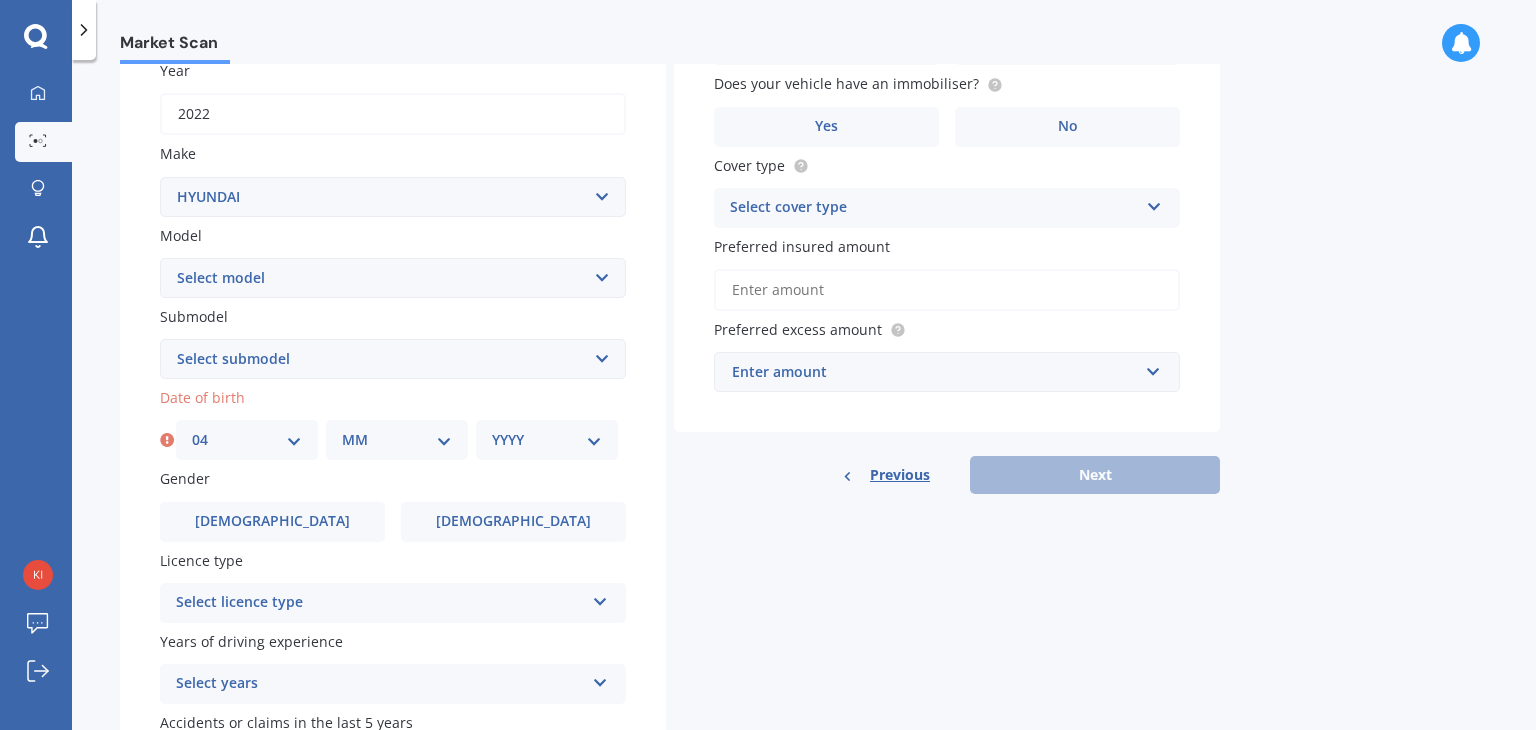 click on "MM 01 02 03 04 05 06 07 08 09 10 11 12" at bounding box center [397, 440] 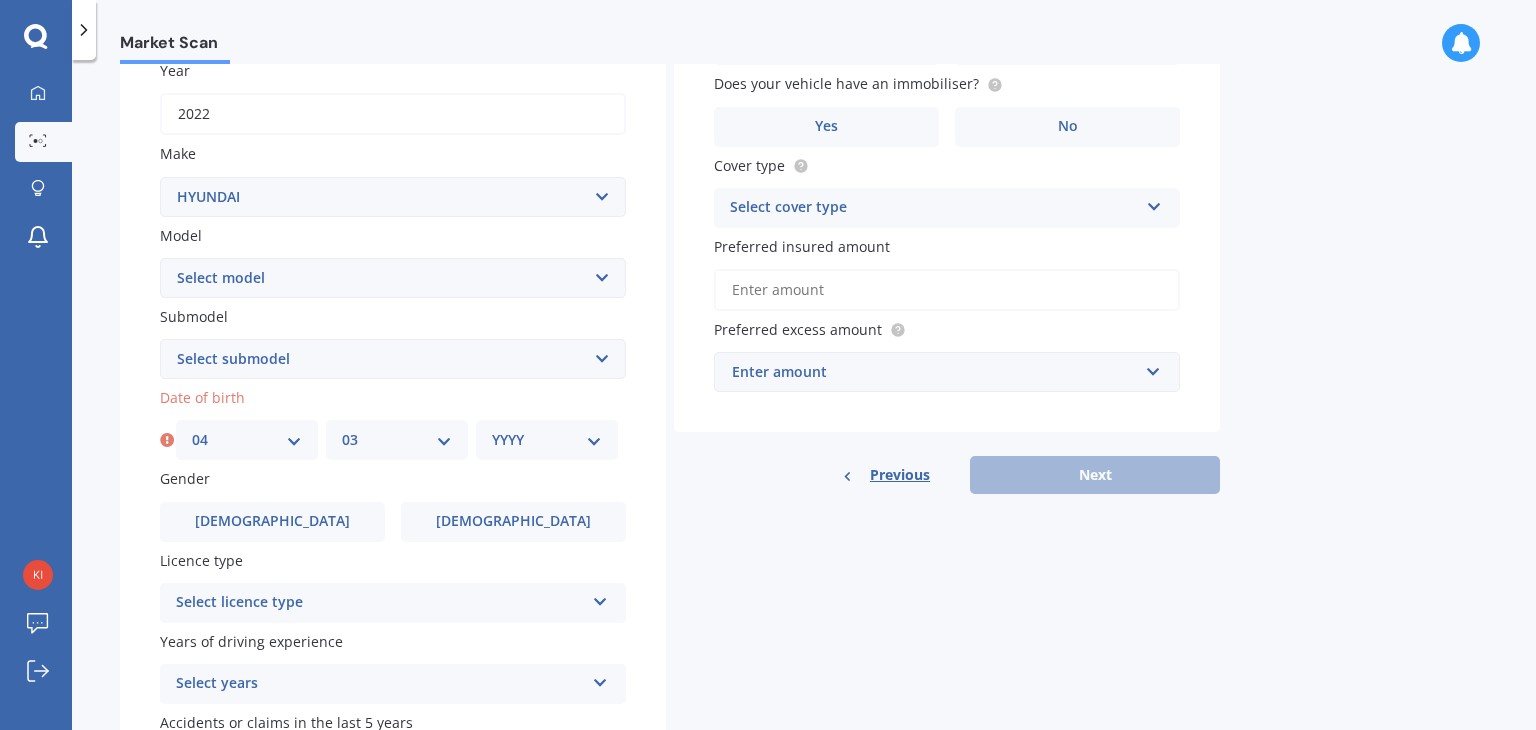click on "MM 01 02 03 04 05 06 07 08 09 10 11 12" at bounding box center [397, 440] 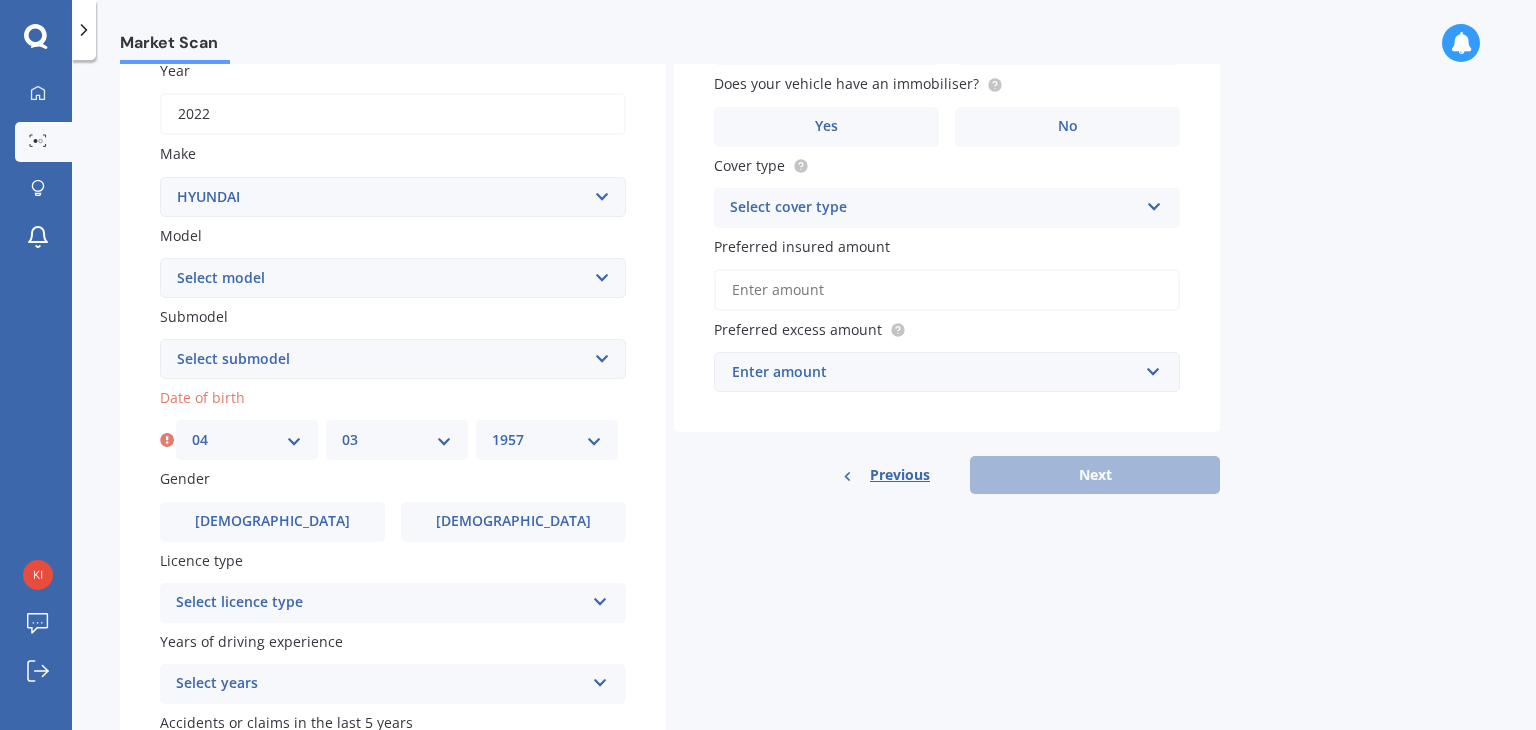 click on "YYYY 2025 2024 2023 2022 2021 2020 2019 2018 2017 2016 2015 2014 2013 2012 2011 2010 2009 2008 2007 2006 2005 2004 2003 2002 2001 2000 1999 1998 1997 1996 1995 1994 1993 1992 1991 1990 1989 1988 1987 1986 1985 1984 1983 1982 1981 1980 1979 1978 1977 1976 1975 1974 1973 1972 1971 1970 1969 1968 1967 1966 1965 1964 1963 1962 1961 1960 1959 1958 1957 1956 1955 1954 1953 1952 1951 1950 1949 1948 1947 1946 1945 1944 1943 1942 1941 1940 1939 1938 1937 1936 1935 1934 1933 1932 1931 1930 1929 1928 1927 1926" at bounding box center (547, 440) 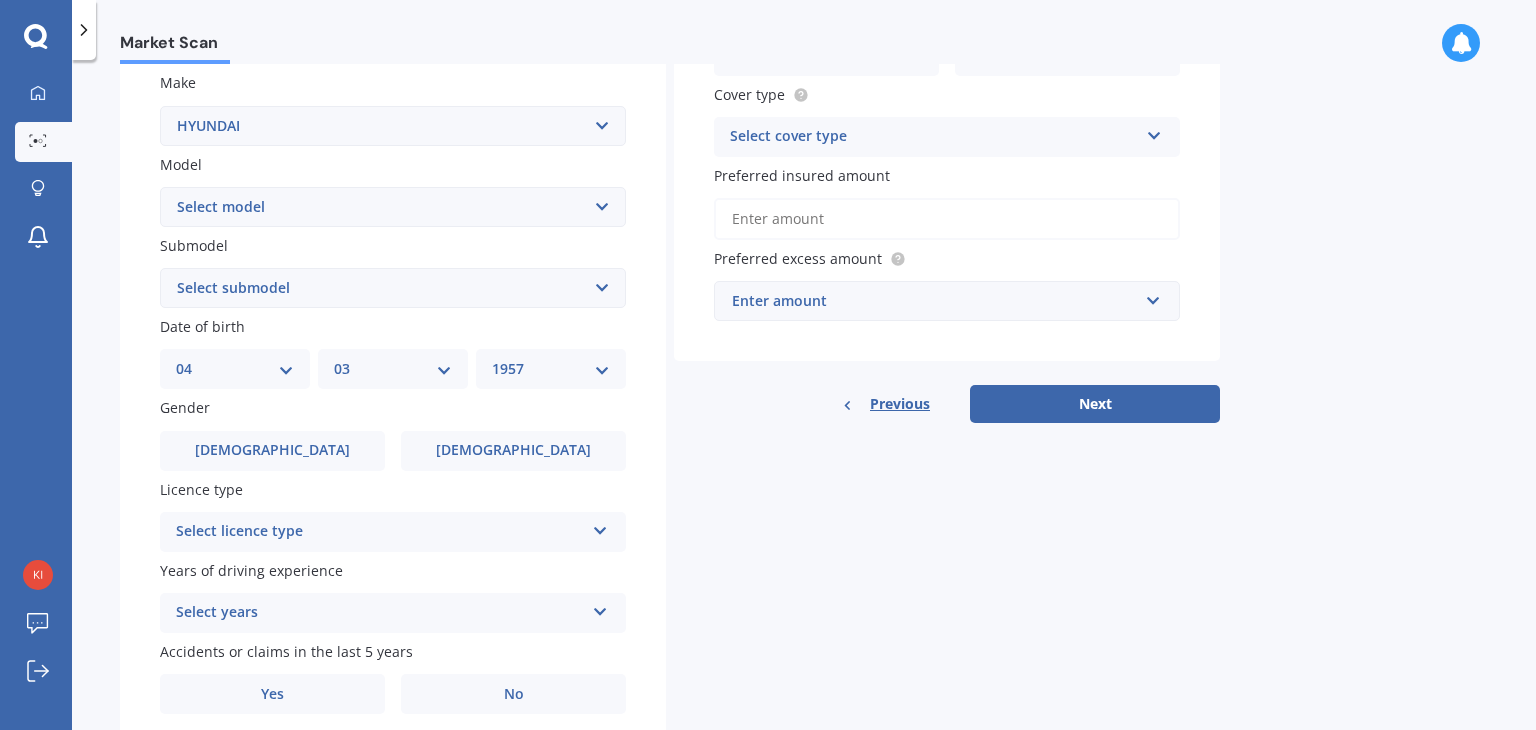 scroll, scrollTop: 448, scrollLeft: 0, axis: vertical 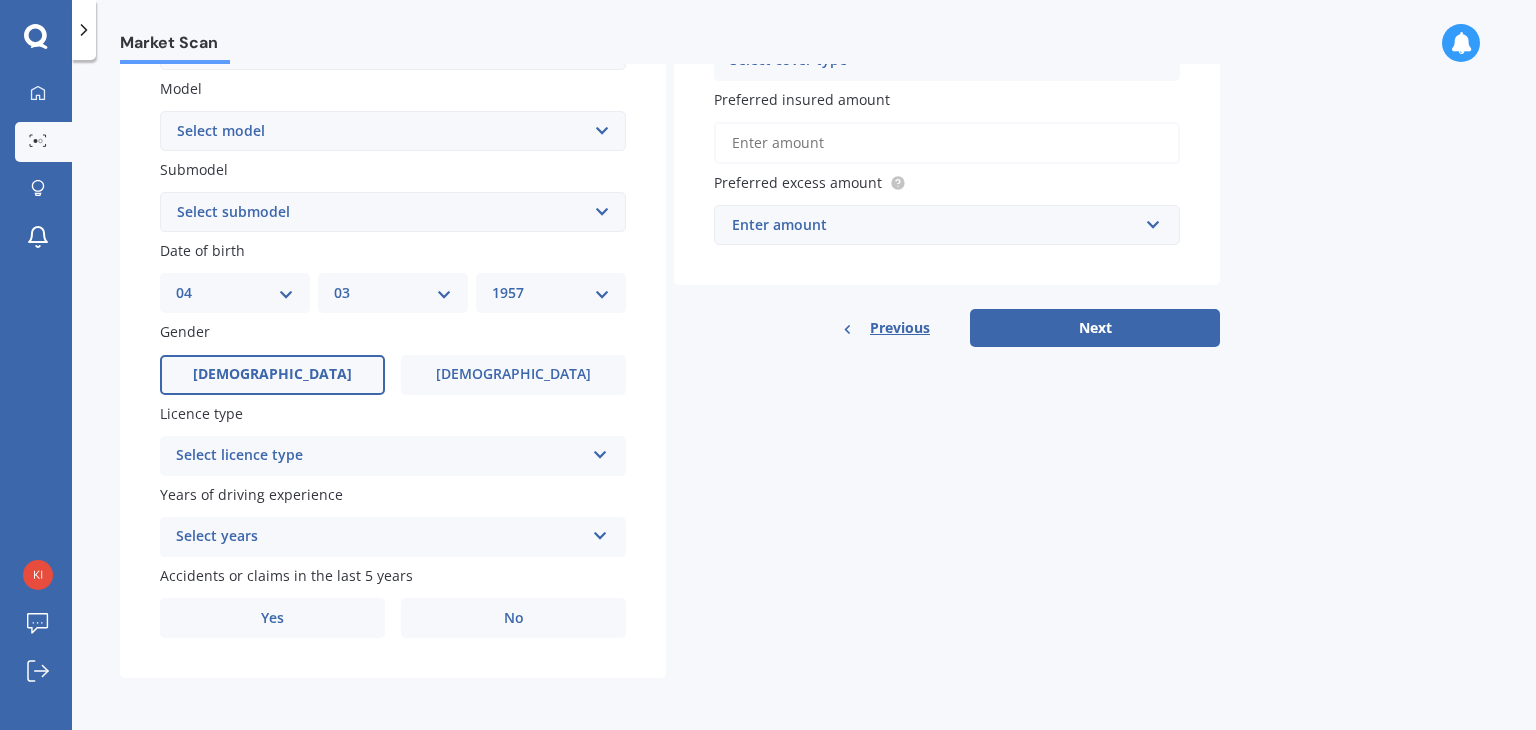 click on "[DEMOGRAPHIC_DATA]" at bounding box center (272, 374) 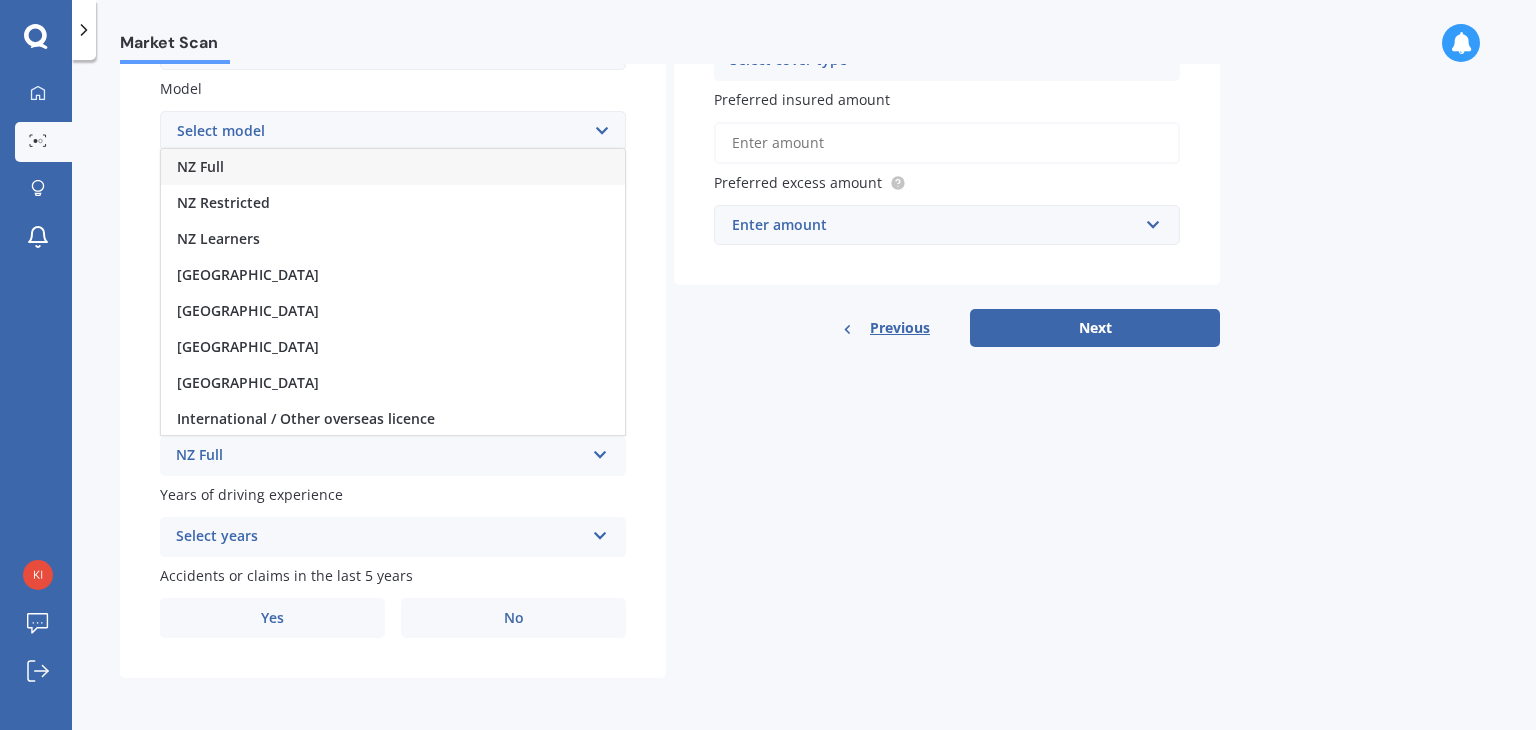 click on "NZ Full" at bounding box center (200, 166) 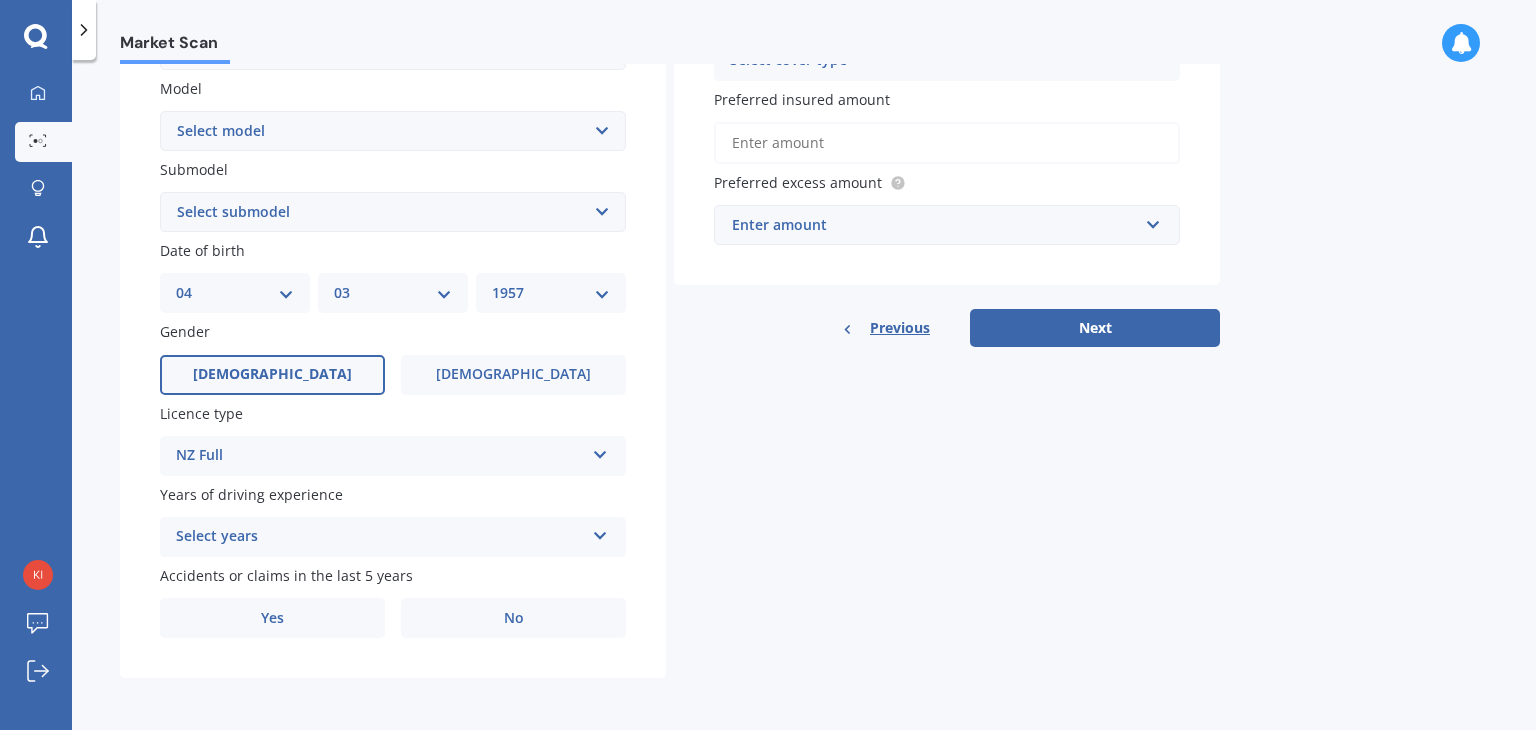 click at bounding box center [600, 532] 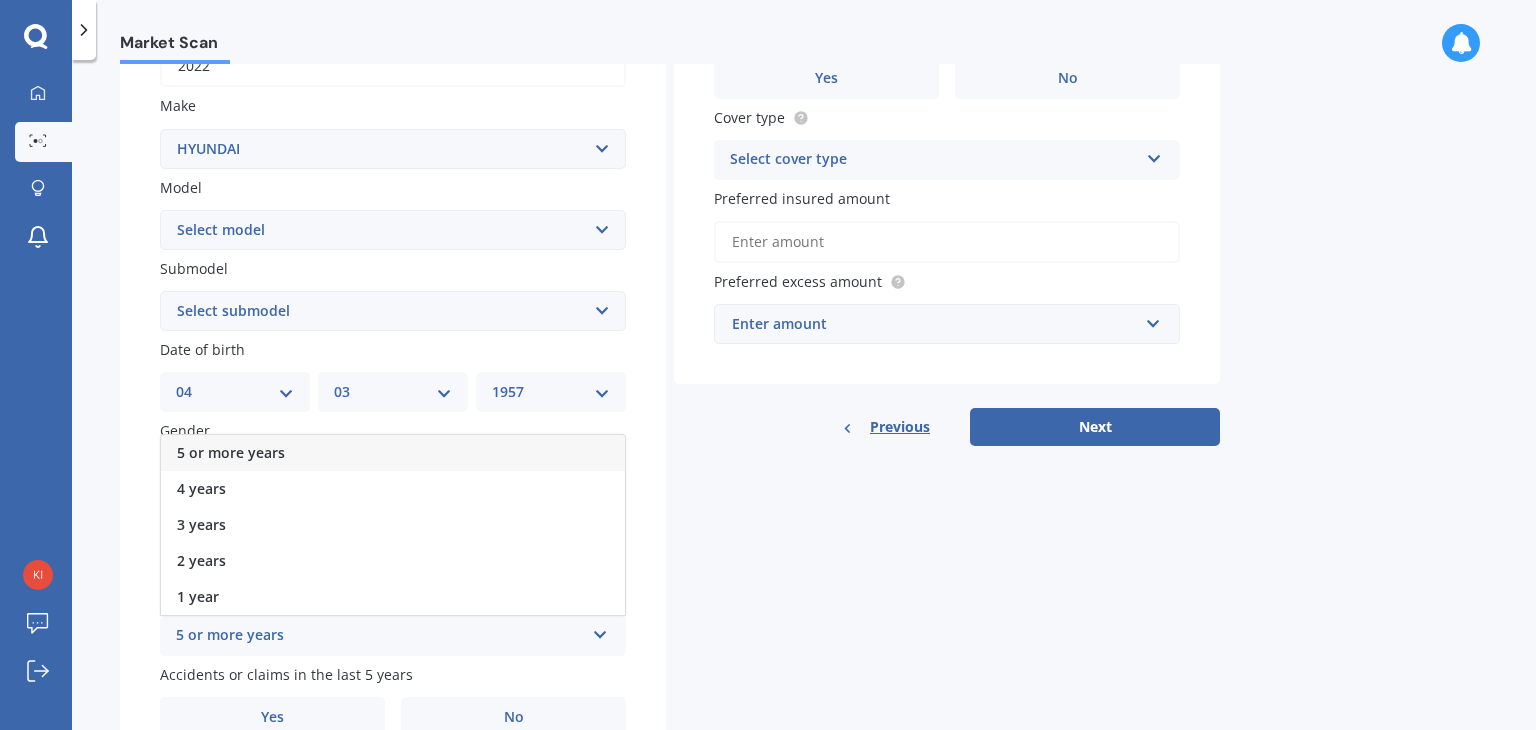 scroll, scrollTop: 448, scrollLeft: 0, axis: vertical 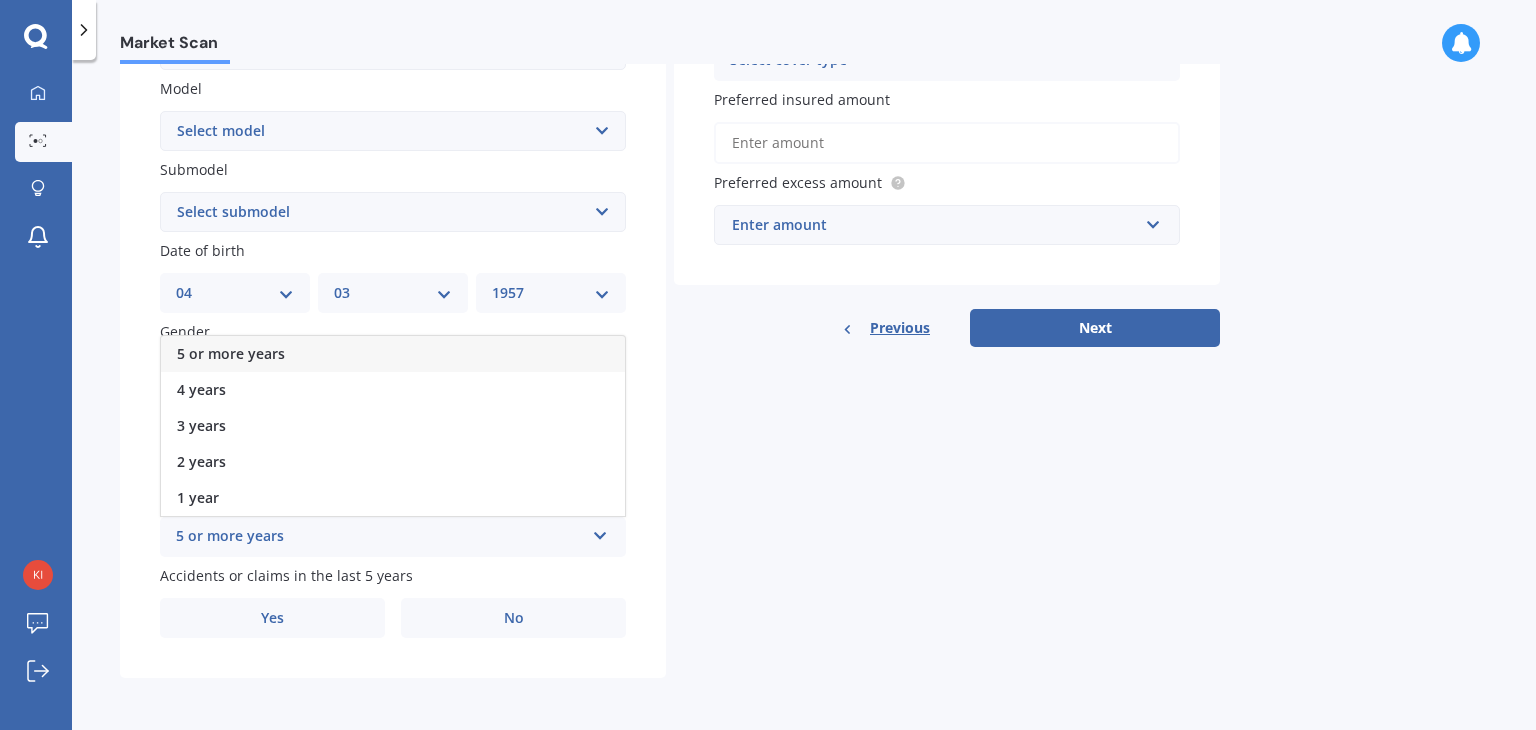 click on "5 or more years" at bounding box center [231, 353] 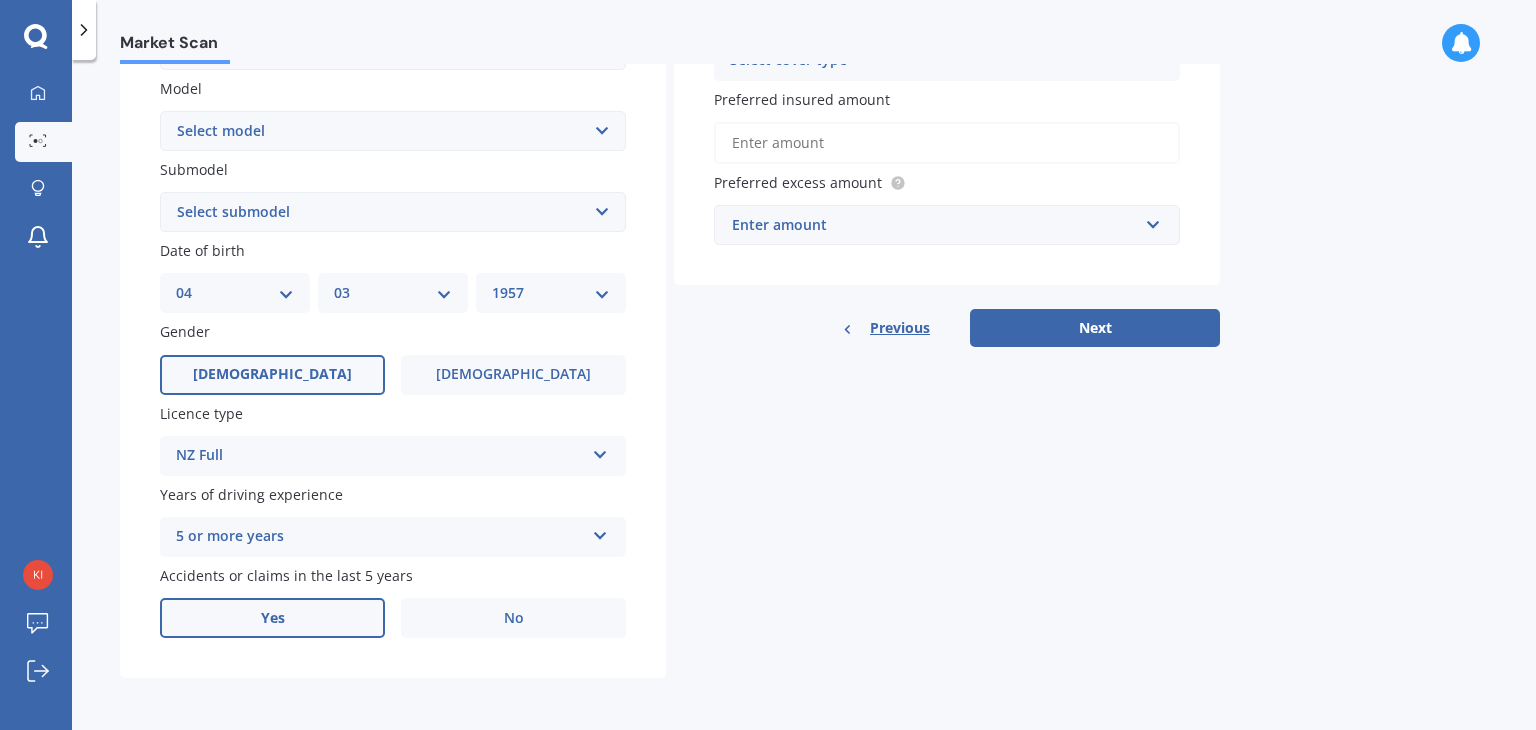 click on "Yes" at bounding box center [273, 618] 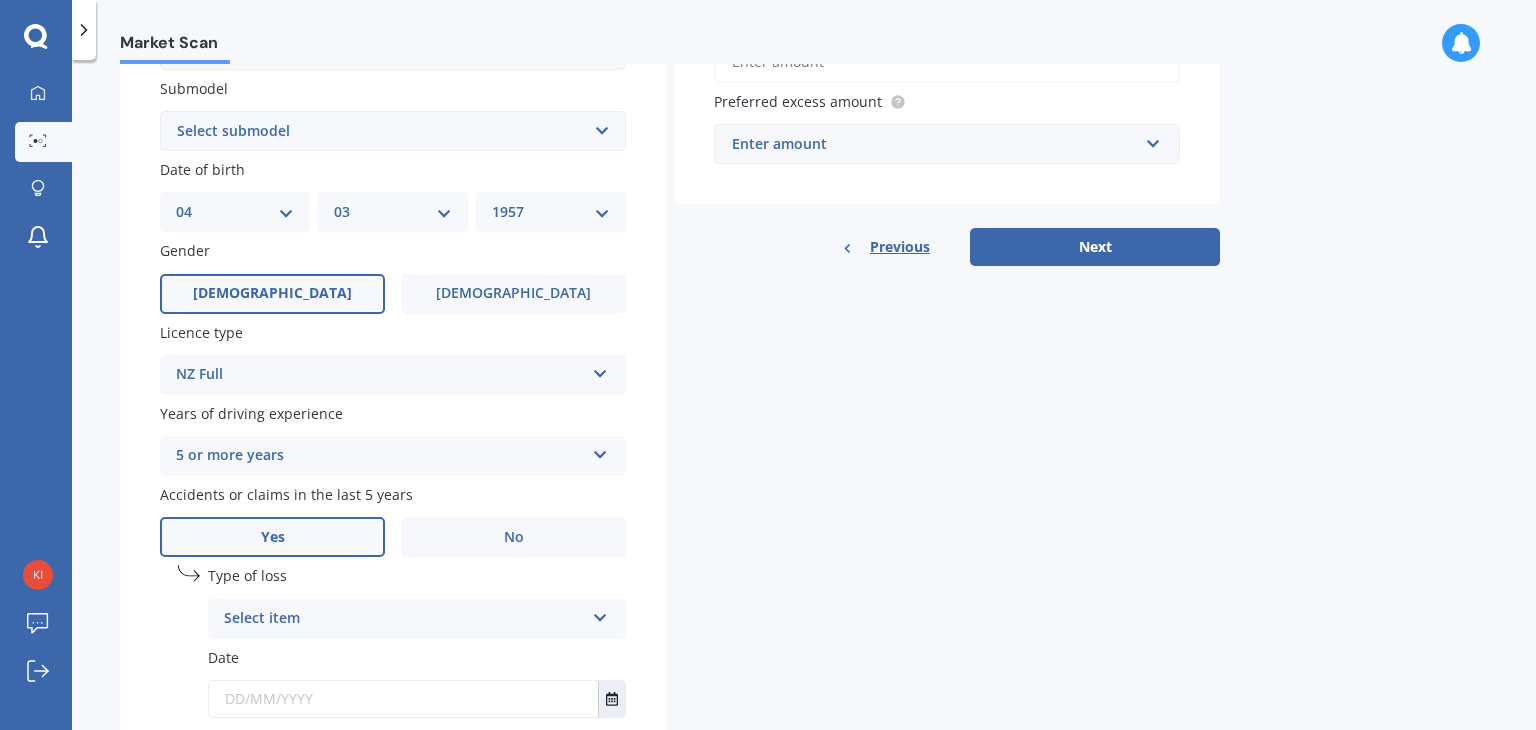 scroll, scrollTop: 664, scrollLeft: 0, axis: vertical 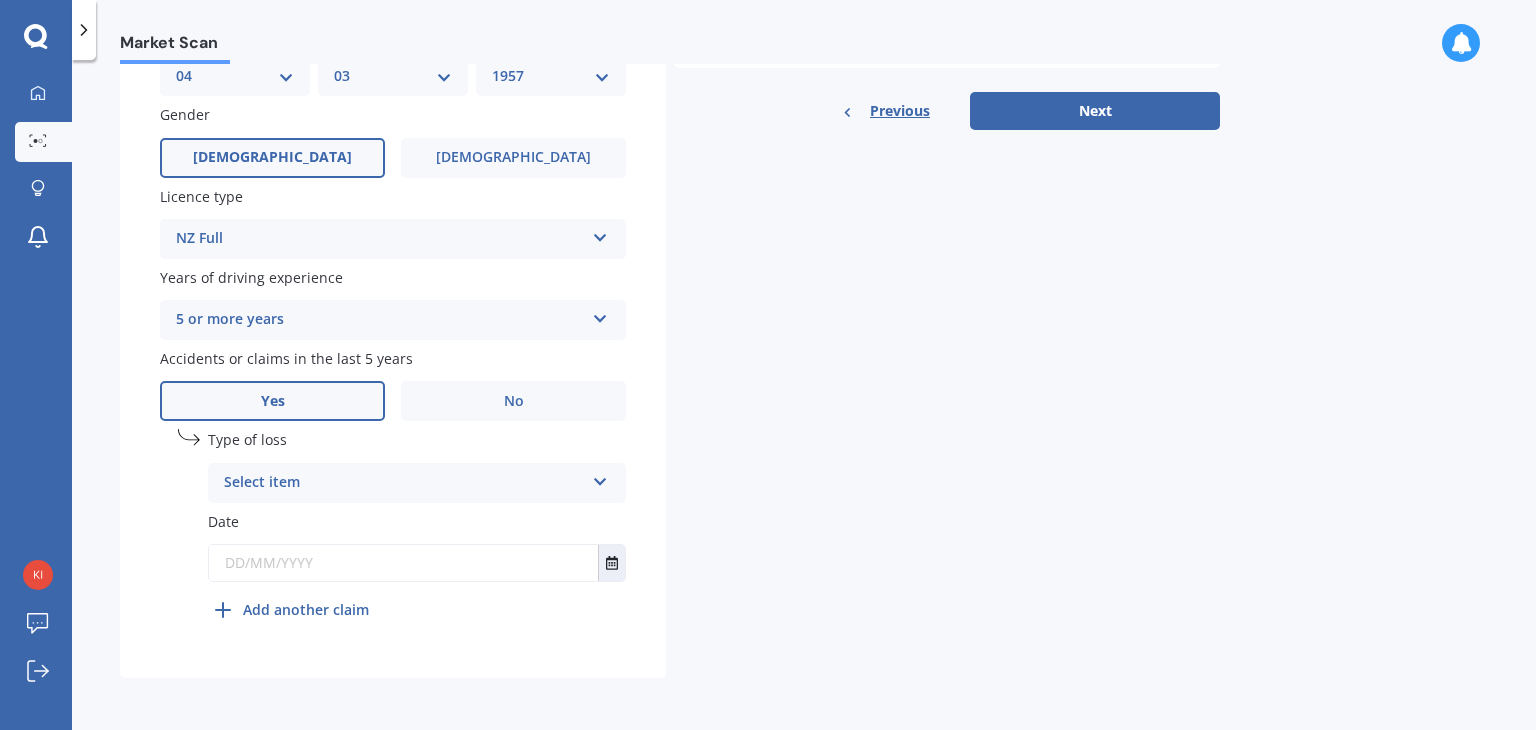 click at bounding box center (600, 478) 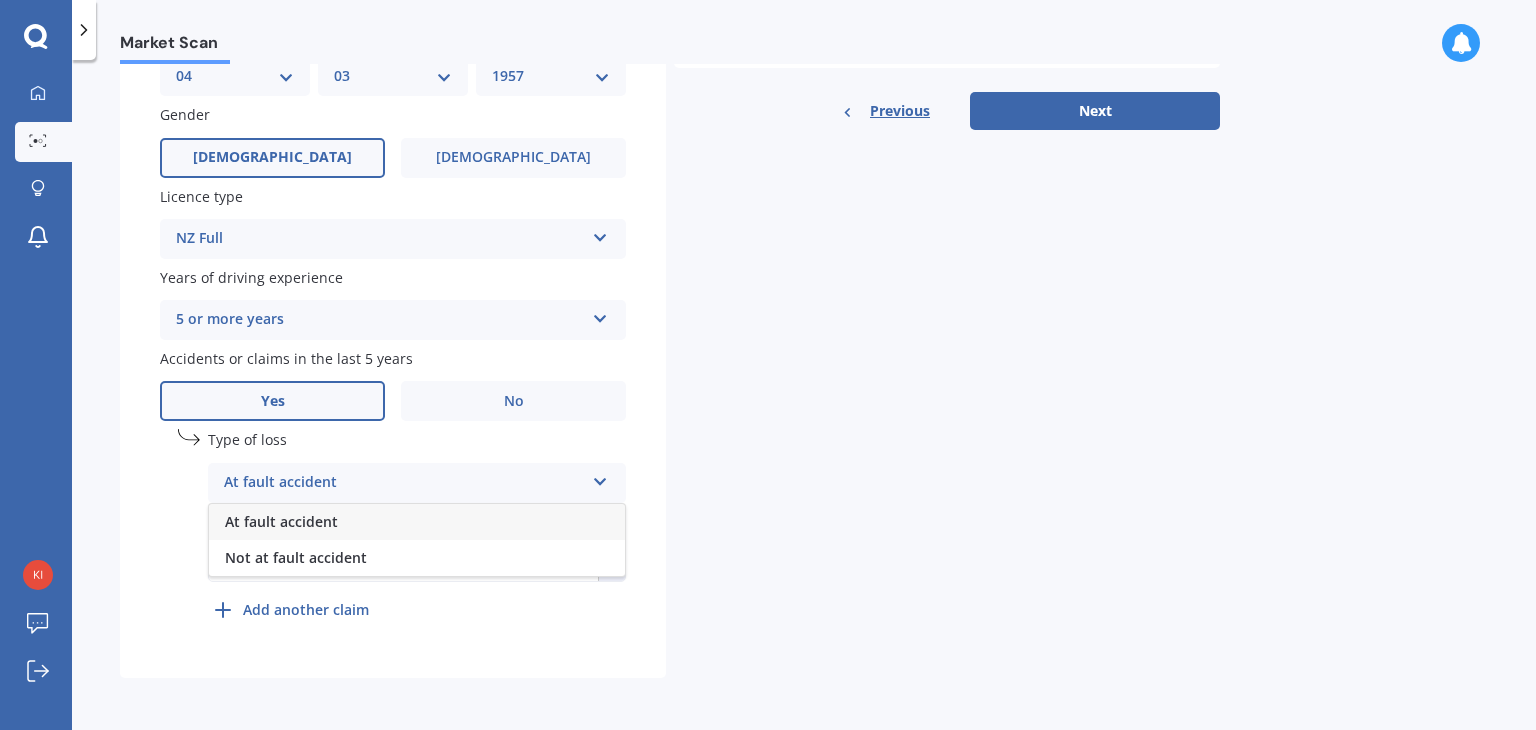 click on "At fault accident" at bounding box center (281, 521) 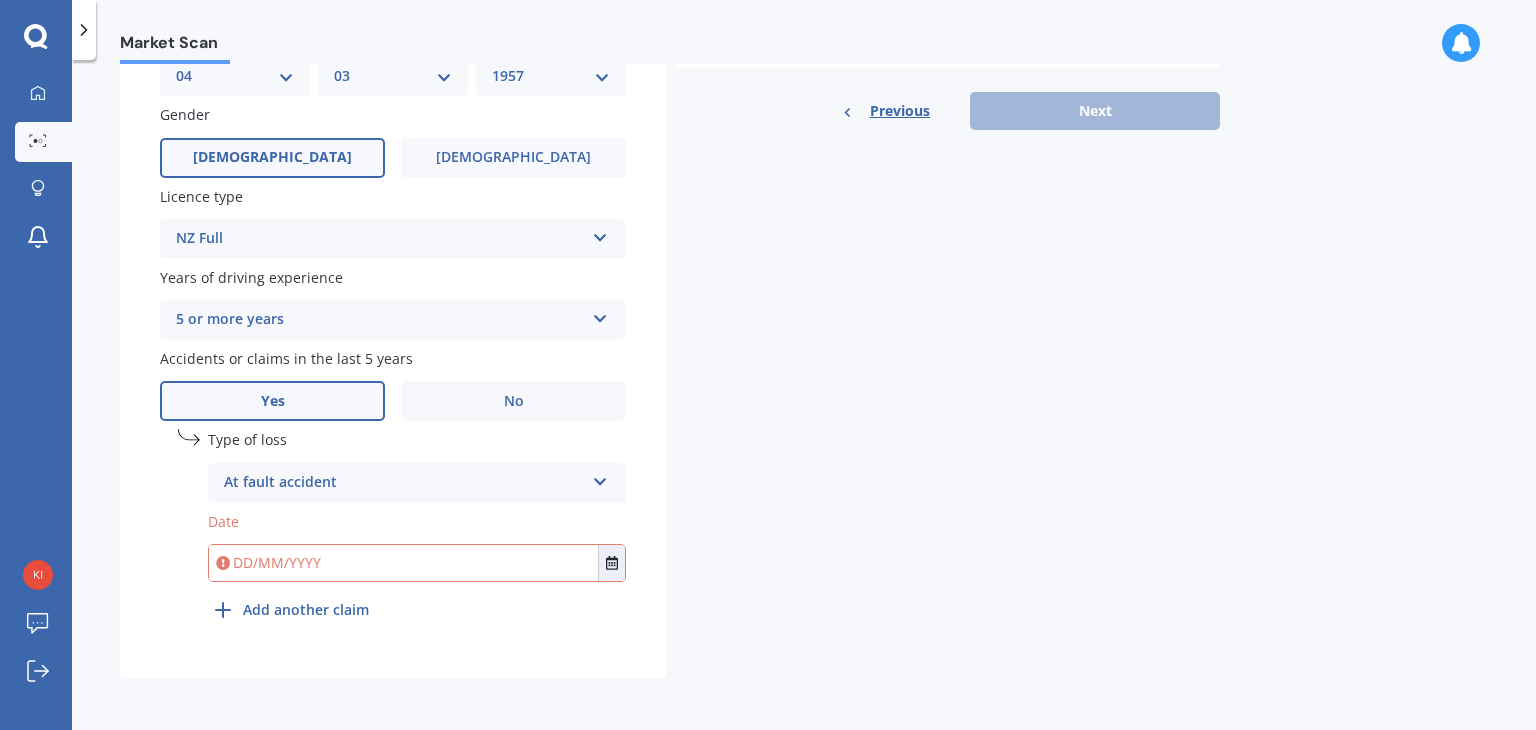 drag, startPoint x: 288, startPoint y: 563, endPoint x: 344, endPoint y: 569, distance: 56.32051 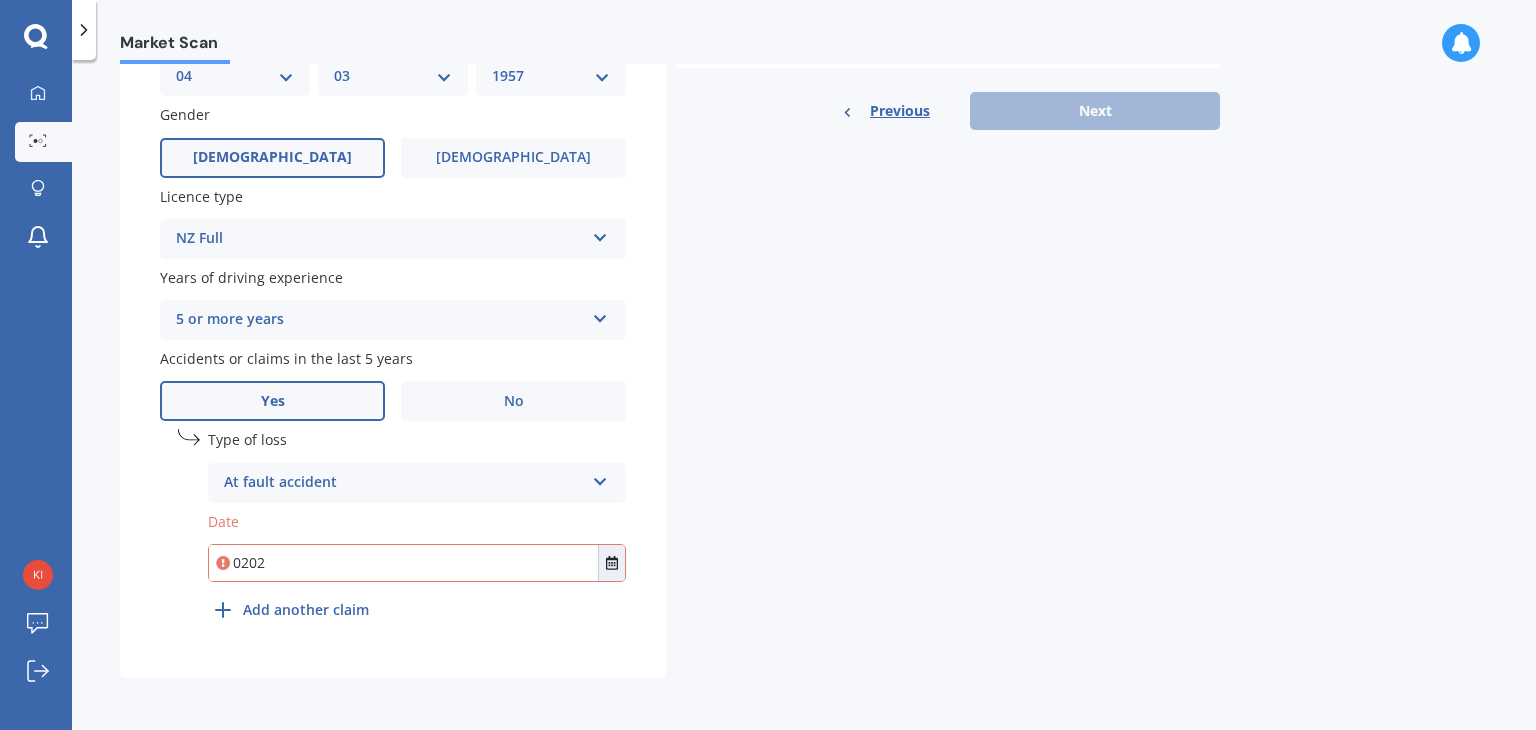drag, startPoint x: 269, startPoint y: 560, endPoint x: 223, endPoint y: 565, distance: 46.270943 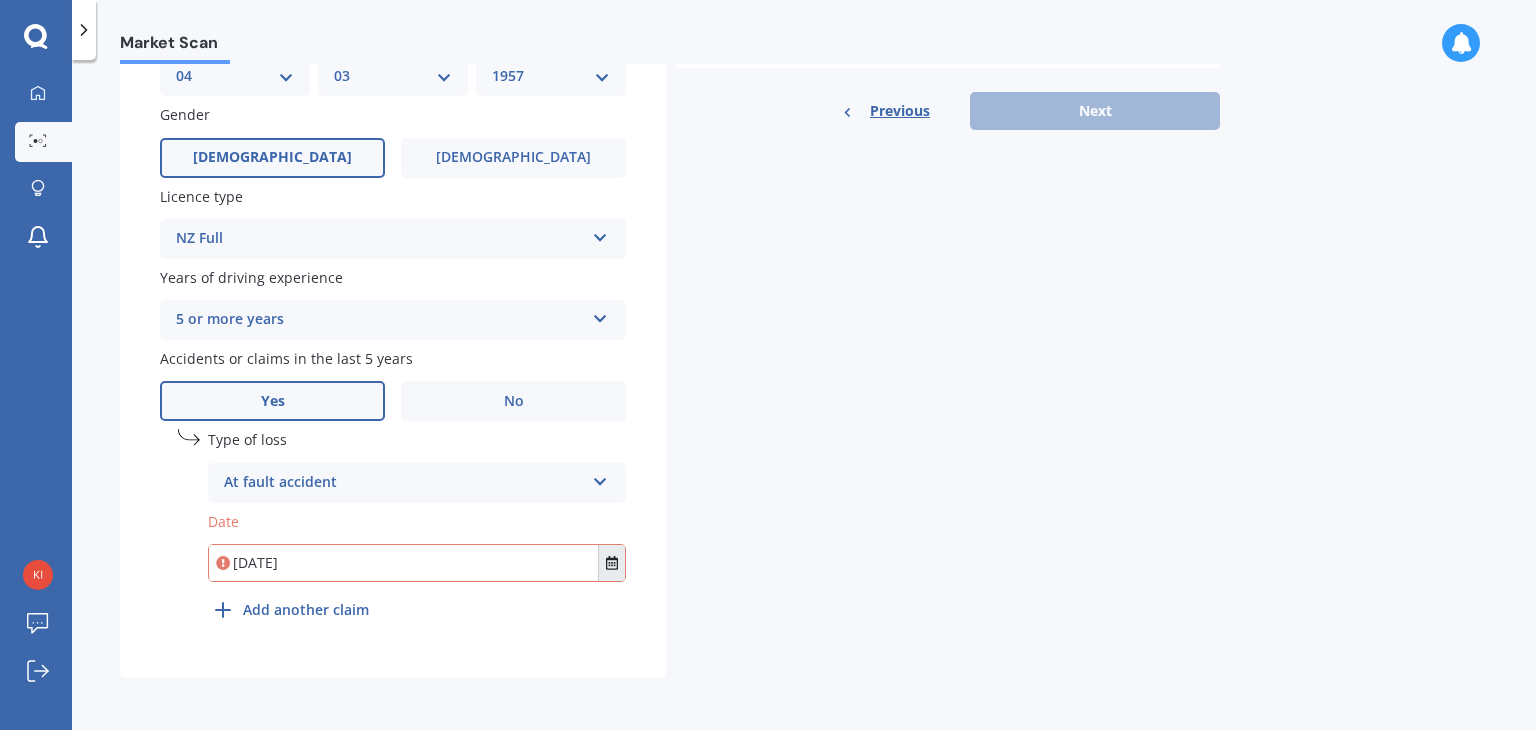 click 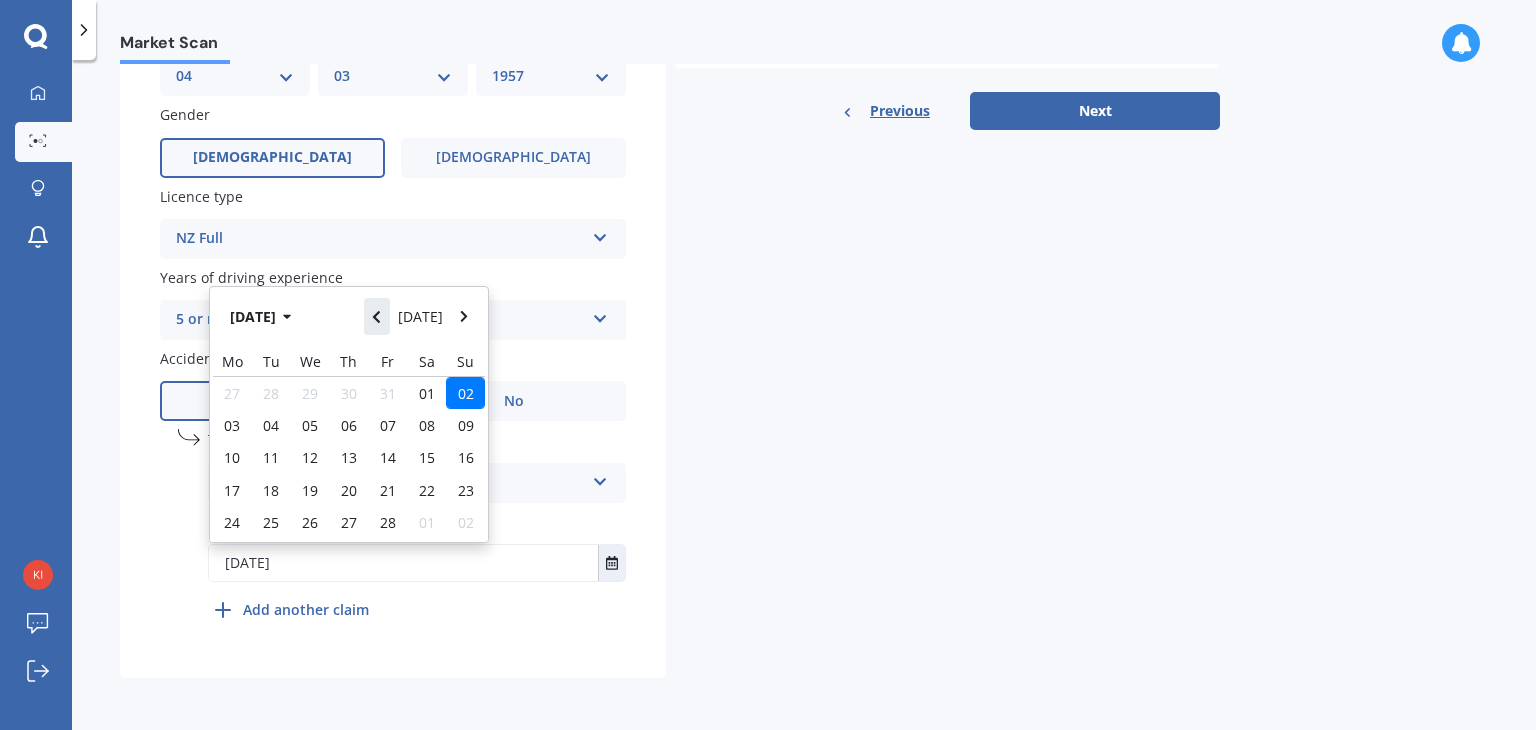 click 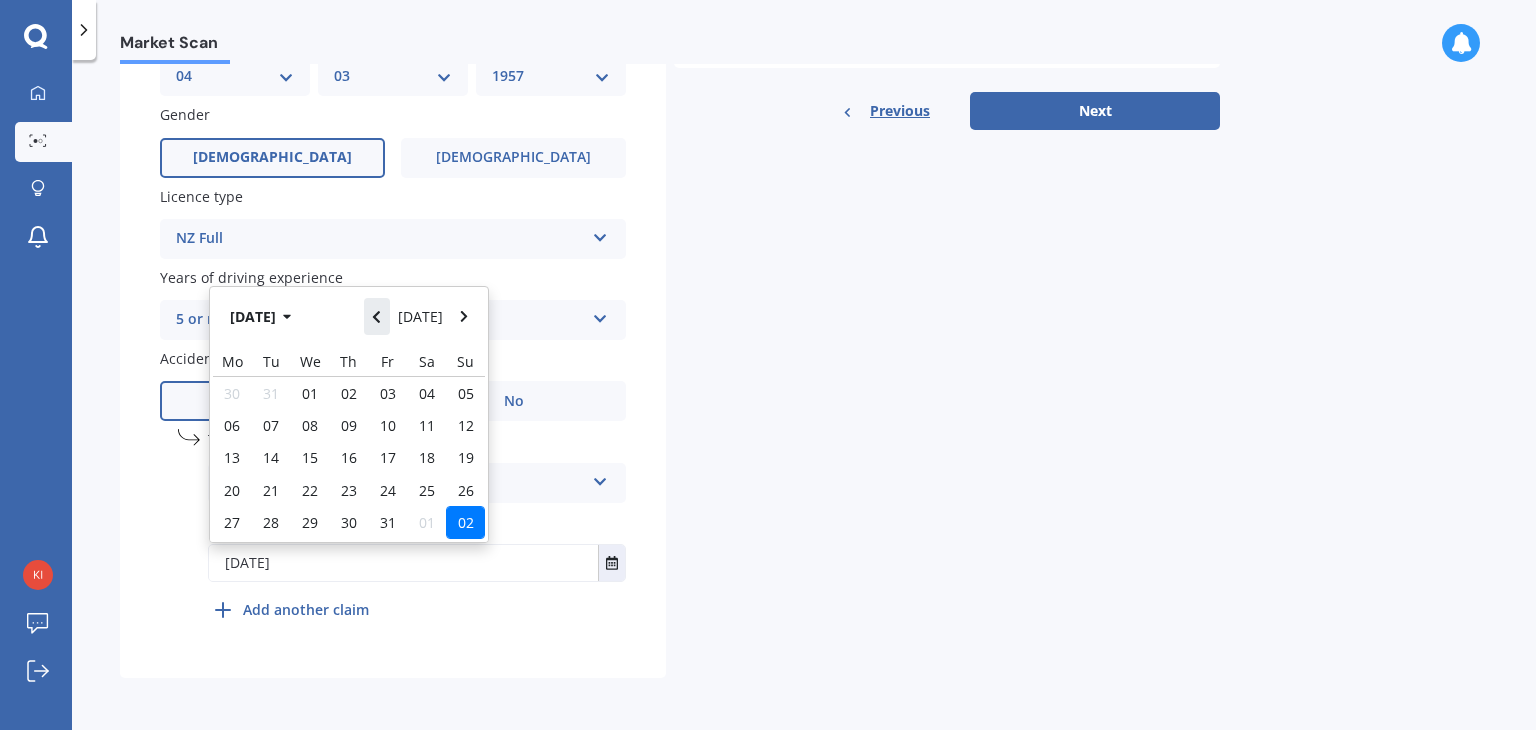 click 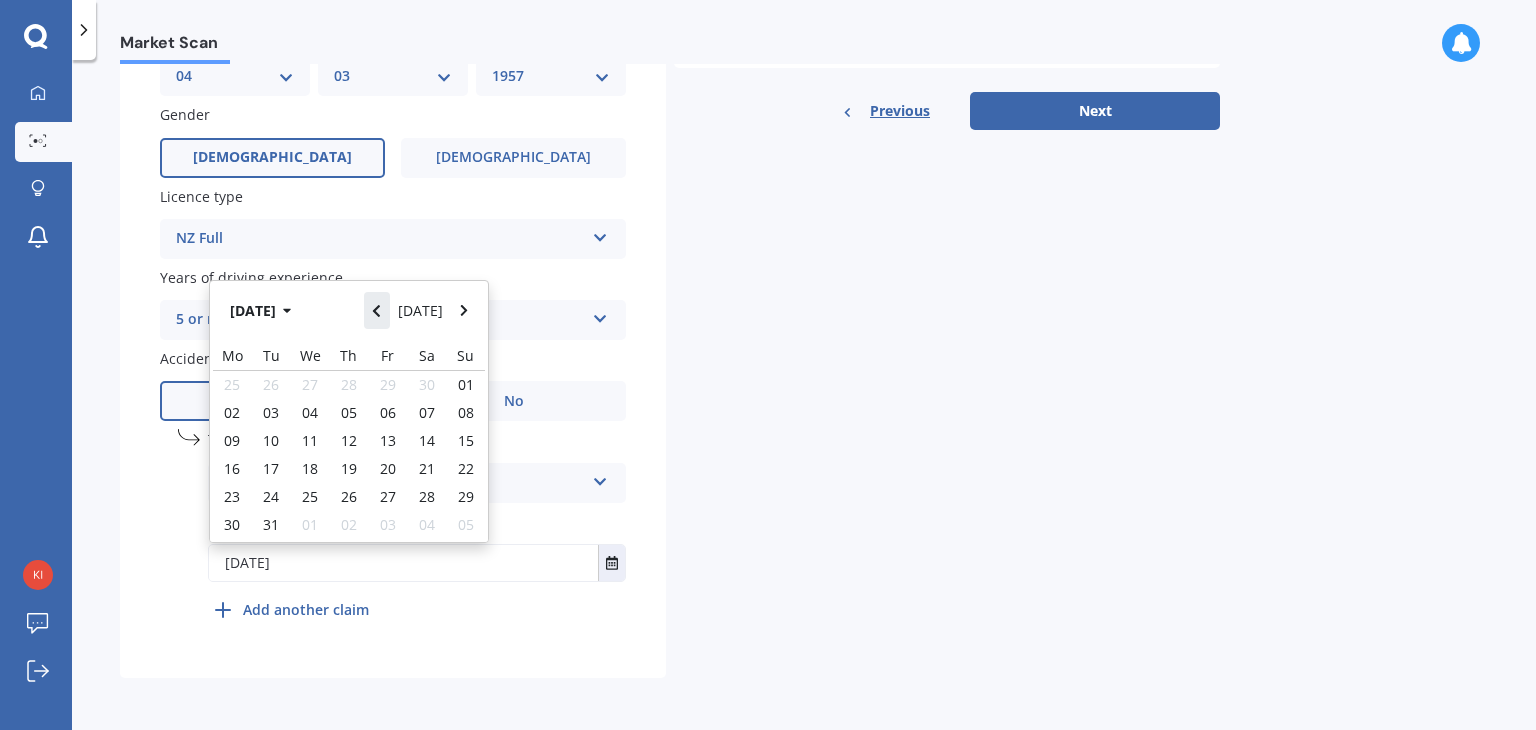 click 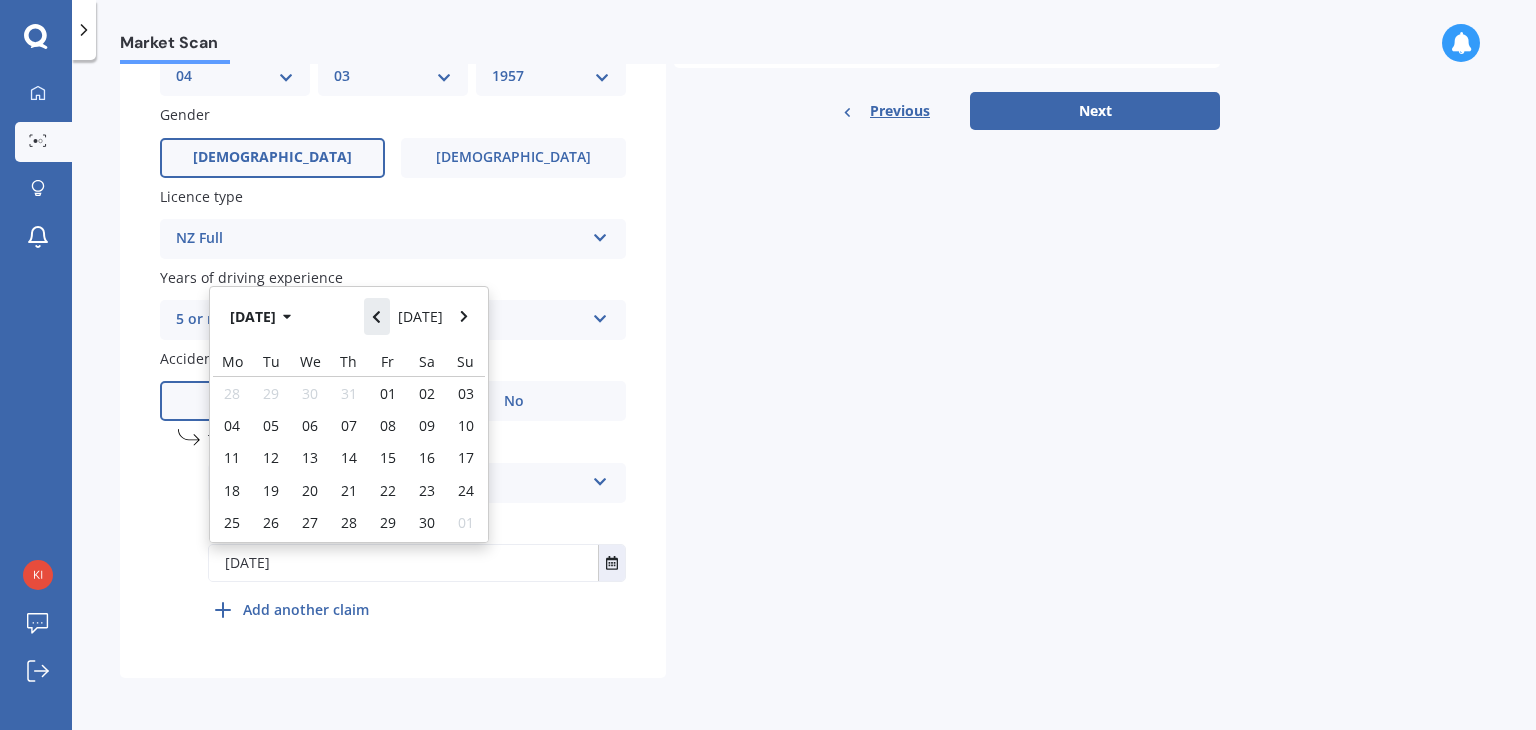 click 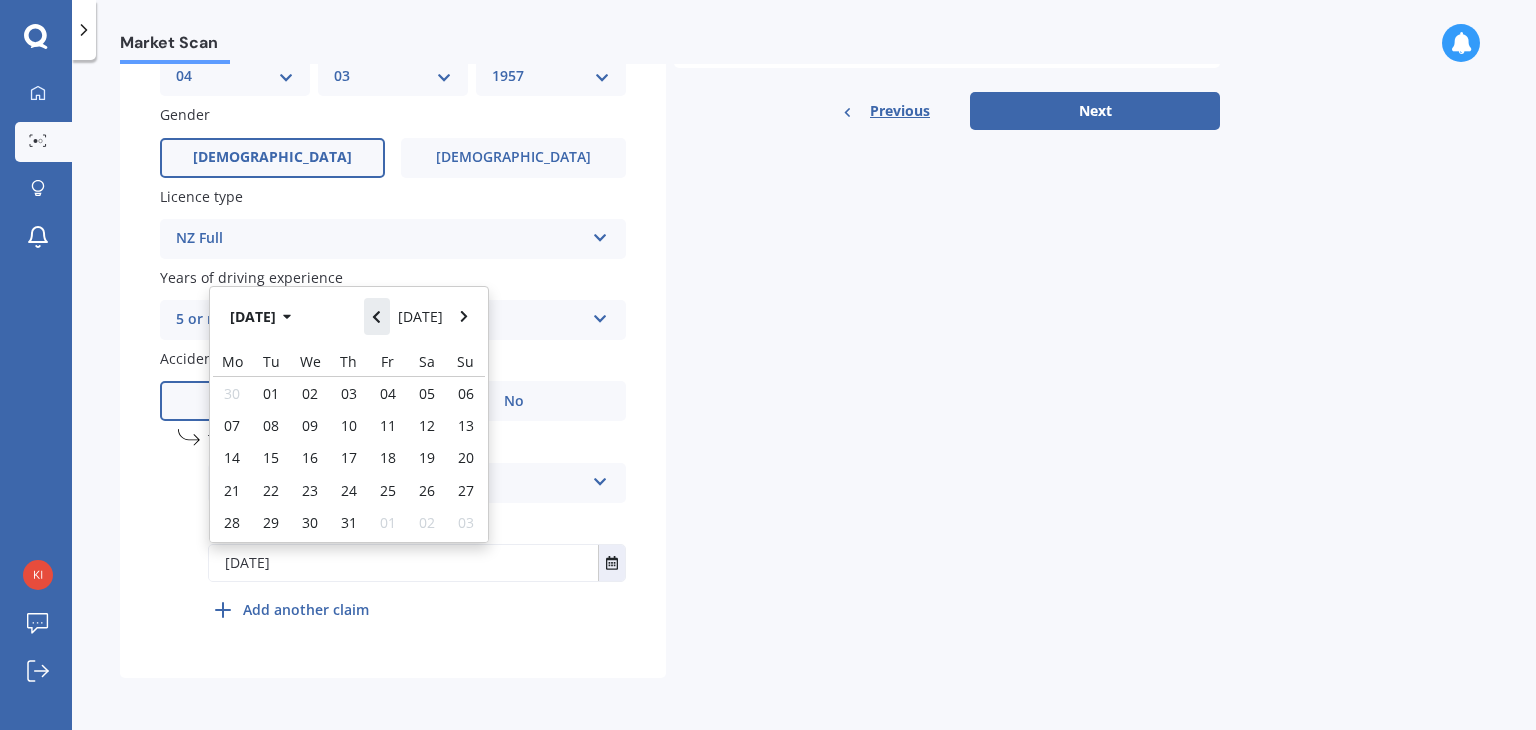 click 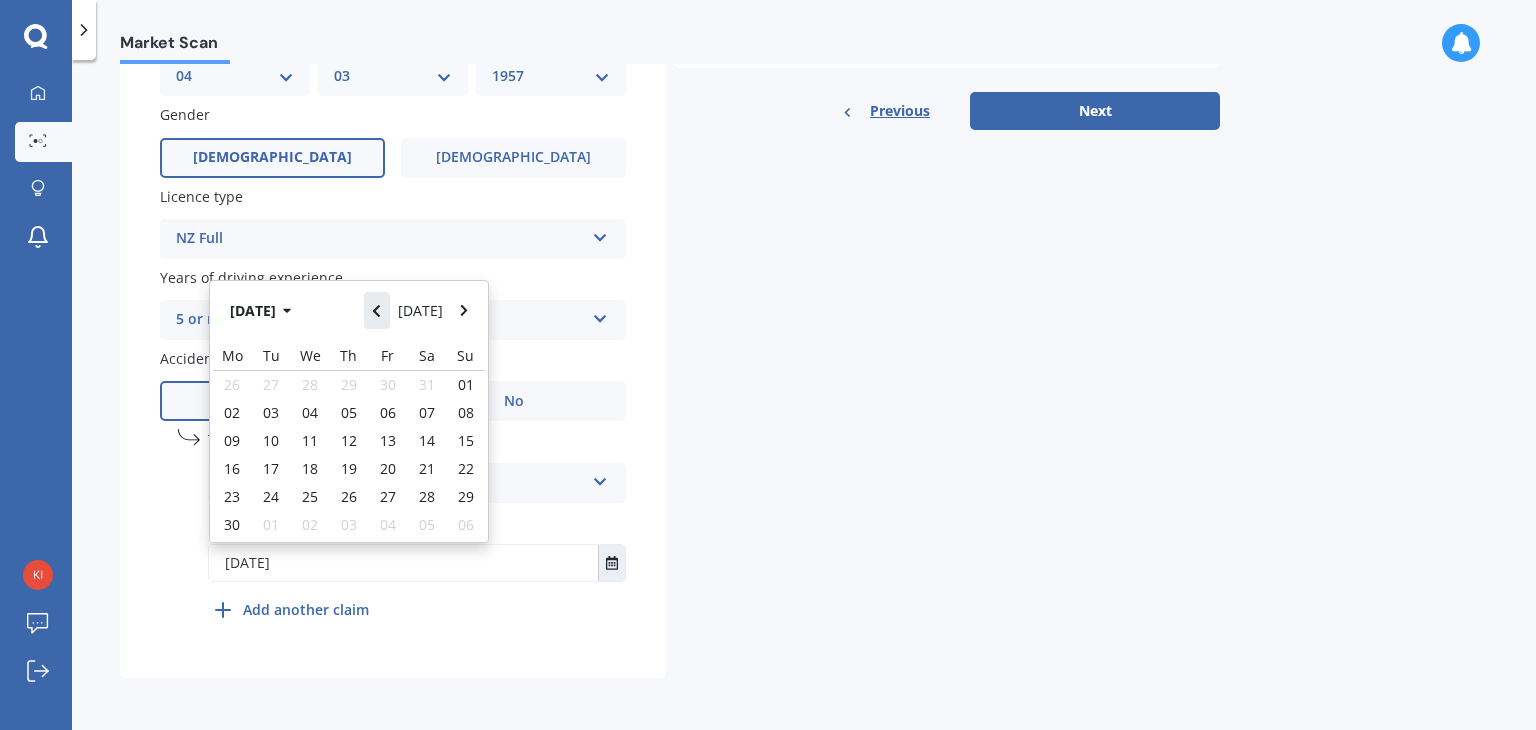 click 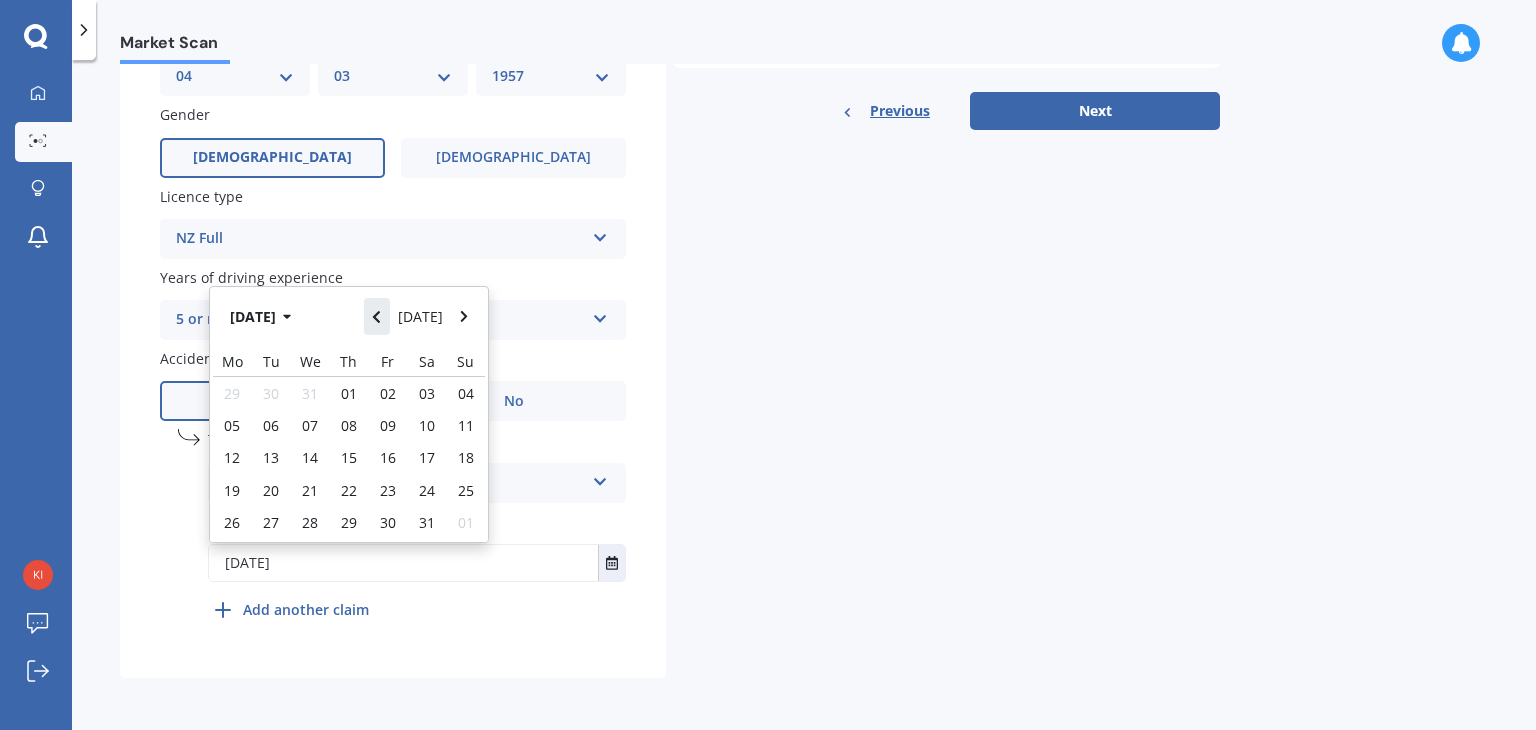 click 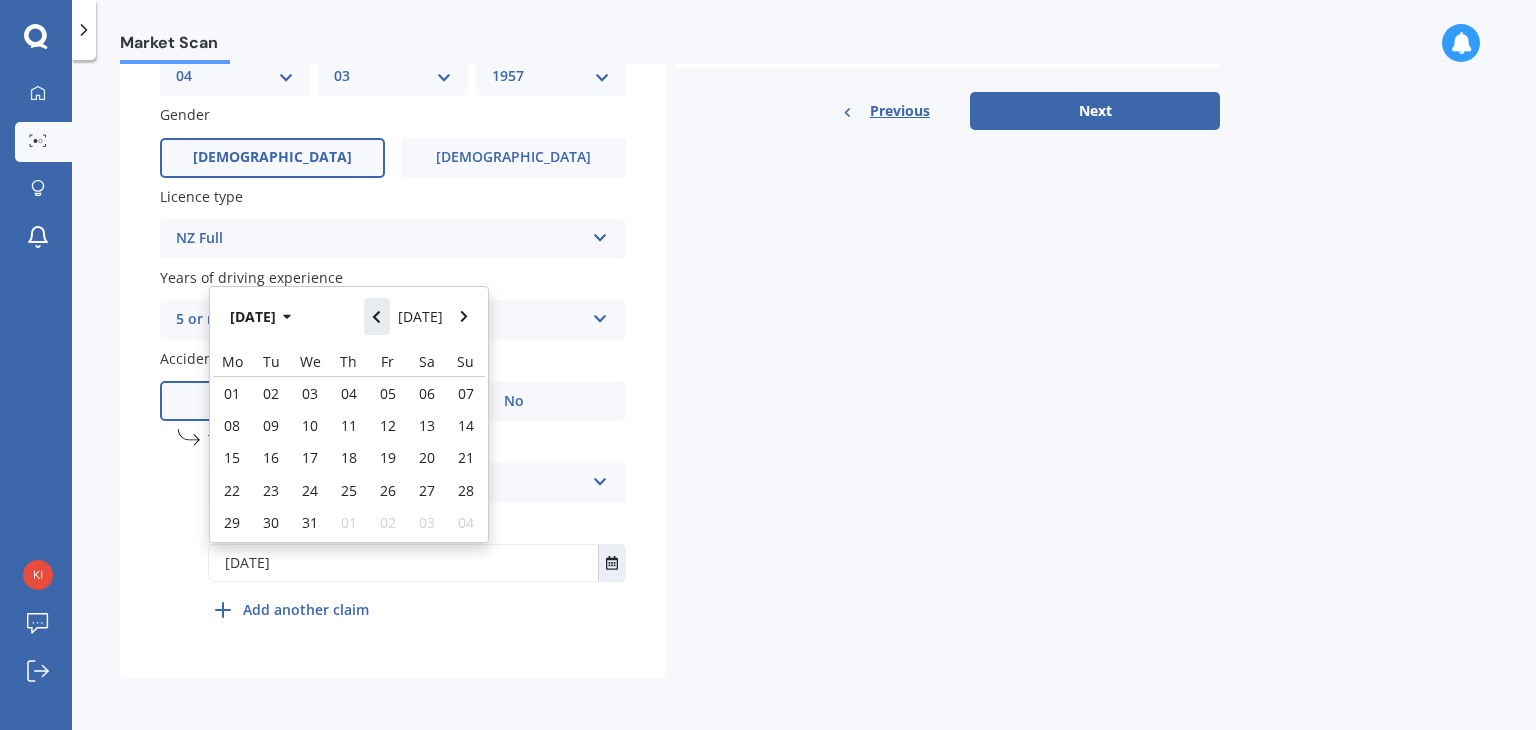 click 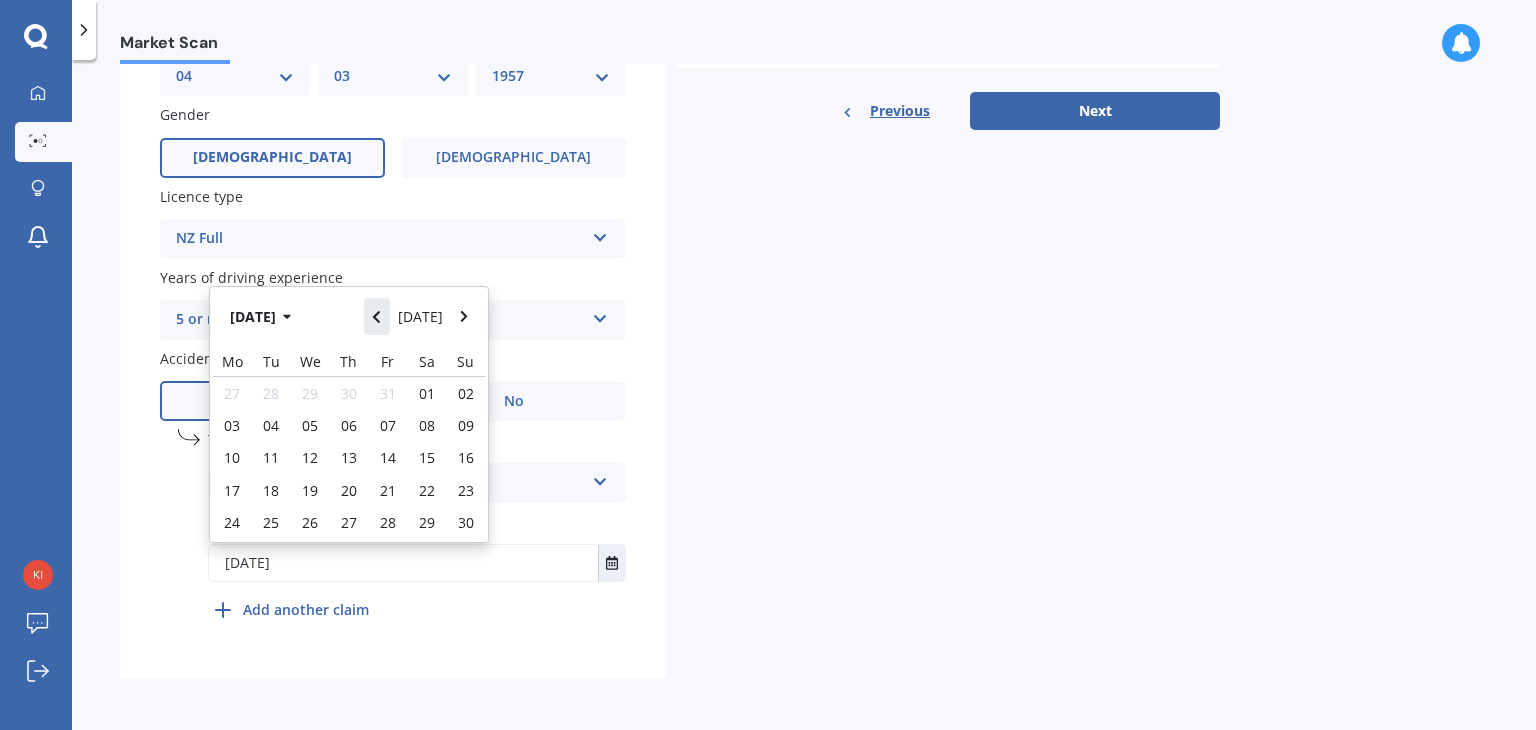 click 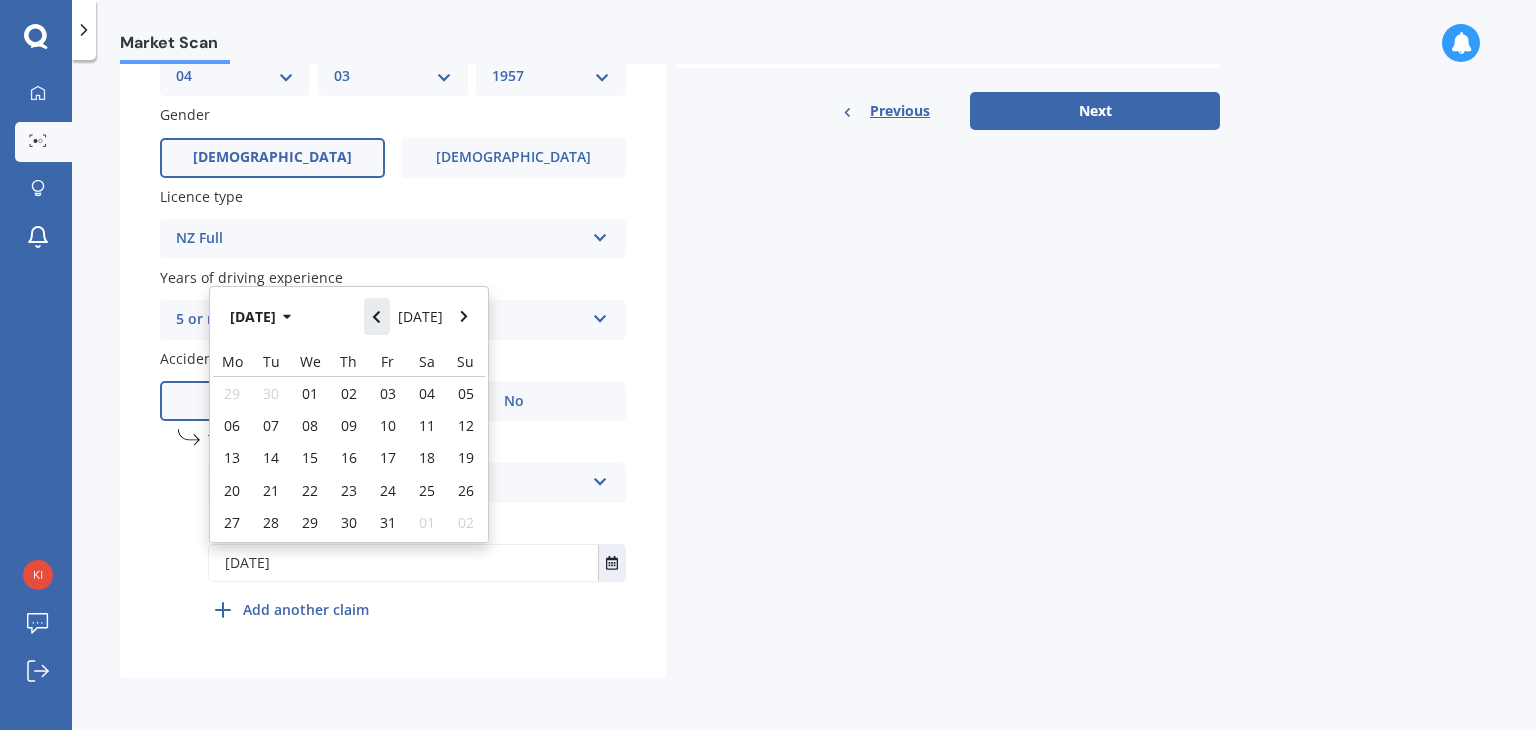 click 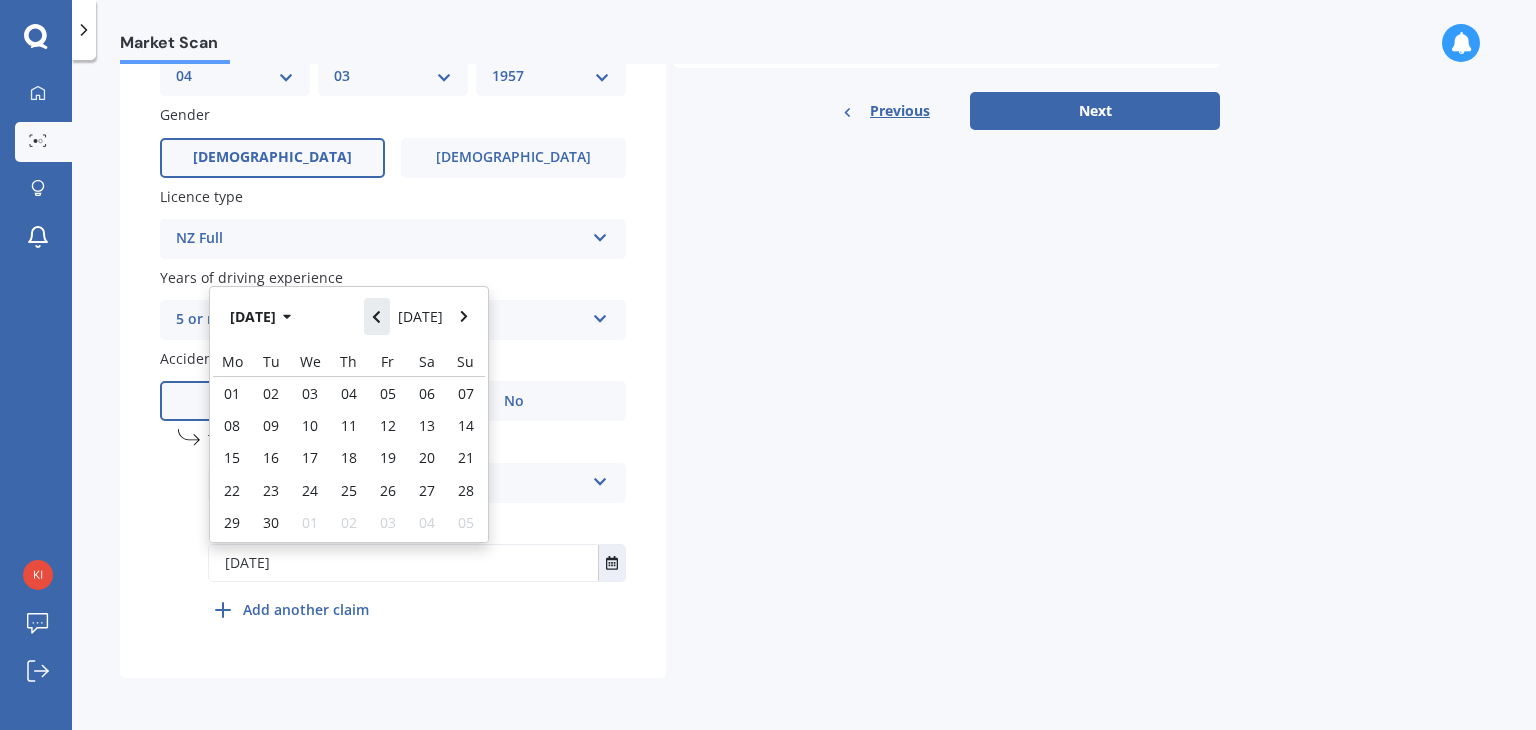 click 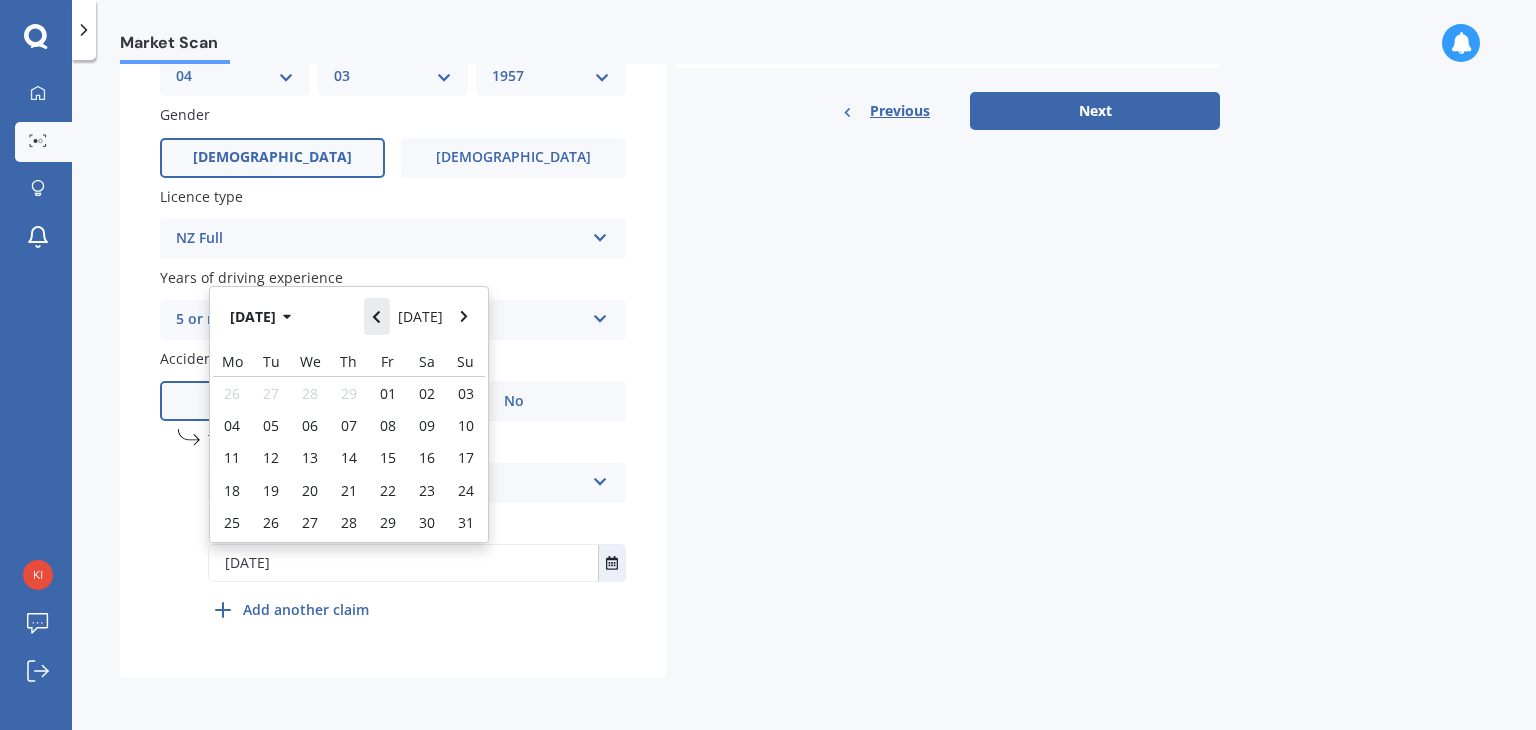 click 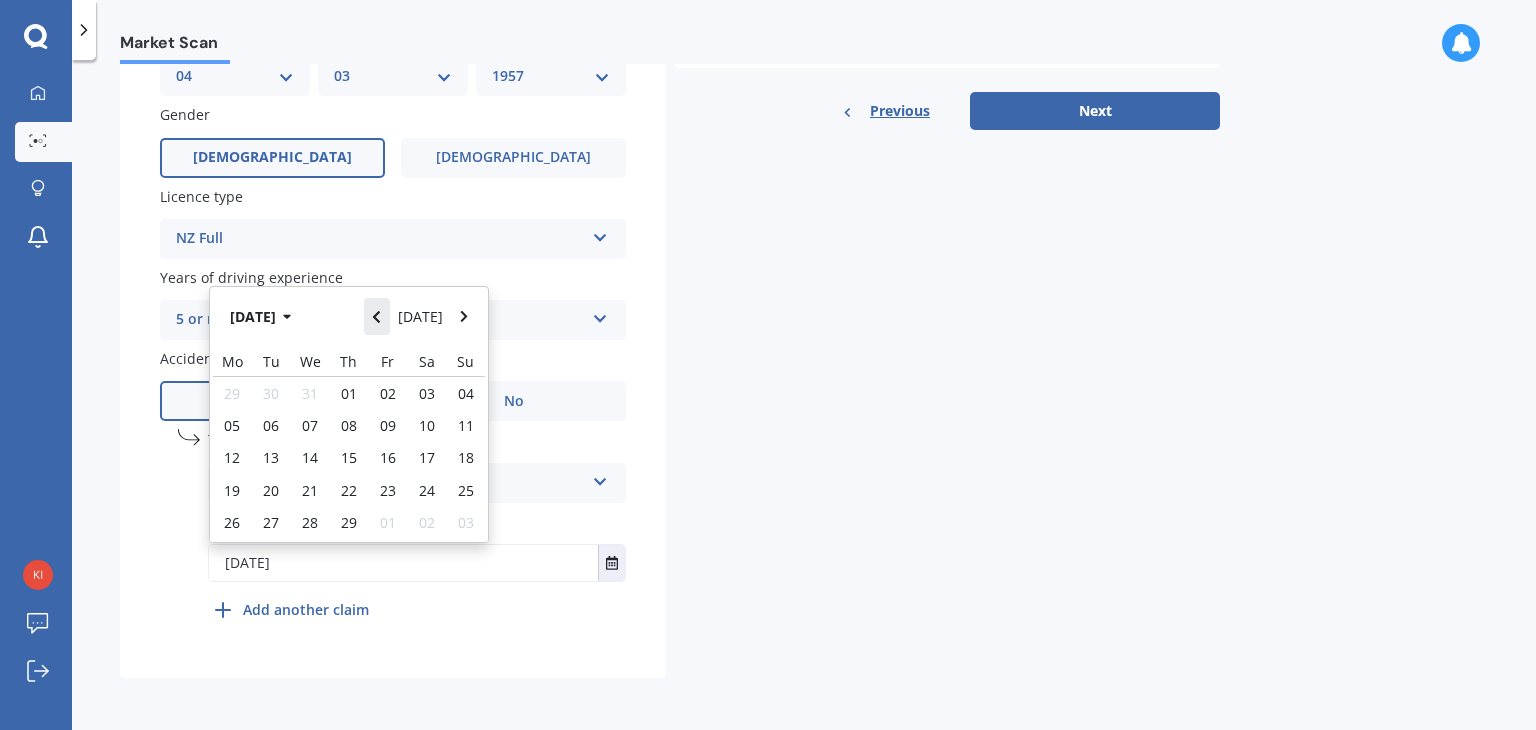 click 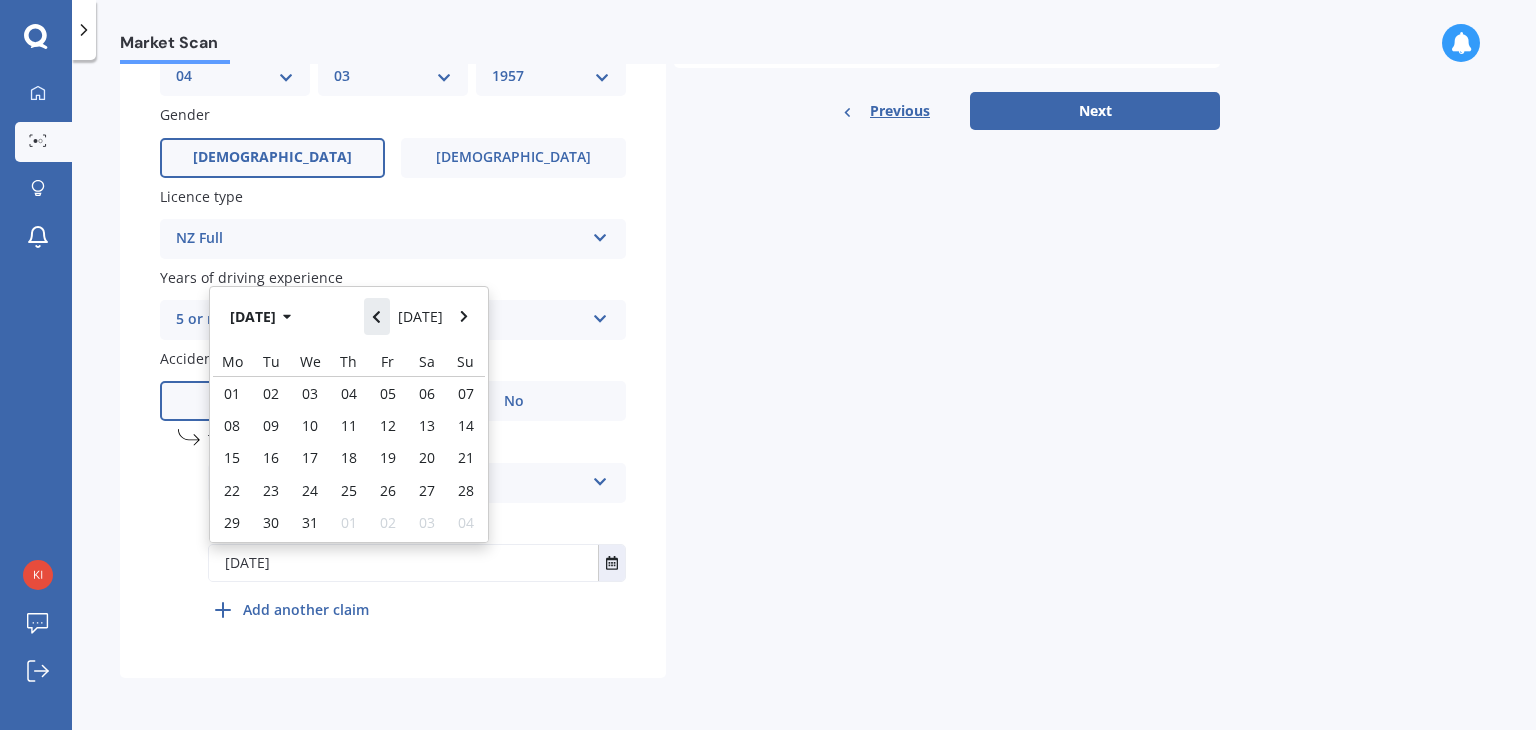 click 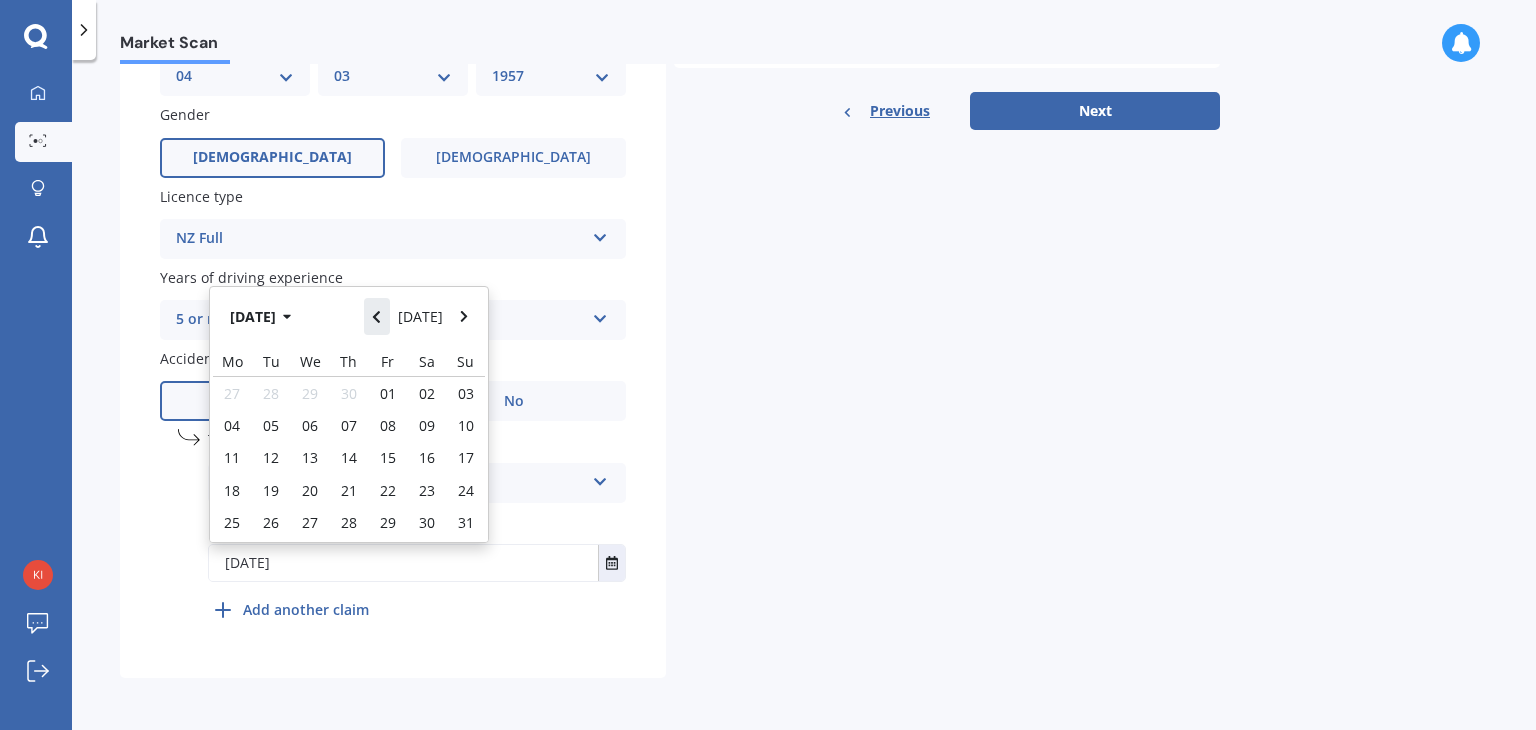 click 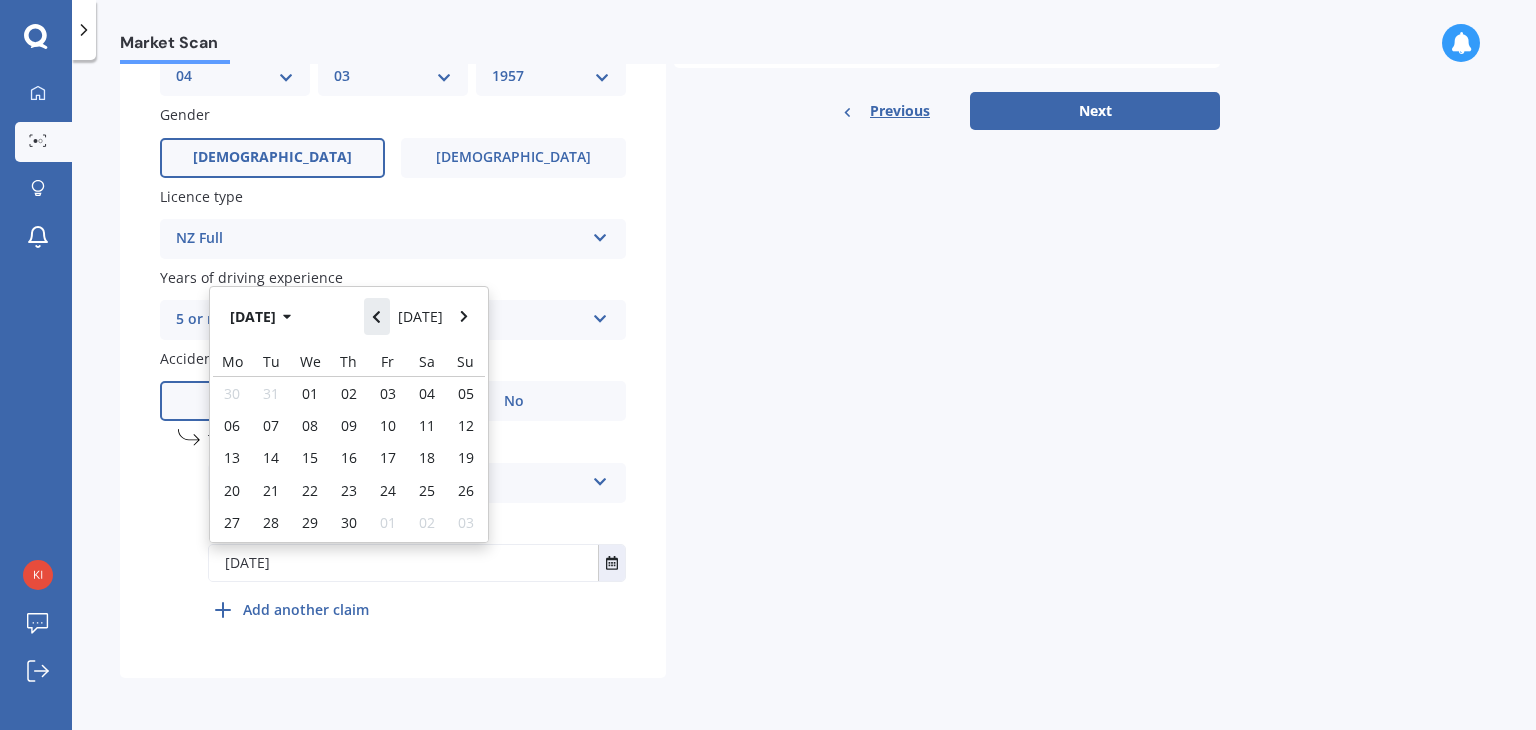 click 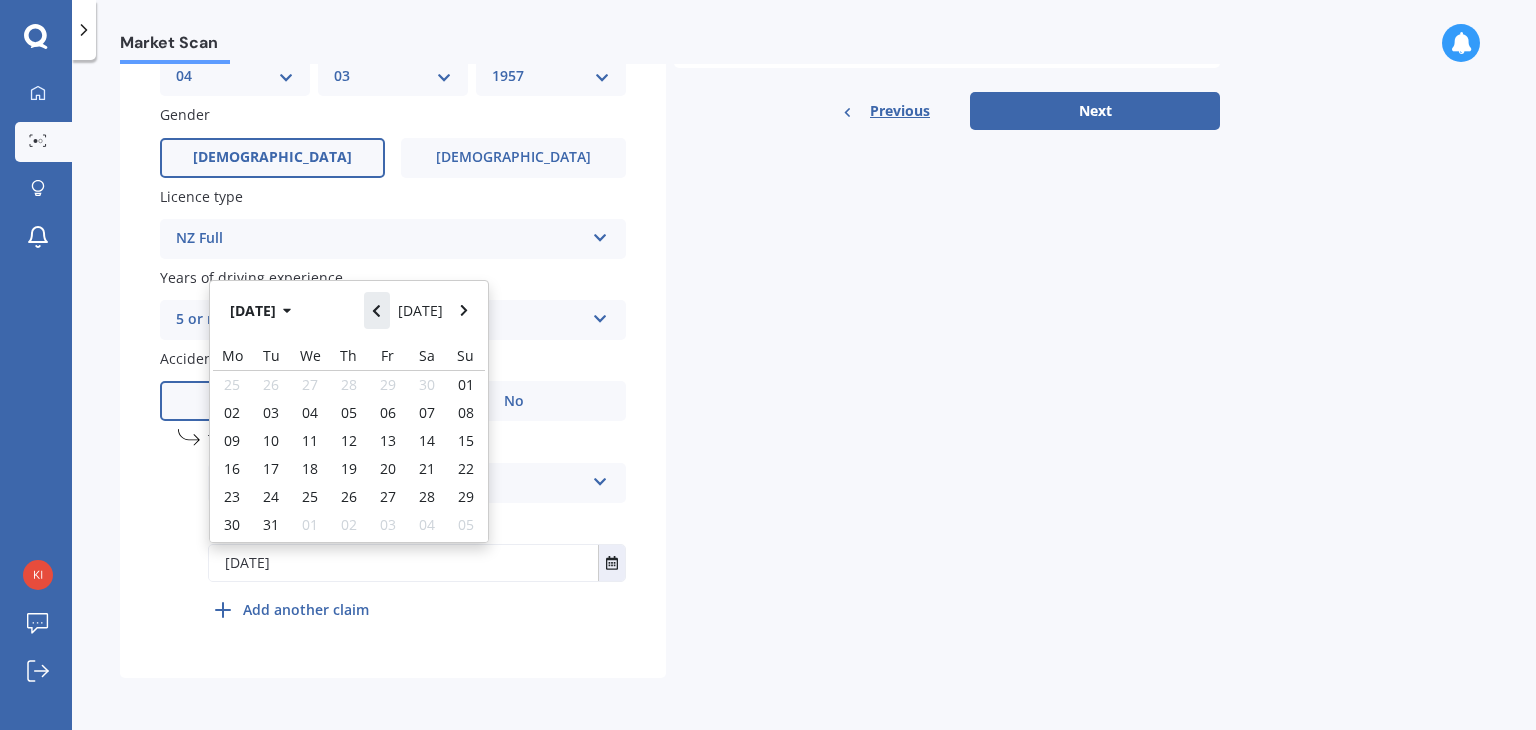 click 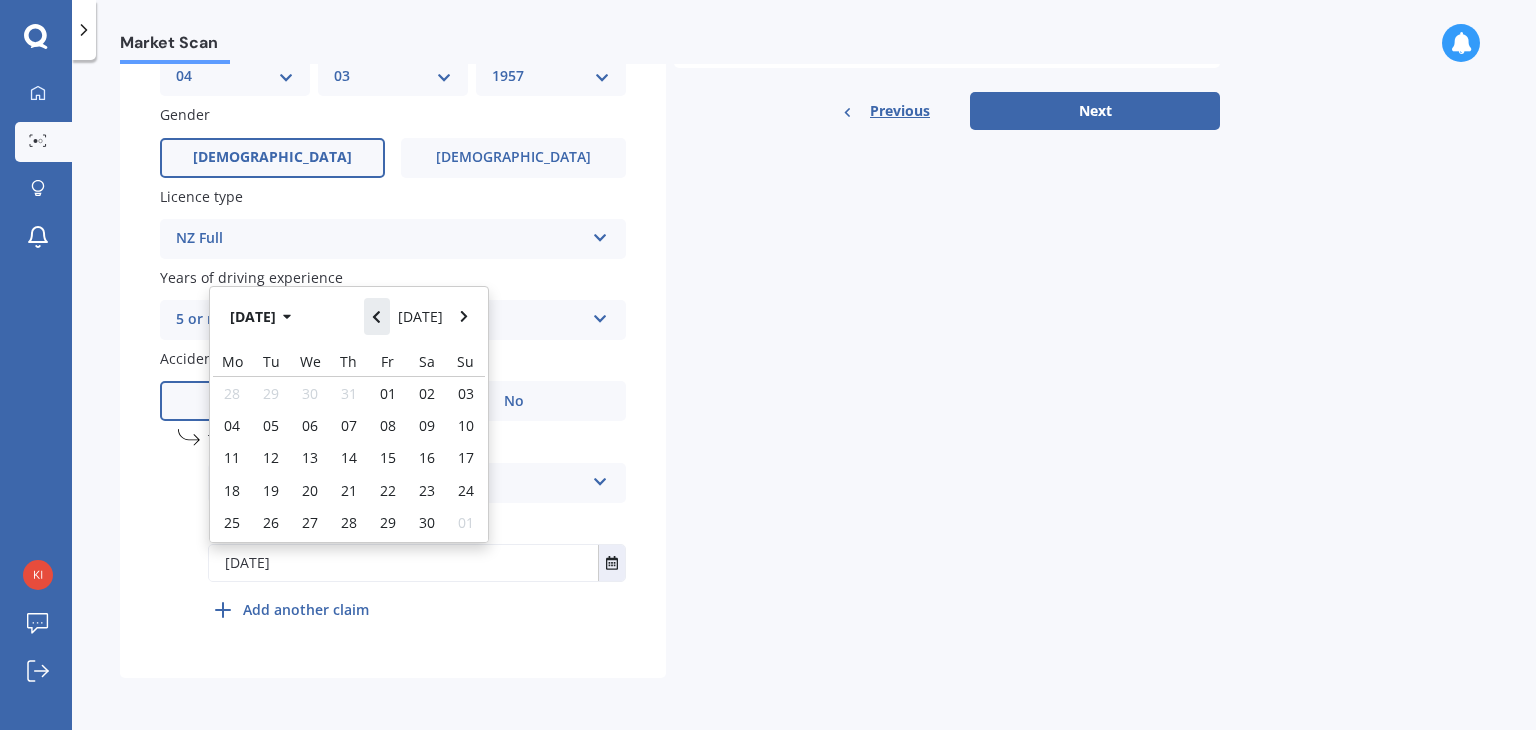 click 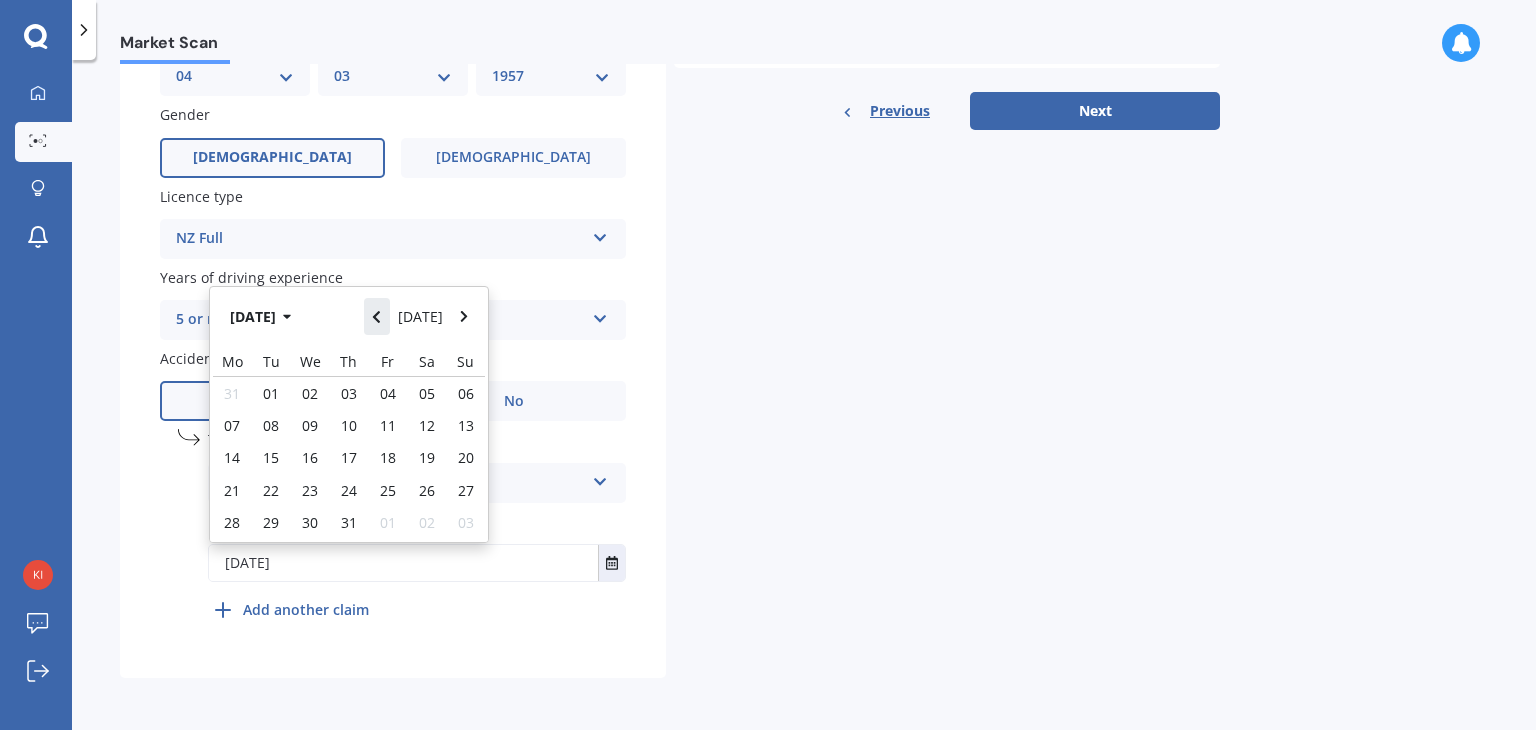 click 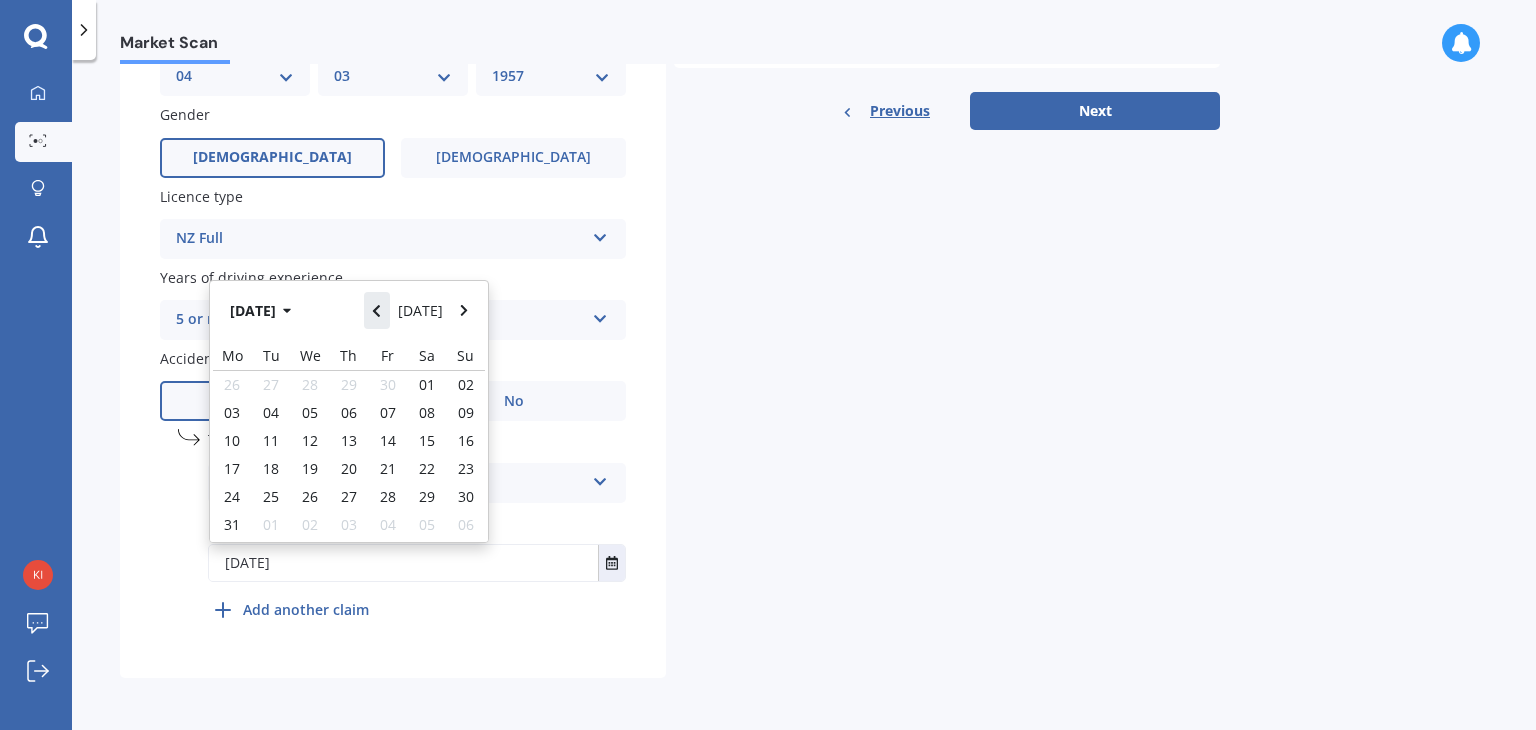 click 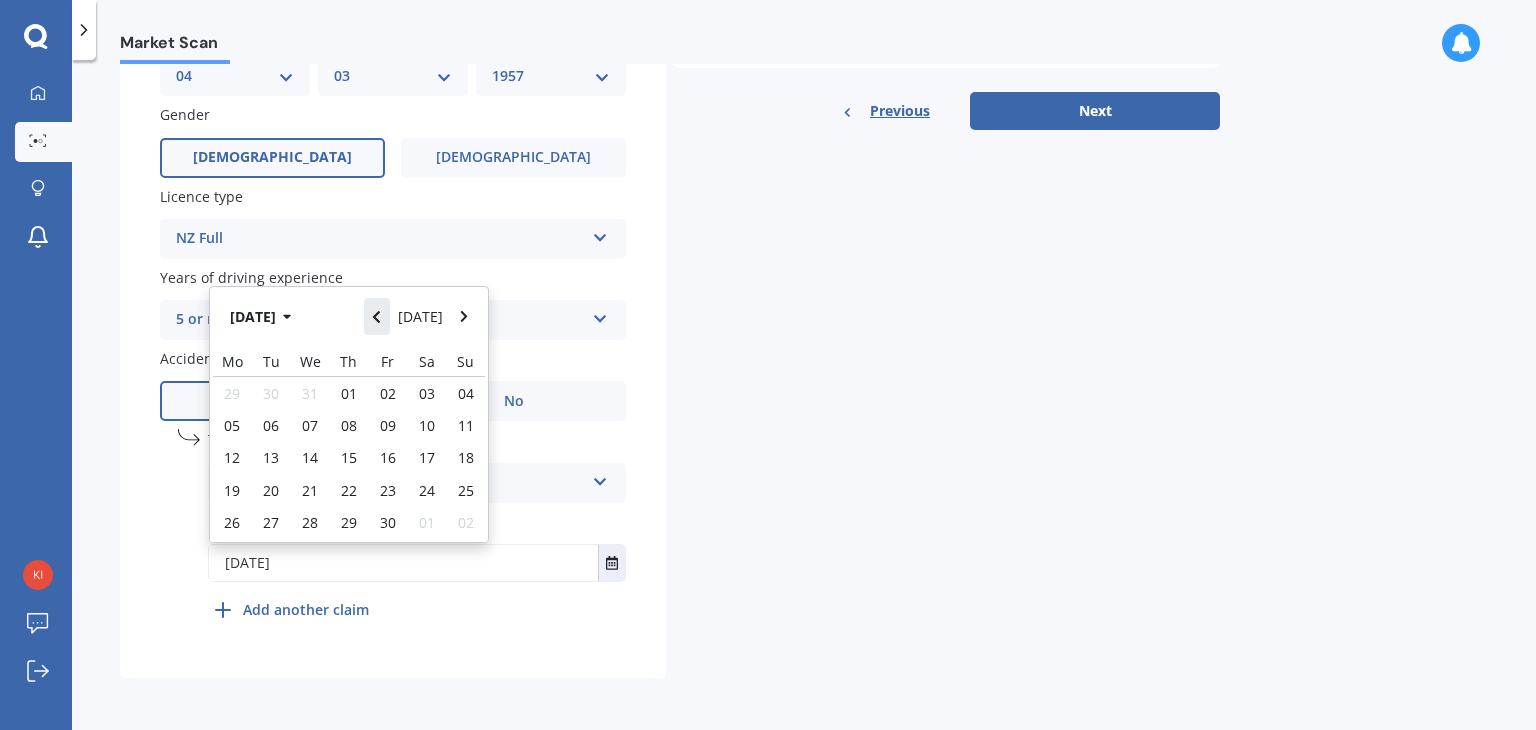 click 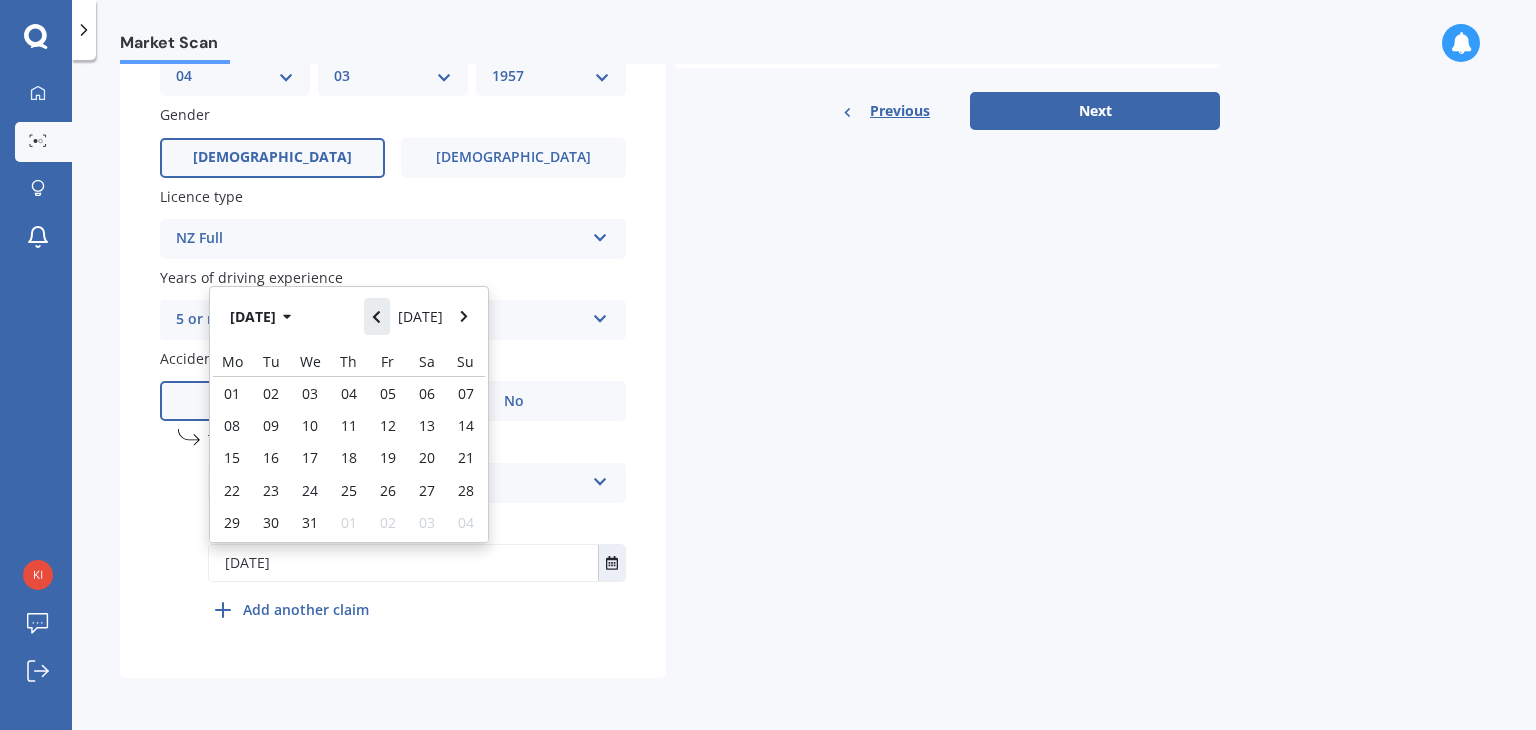click 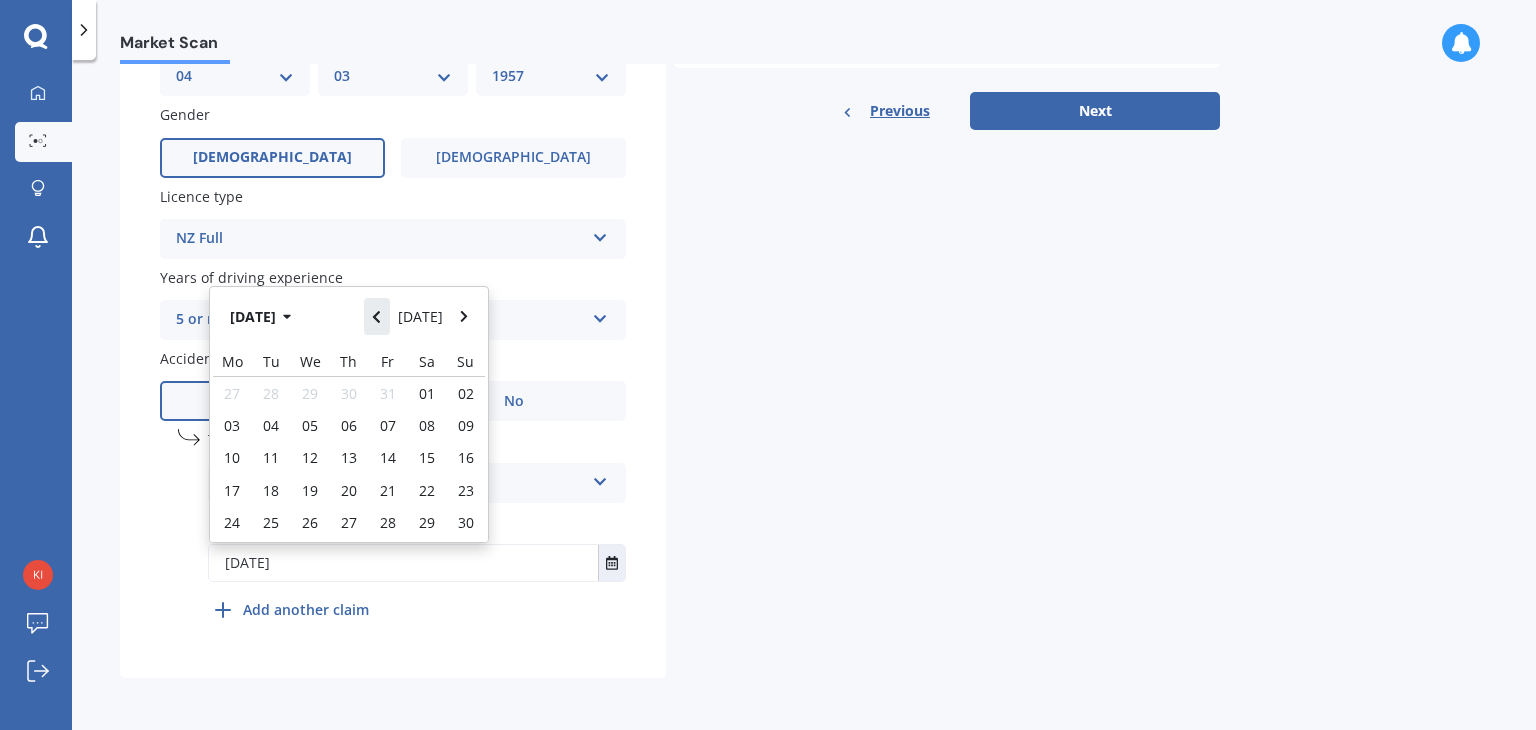 click 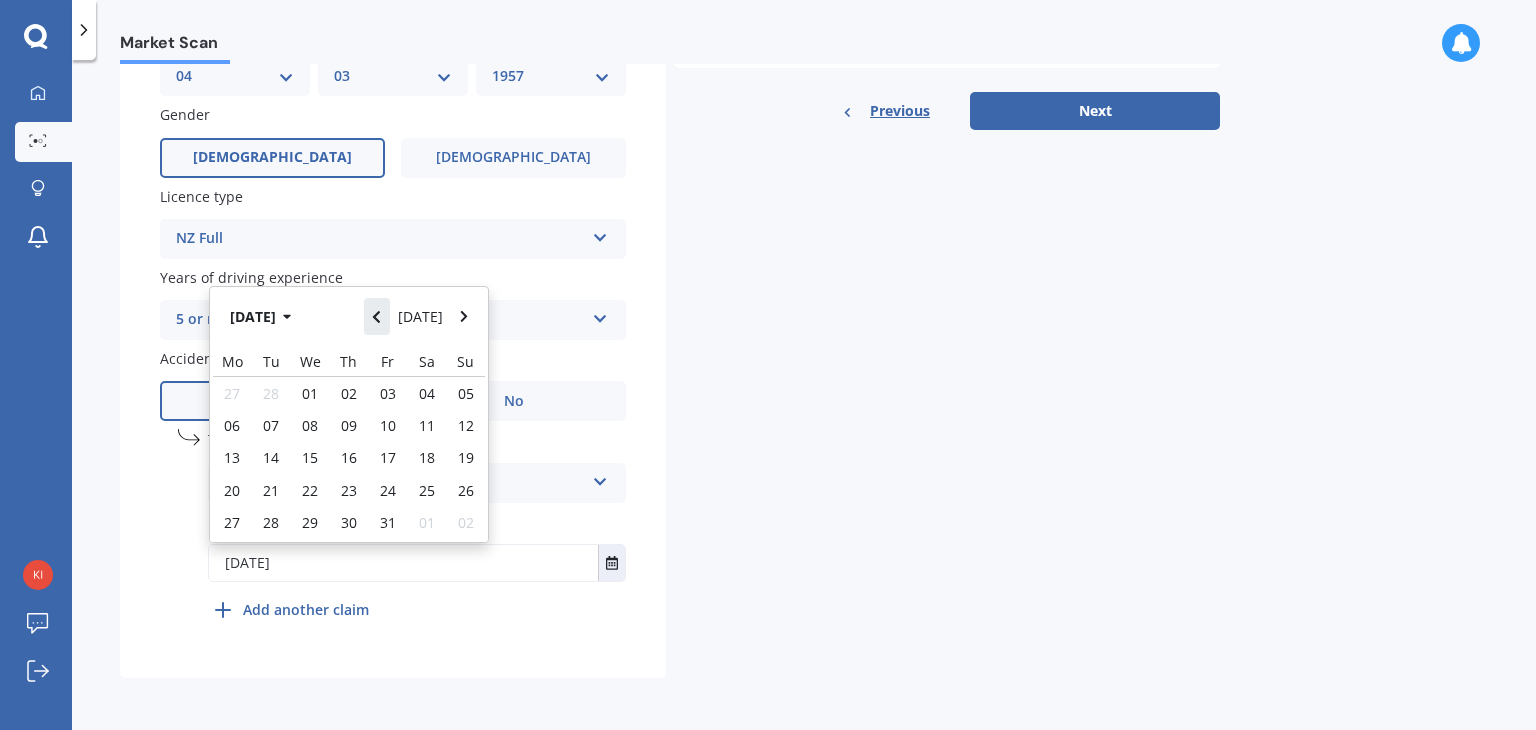 click 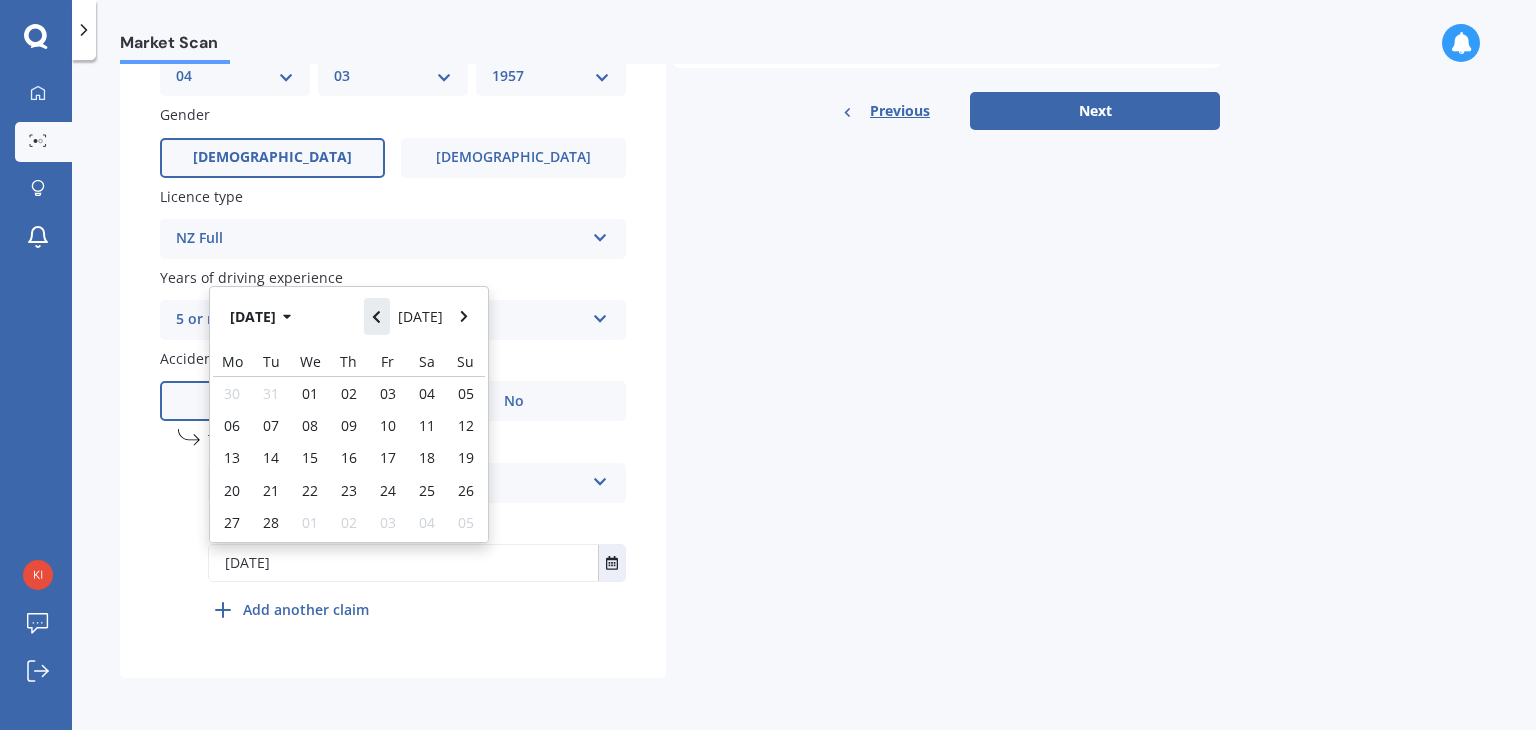 click 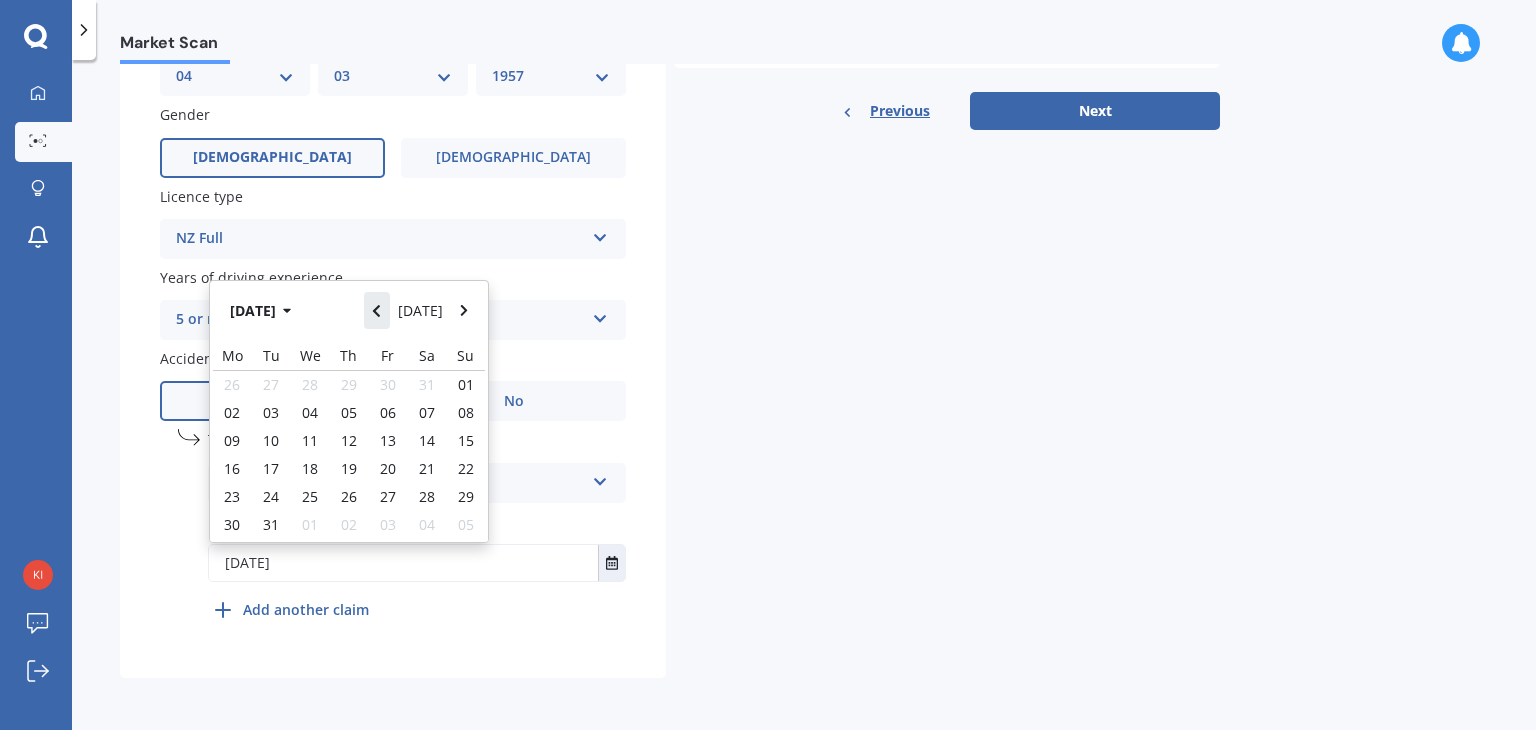 click 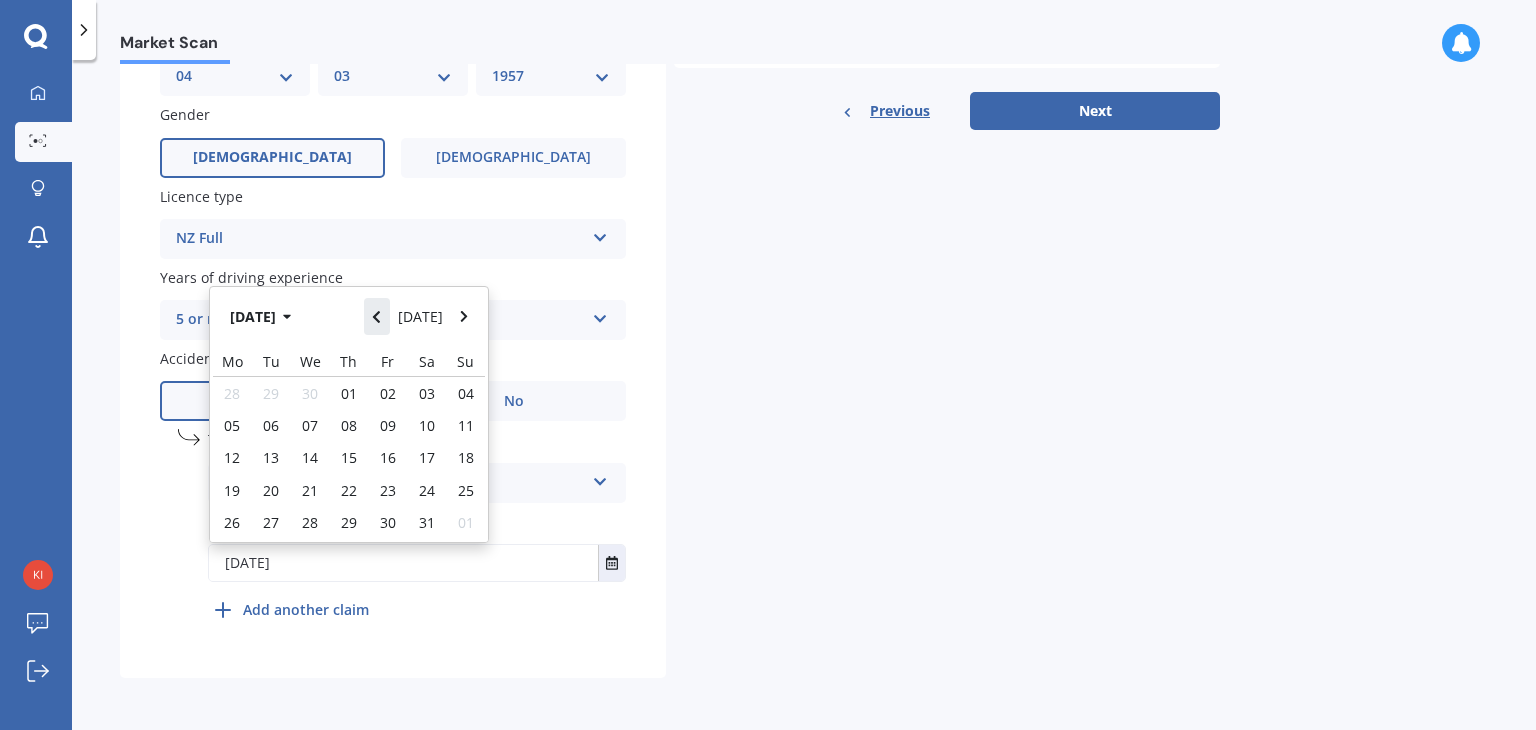 click 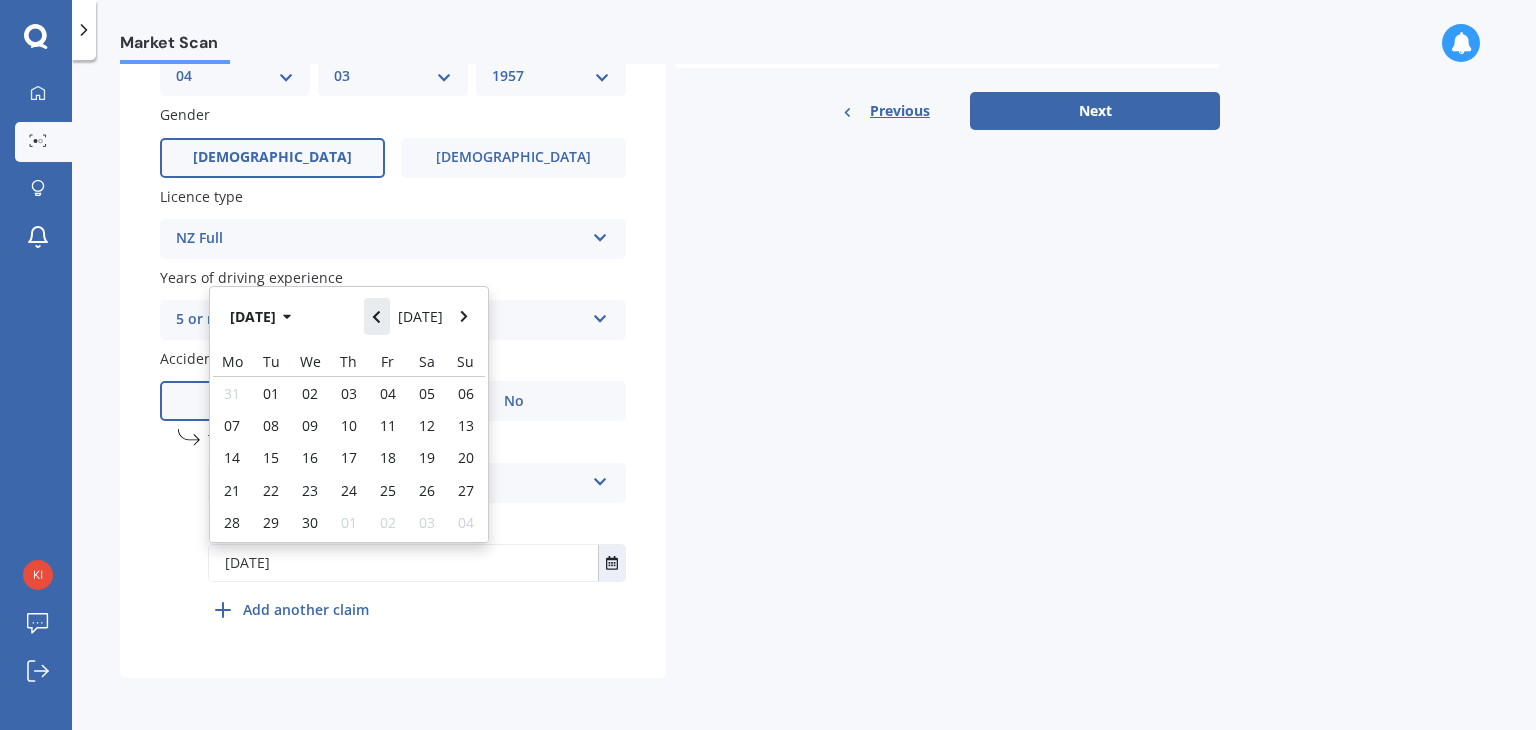 click 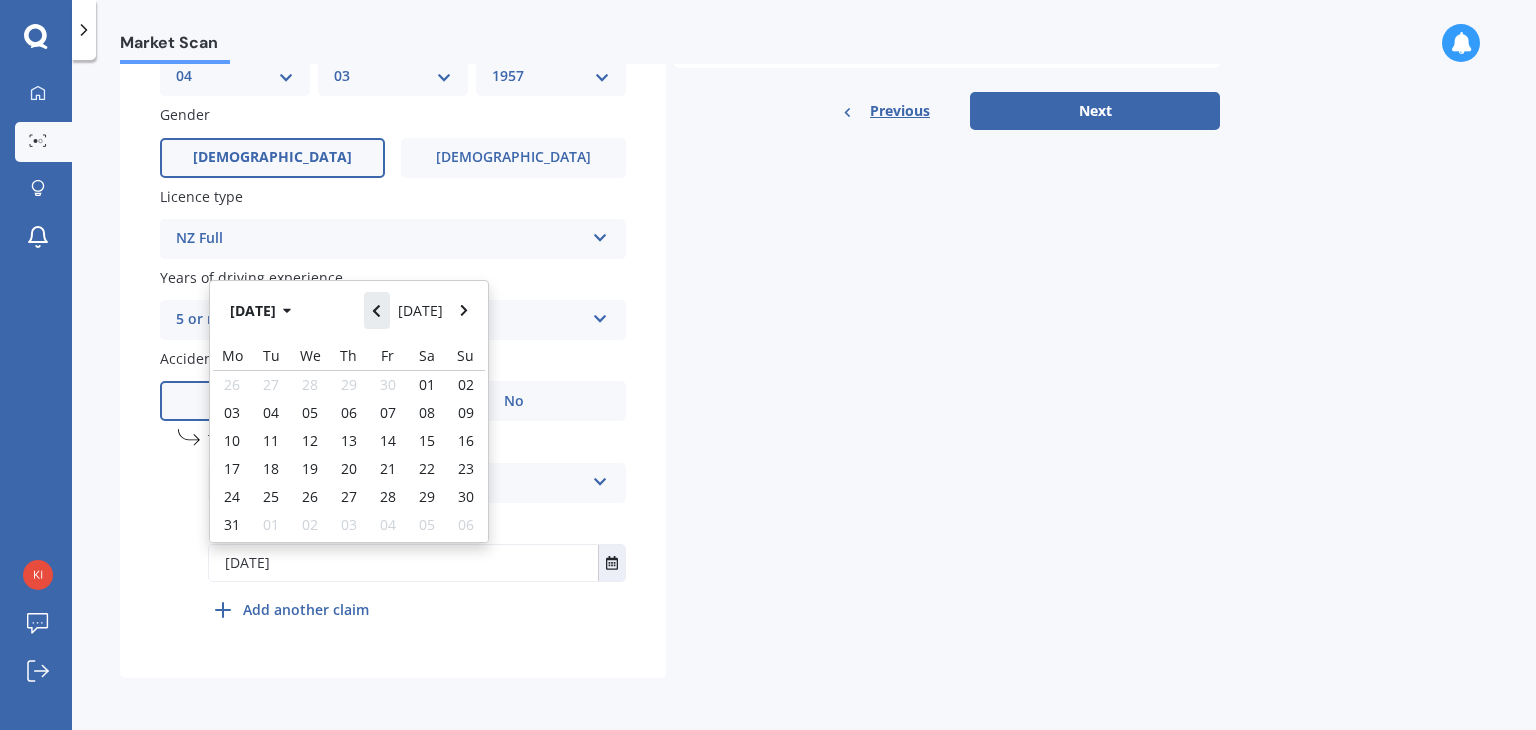 click 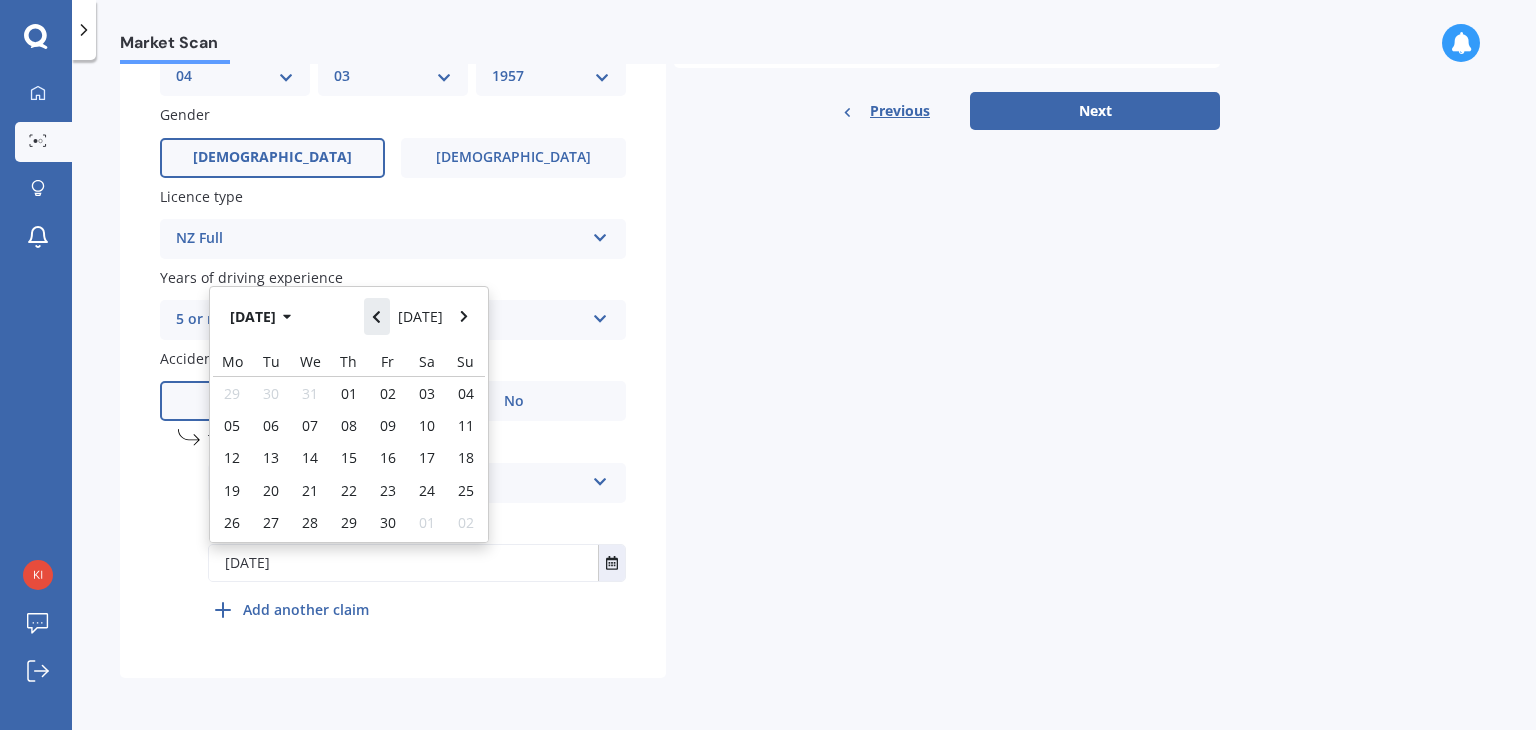 click 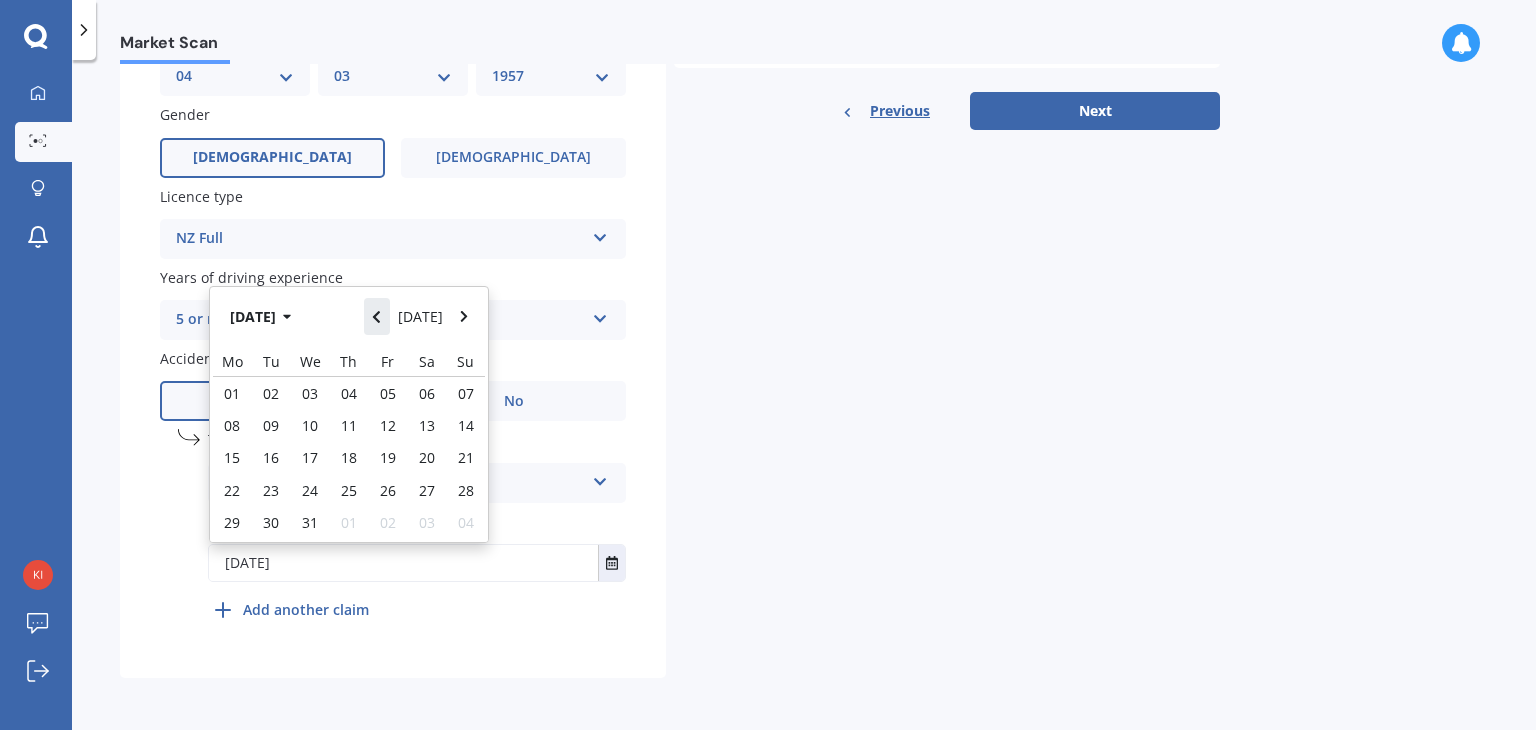 click 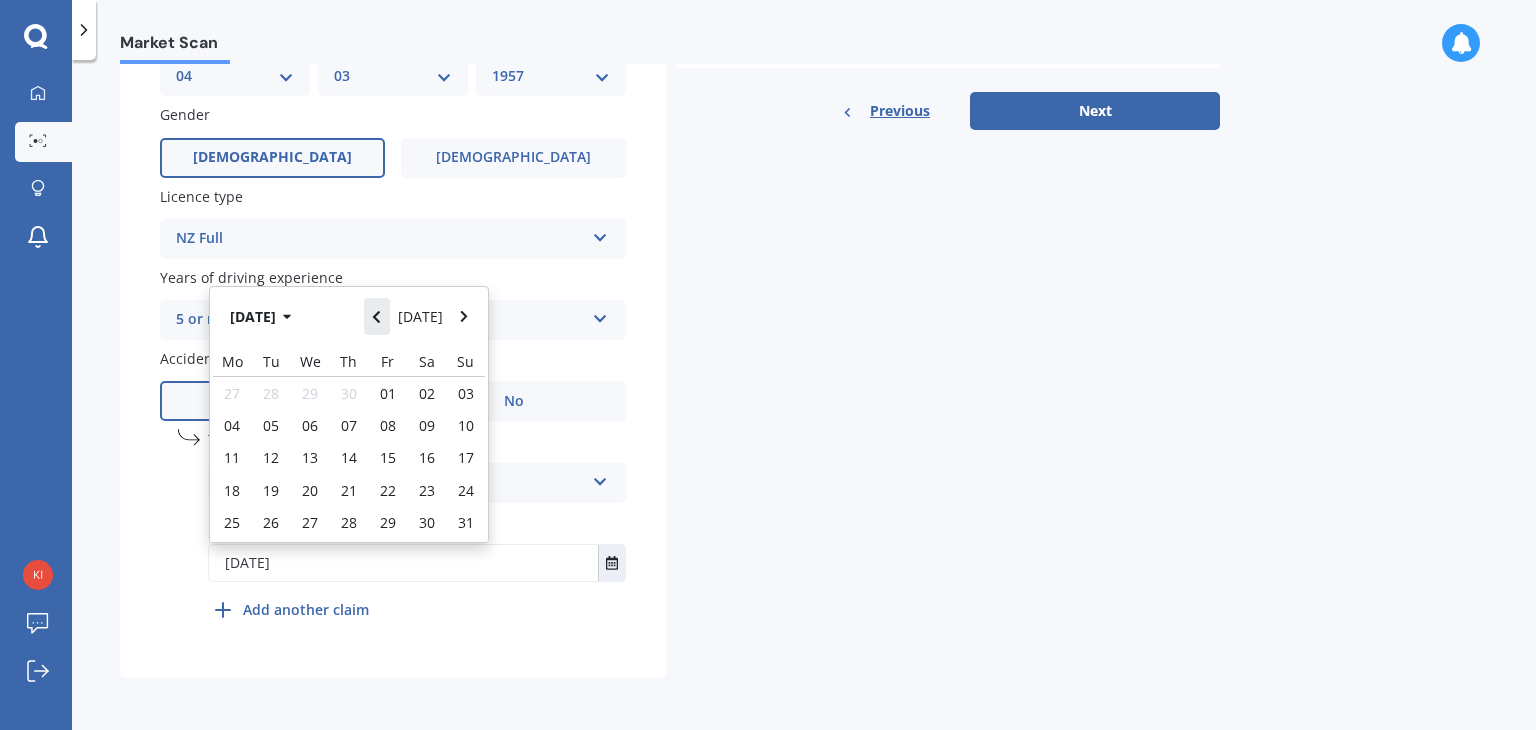 click 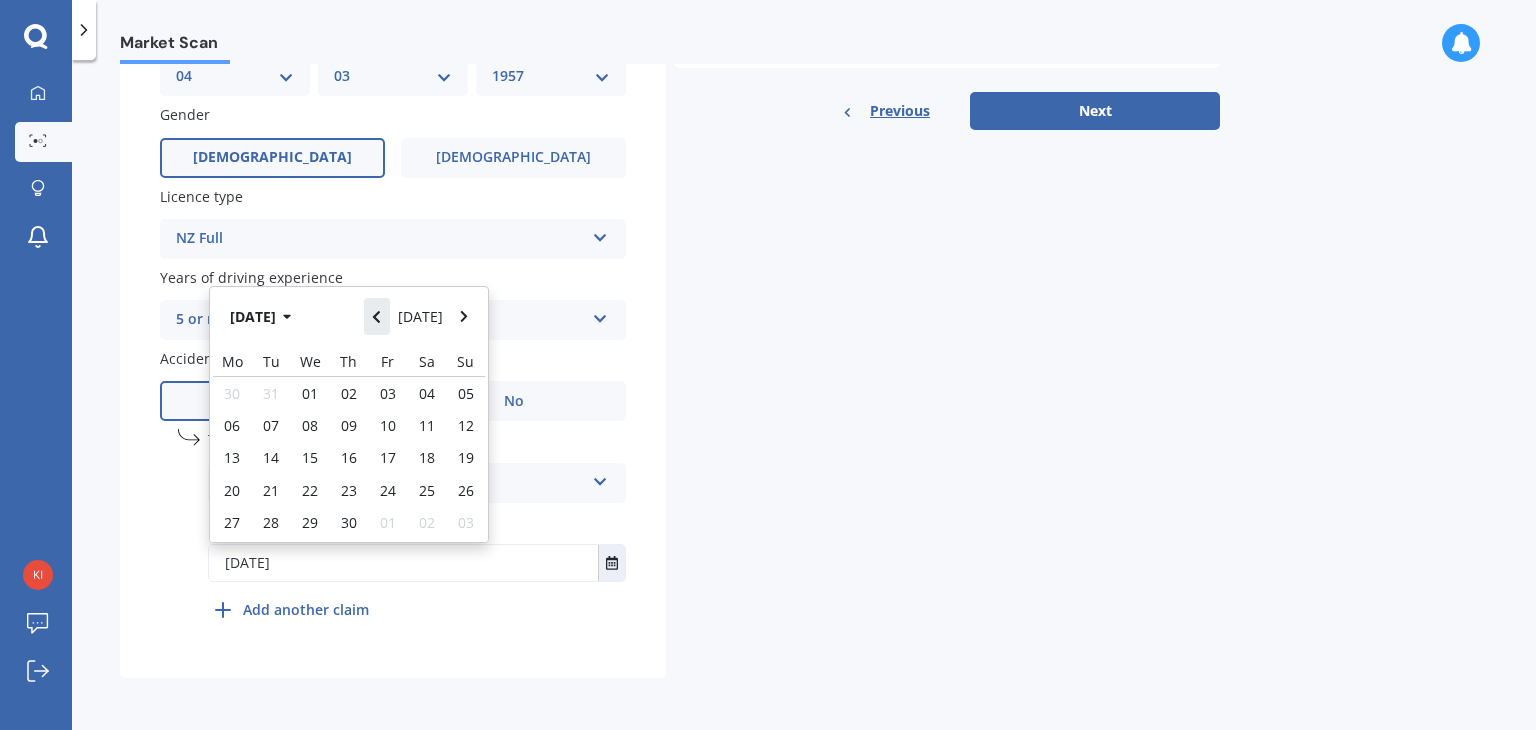 click 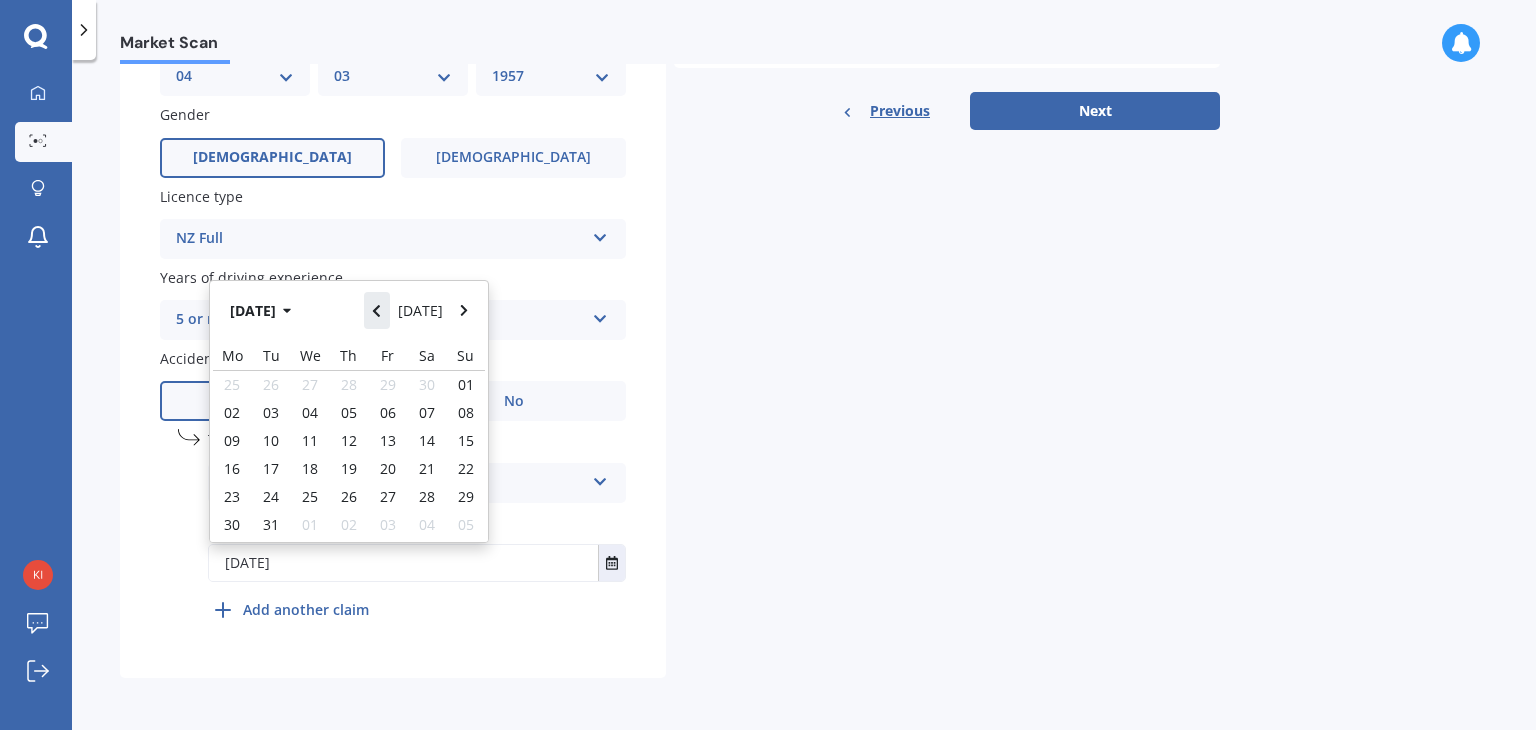 click 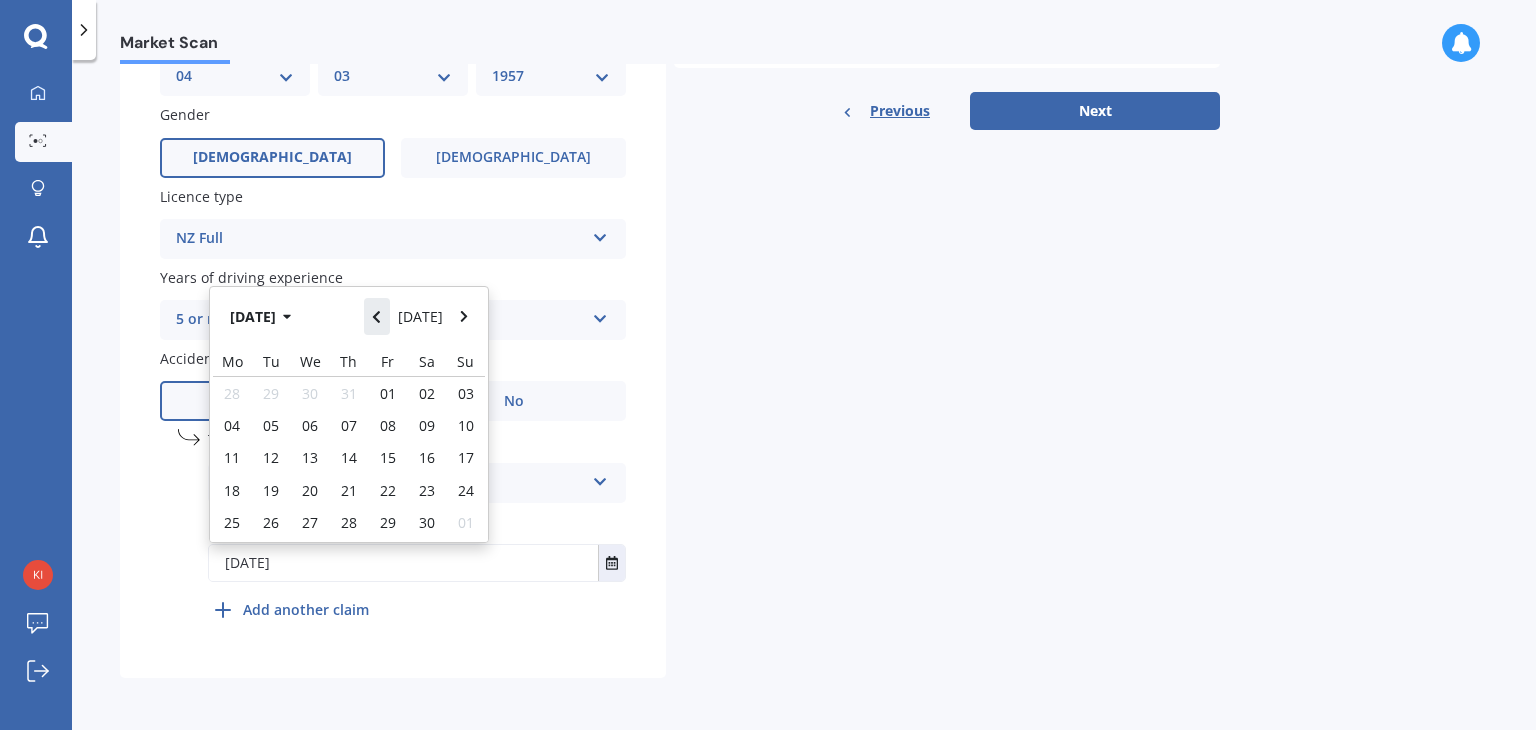 click 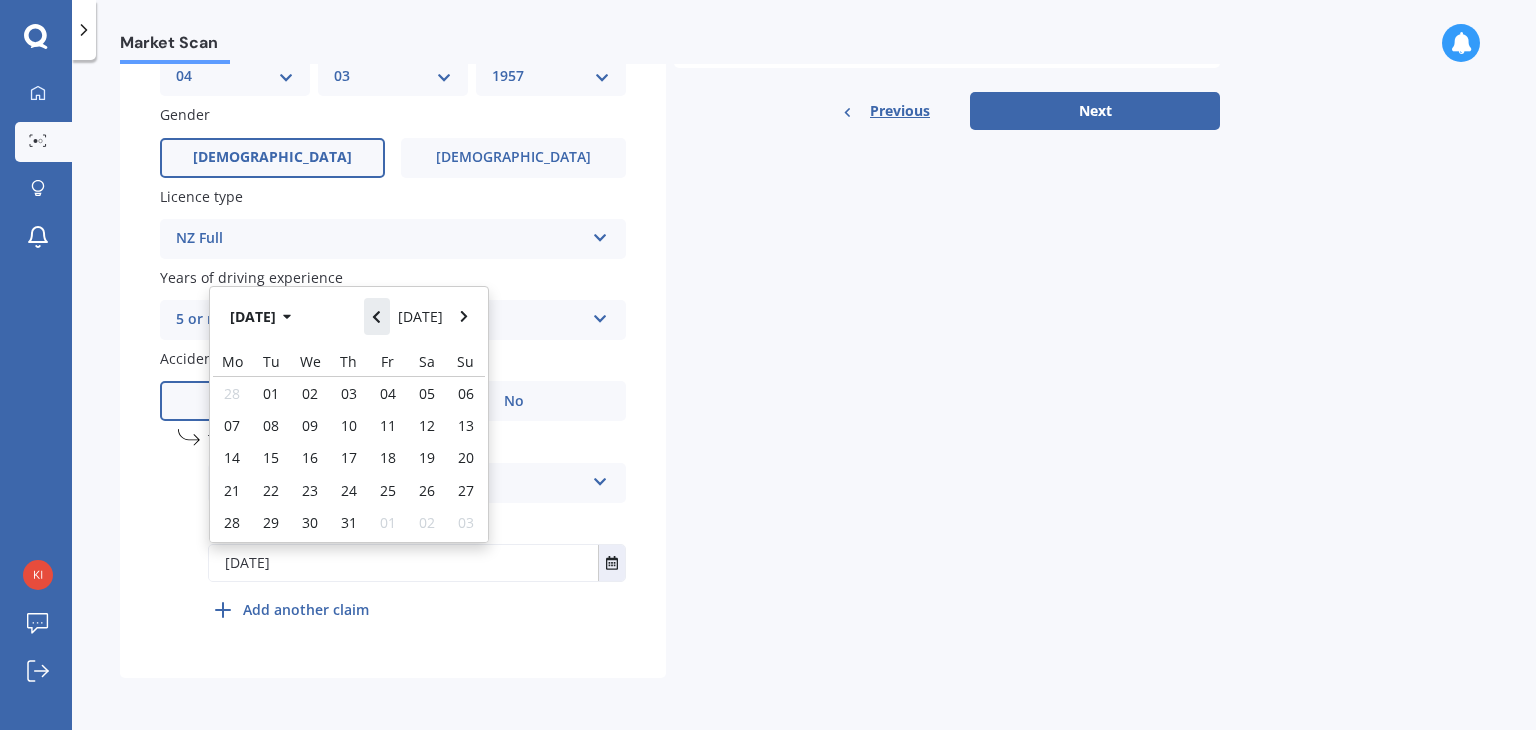 click 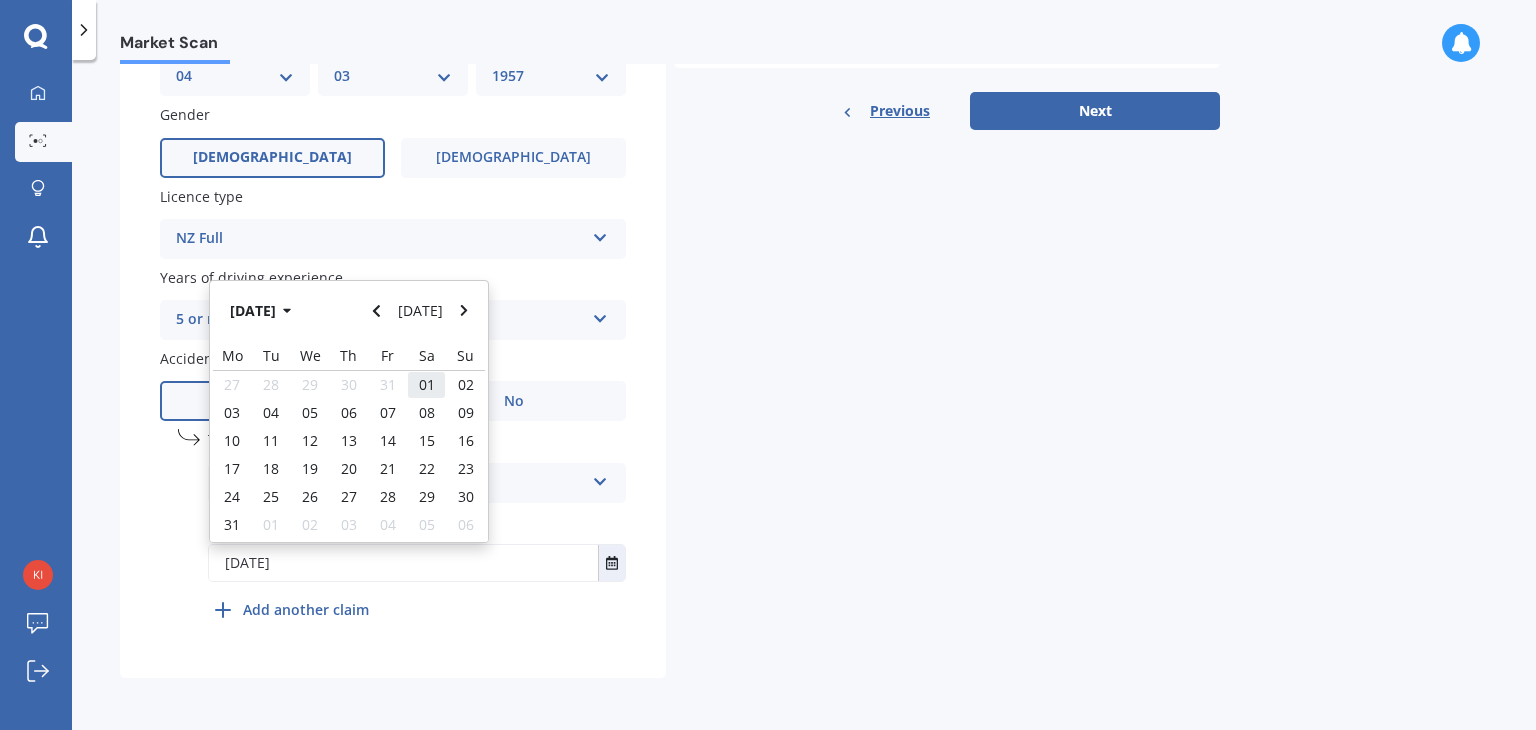click on "01" at bounding box center [427, 384] 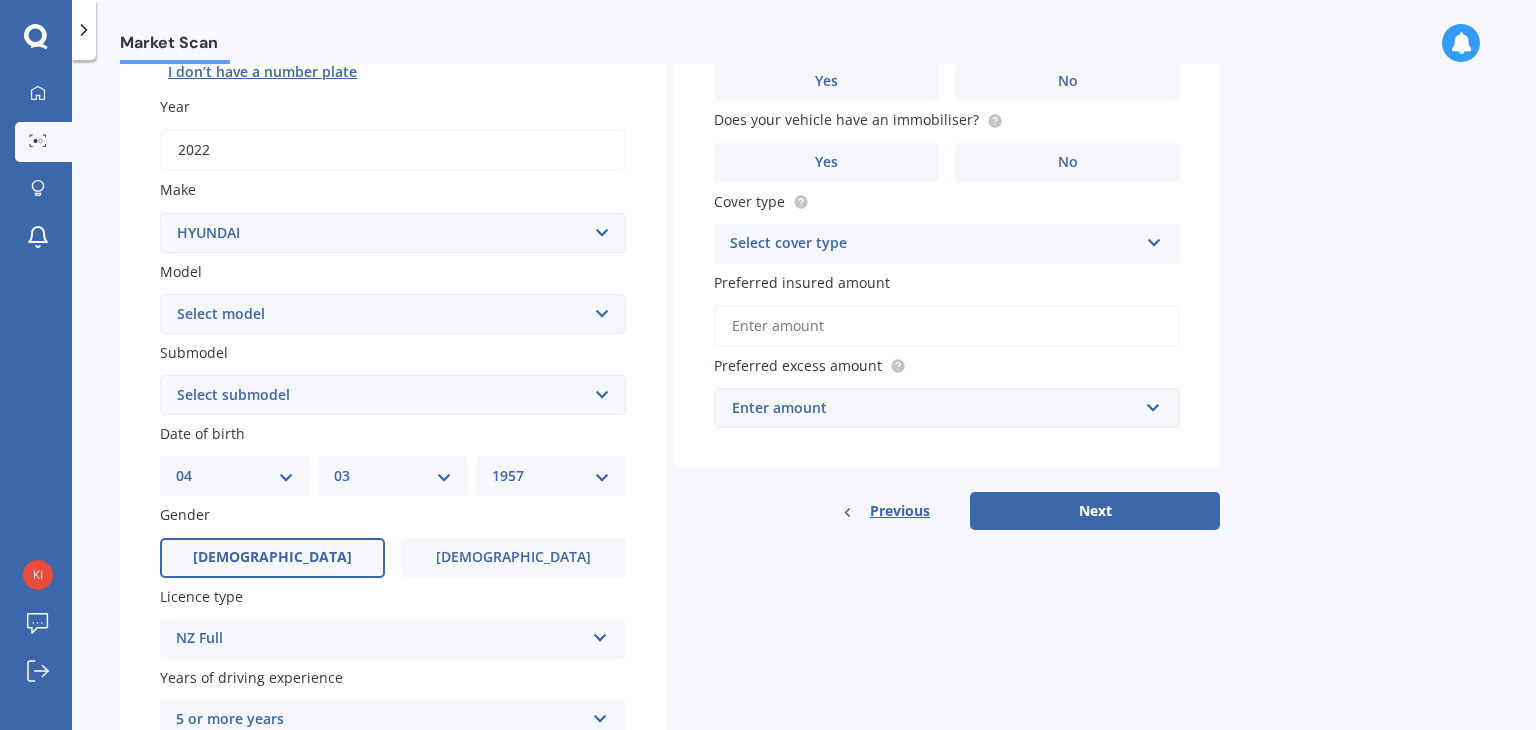 scroll, scrollTop: 0, scrollLeft: 0, axis: both 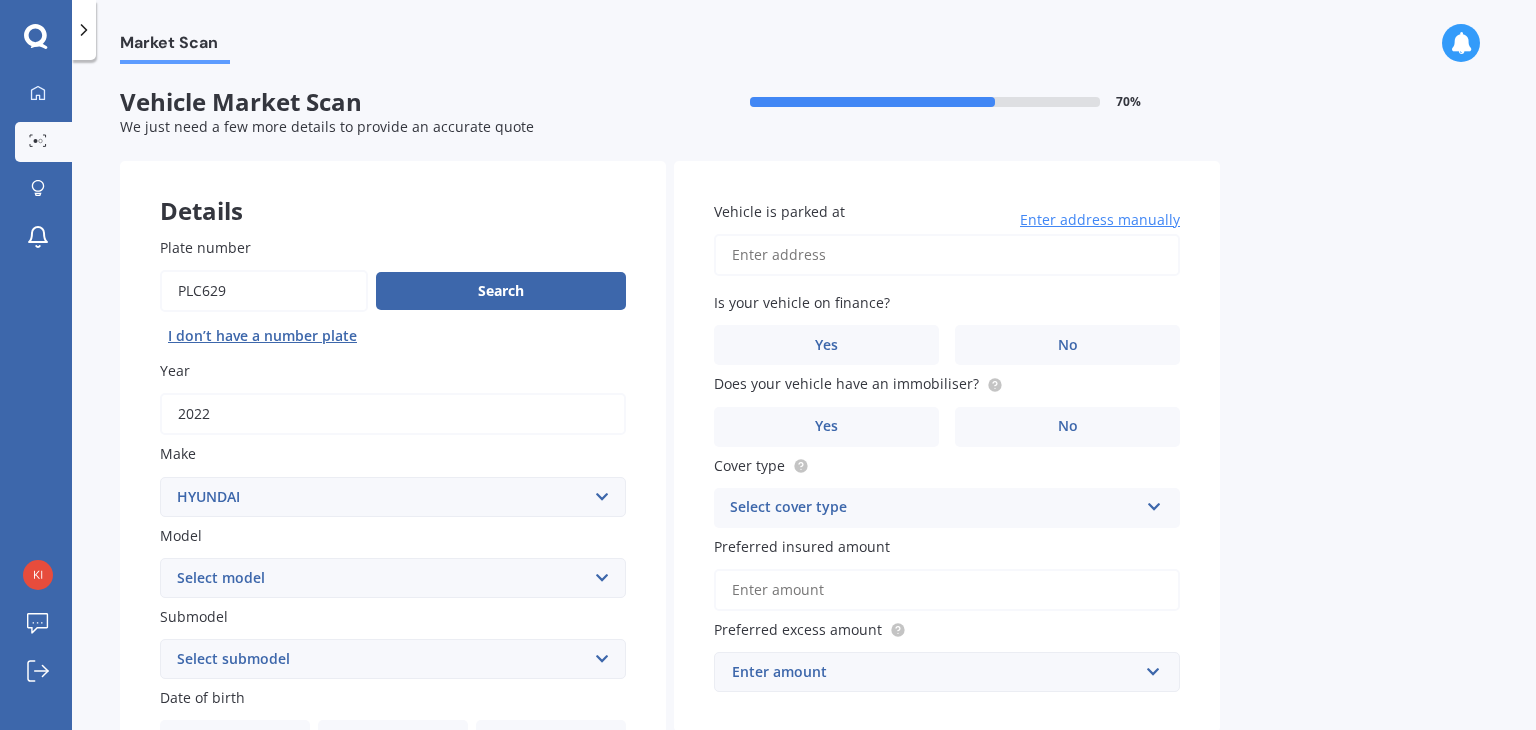 click on "Vehicle is parked at" at bounding box center [947, 255] 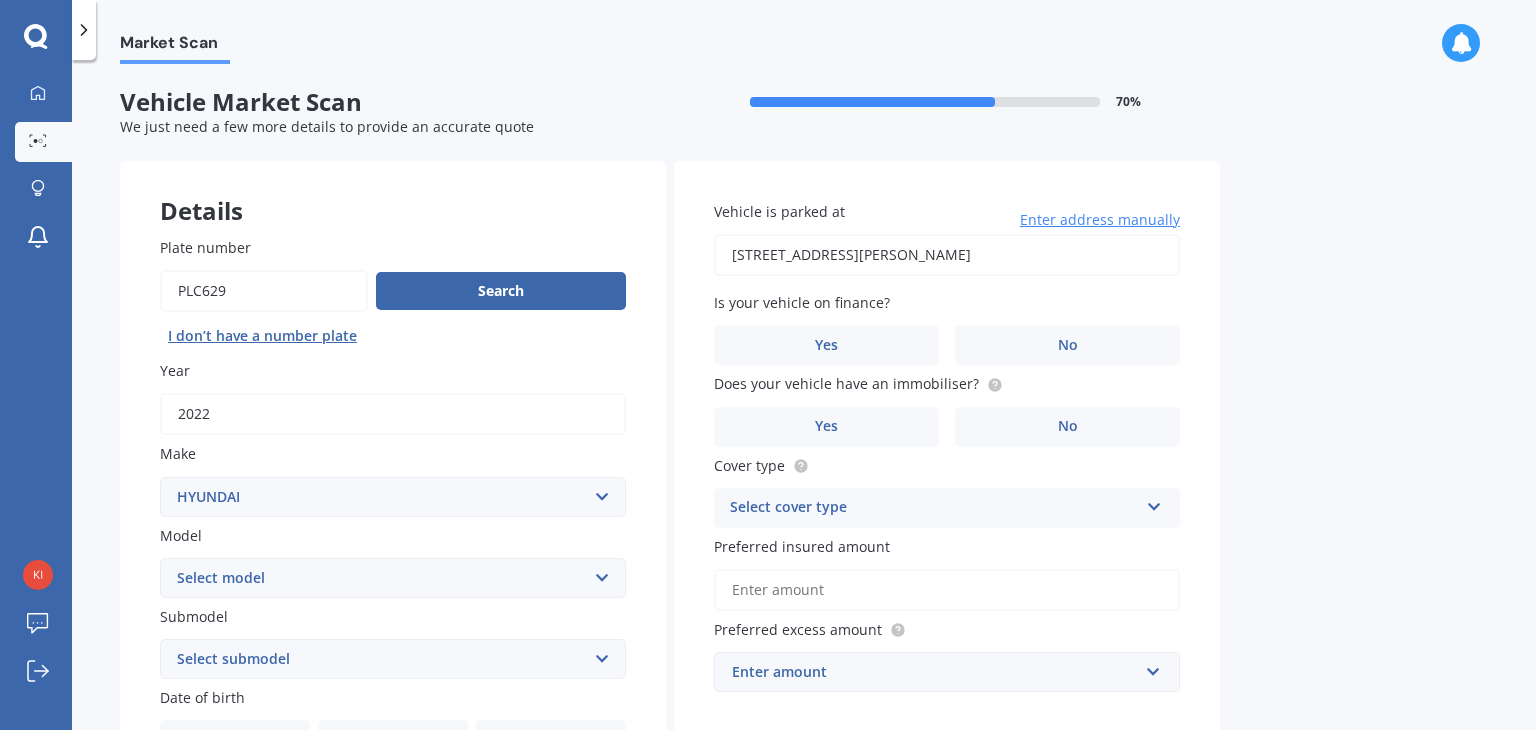 type on "[STREET_ADDRESS][PERSON_NAME]" 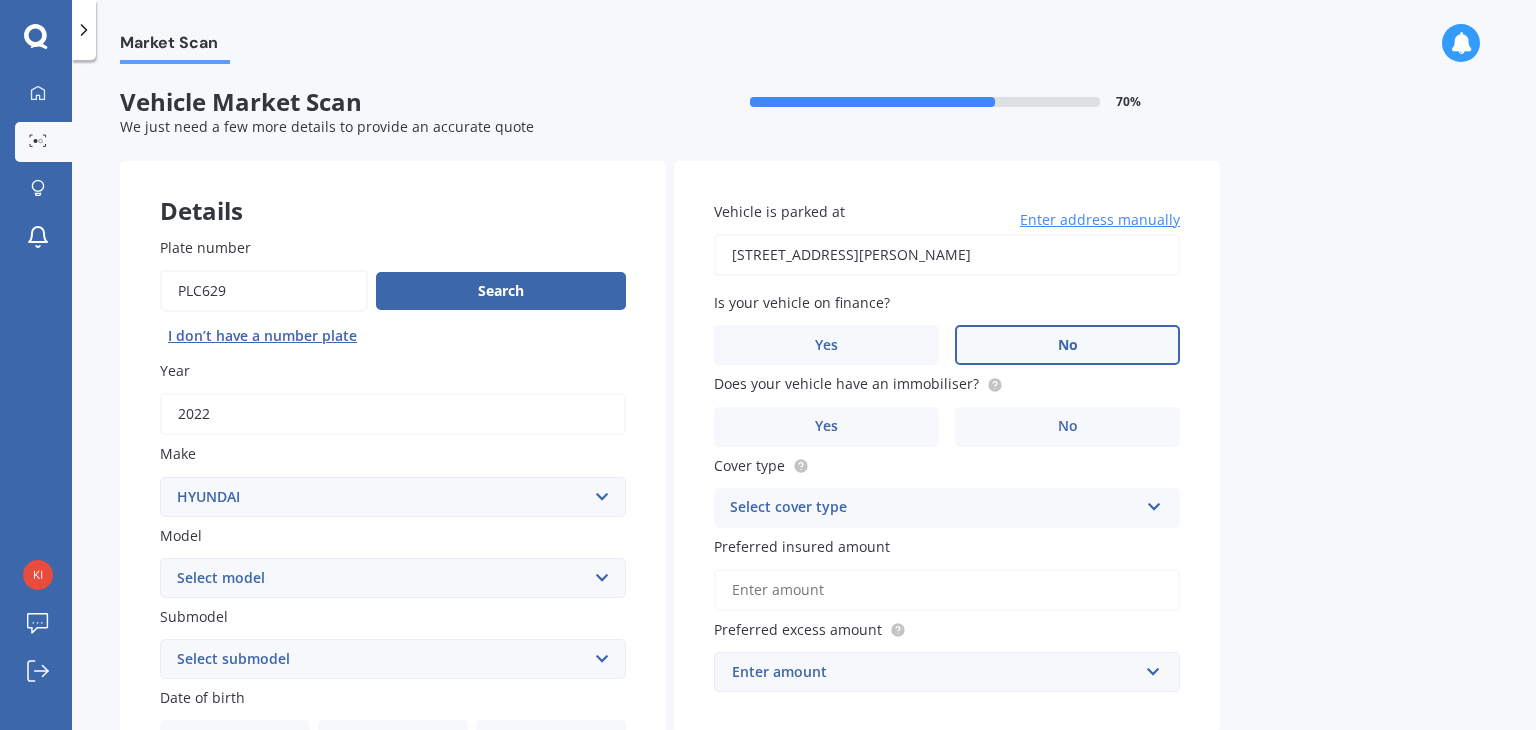 click on "No" at bounding box center [1068, 345] 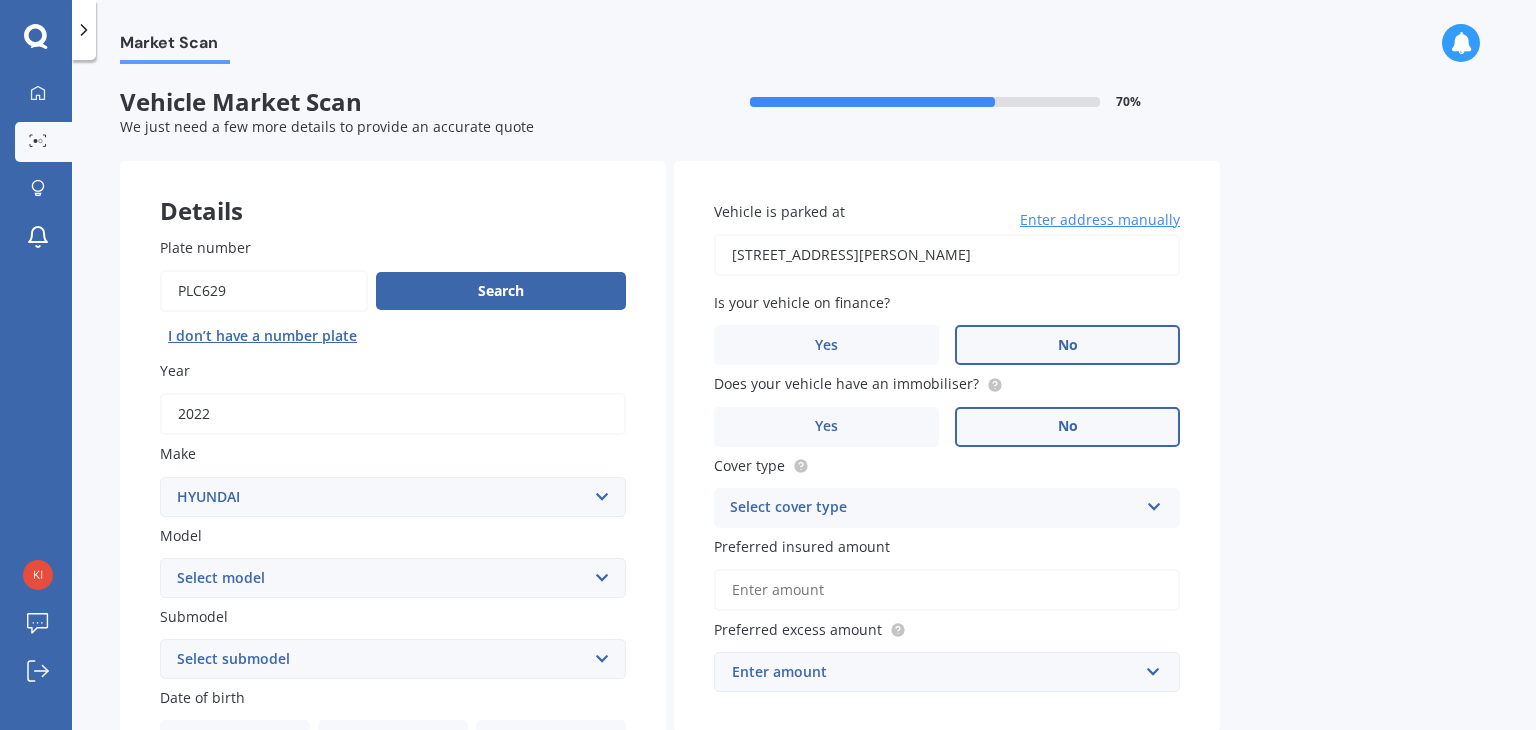 click on "No" at bounding box center (1068, 426) 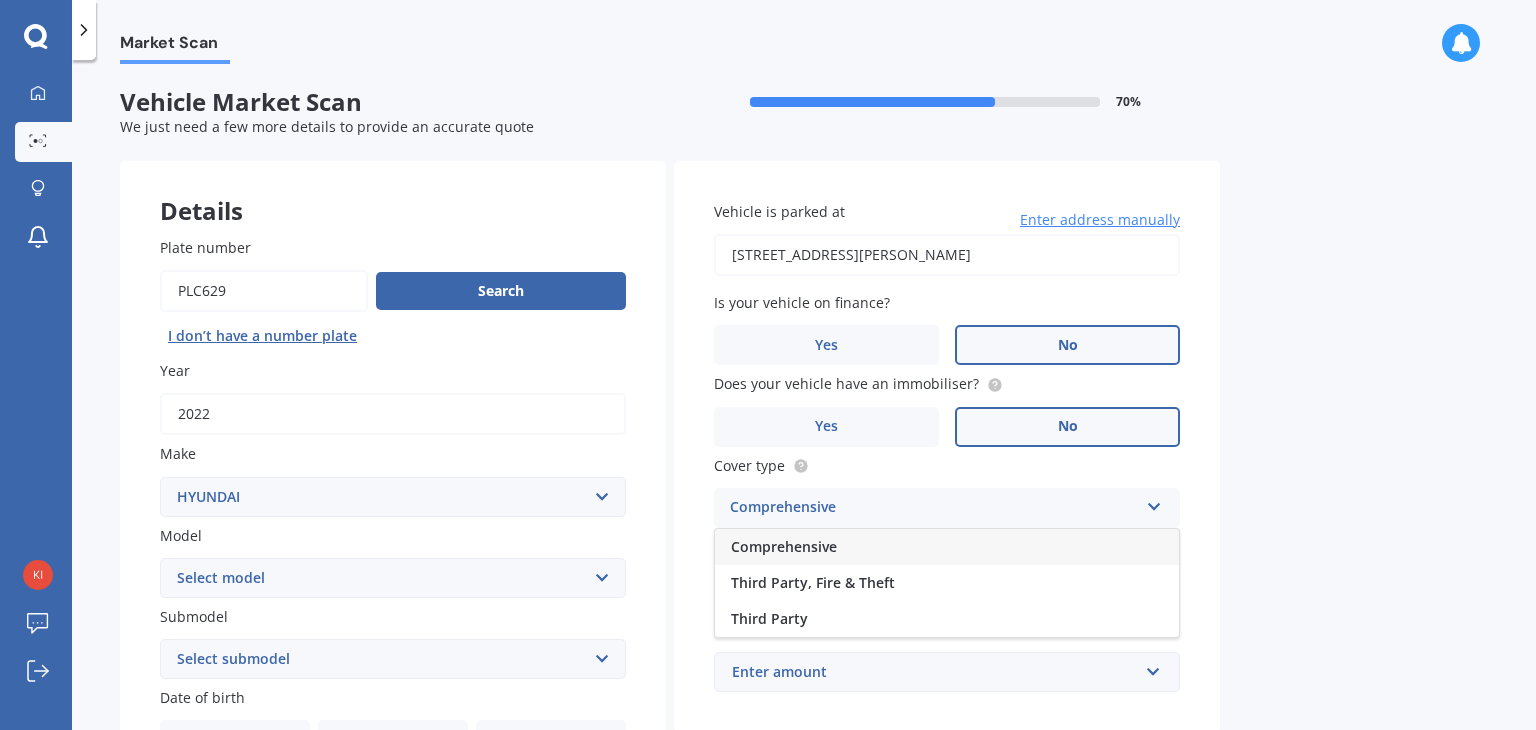 click on "Comprehensive" at bounding box center [784, 546] 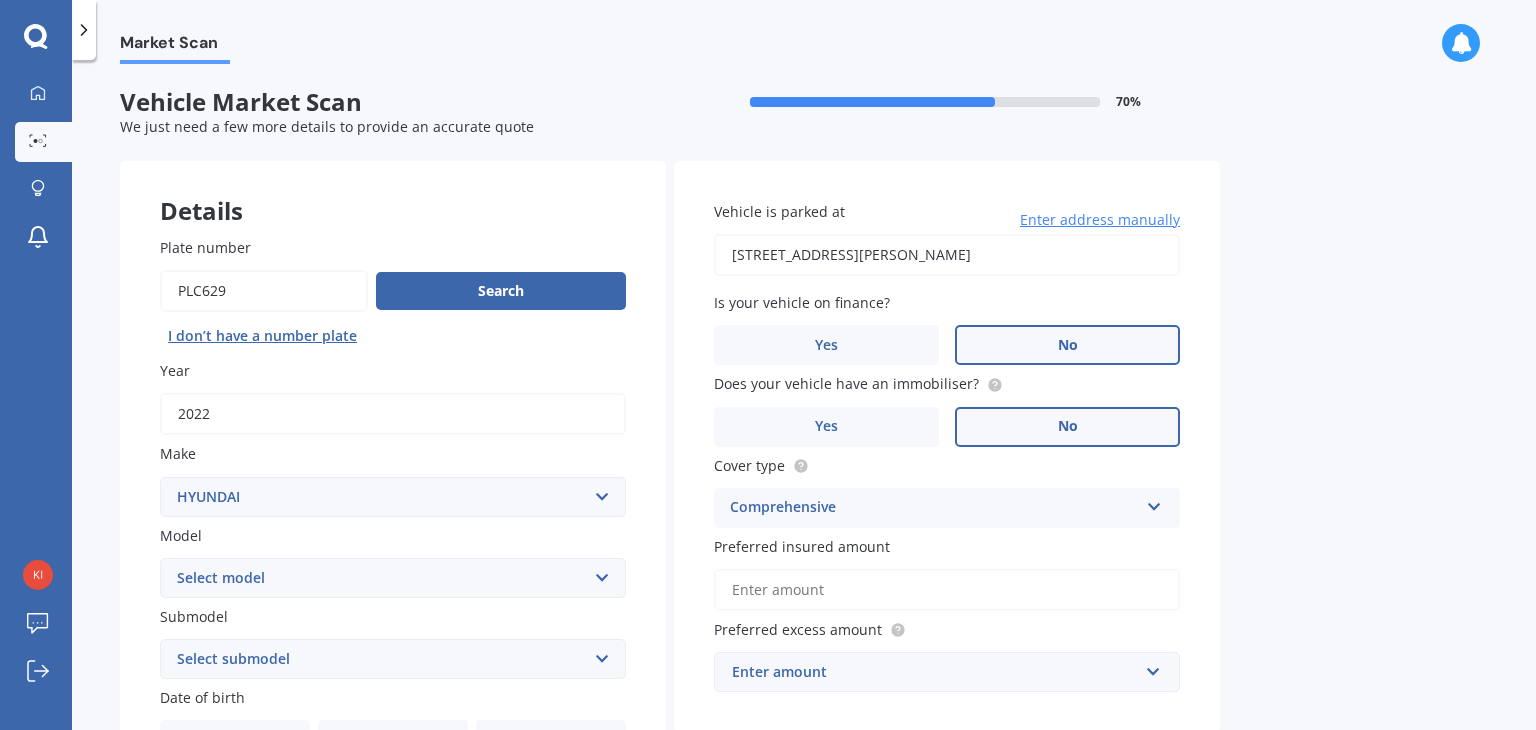 scroll, scrollTop: 200, scrollLeft: 0, axis: vertical 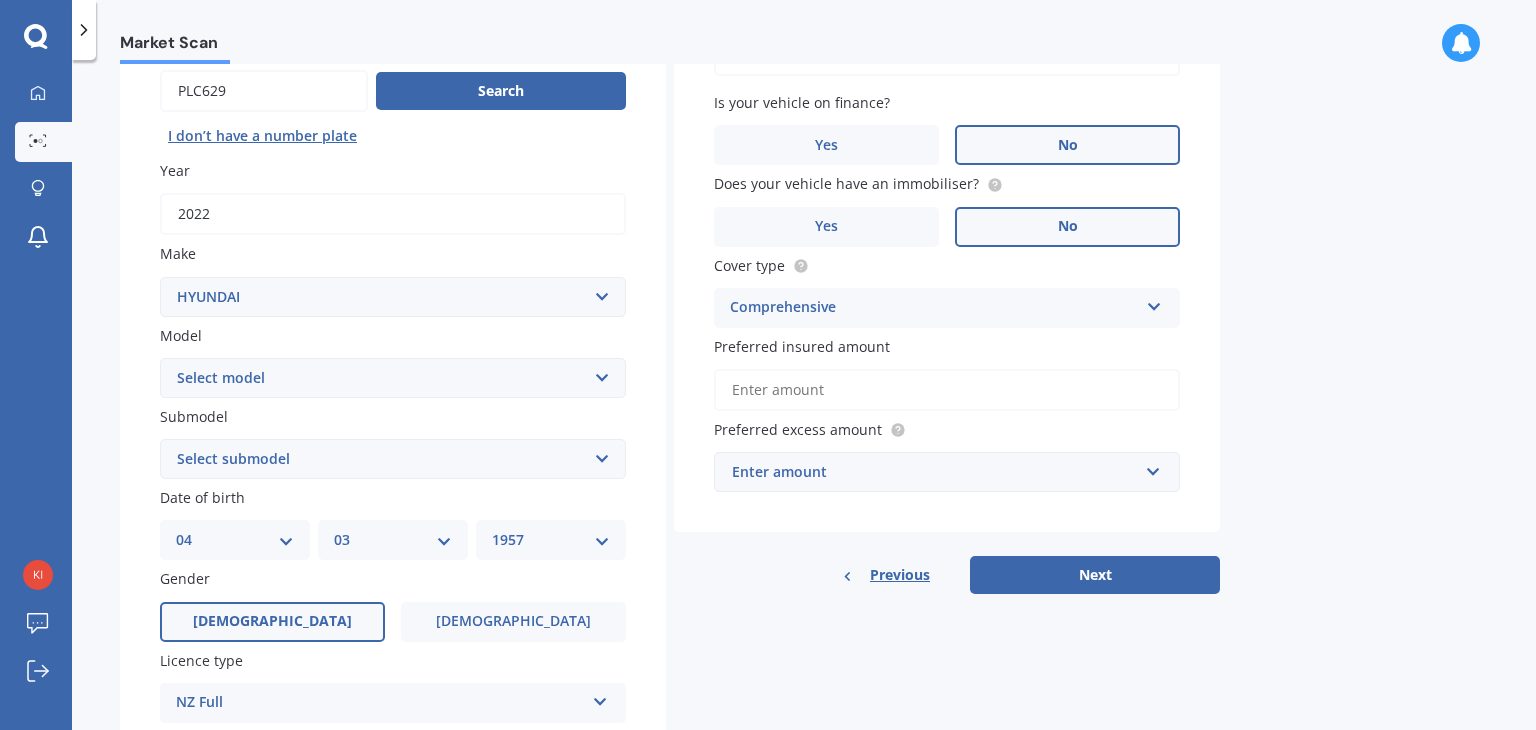 click on "Preferred insured amount" at bounding box center (947, 390) 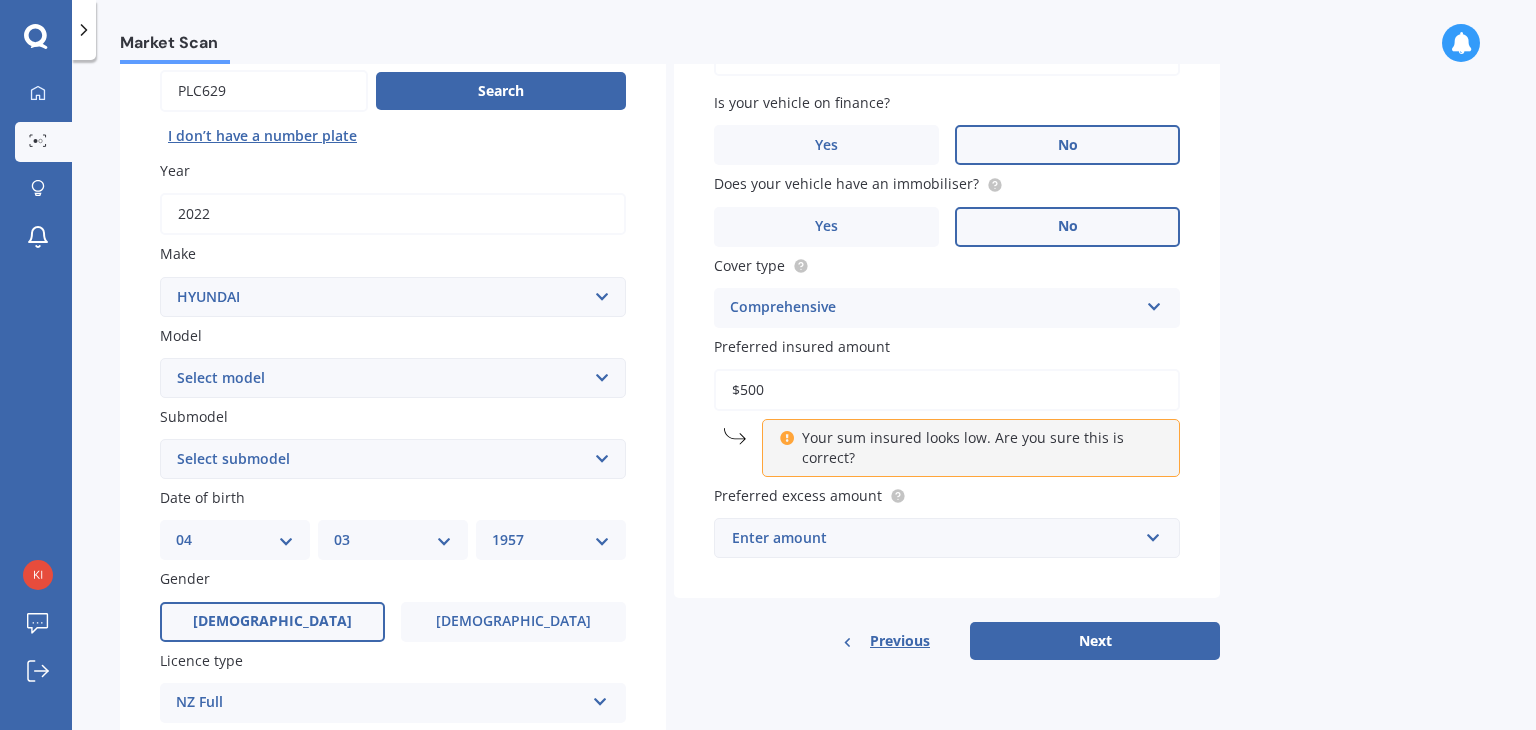 drag, startPoint x: 764, startPoint y: 389, endPoint x: 715, endPoint y: 390, distance: 49.010204 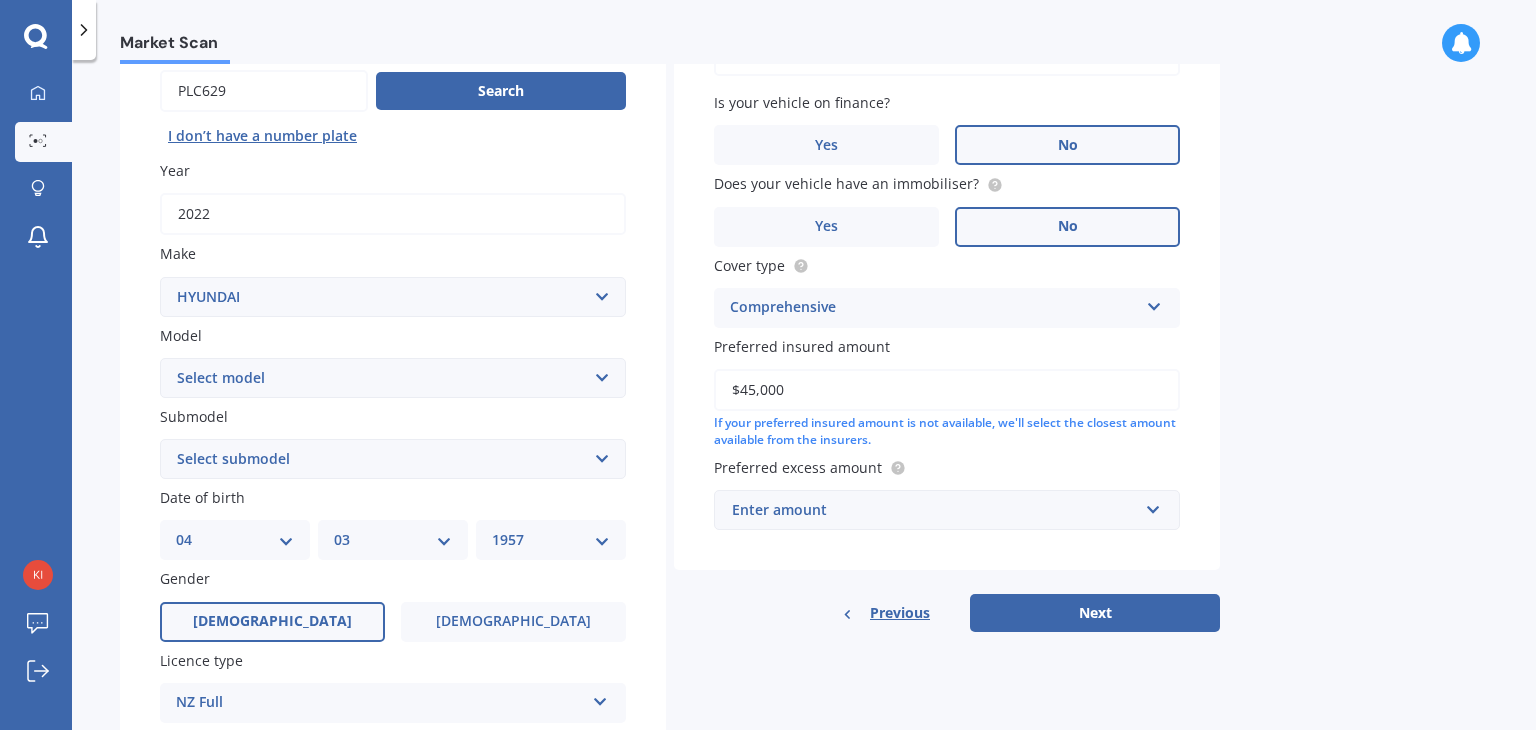 type on "$45,000" 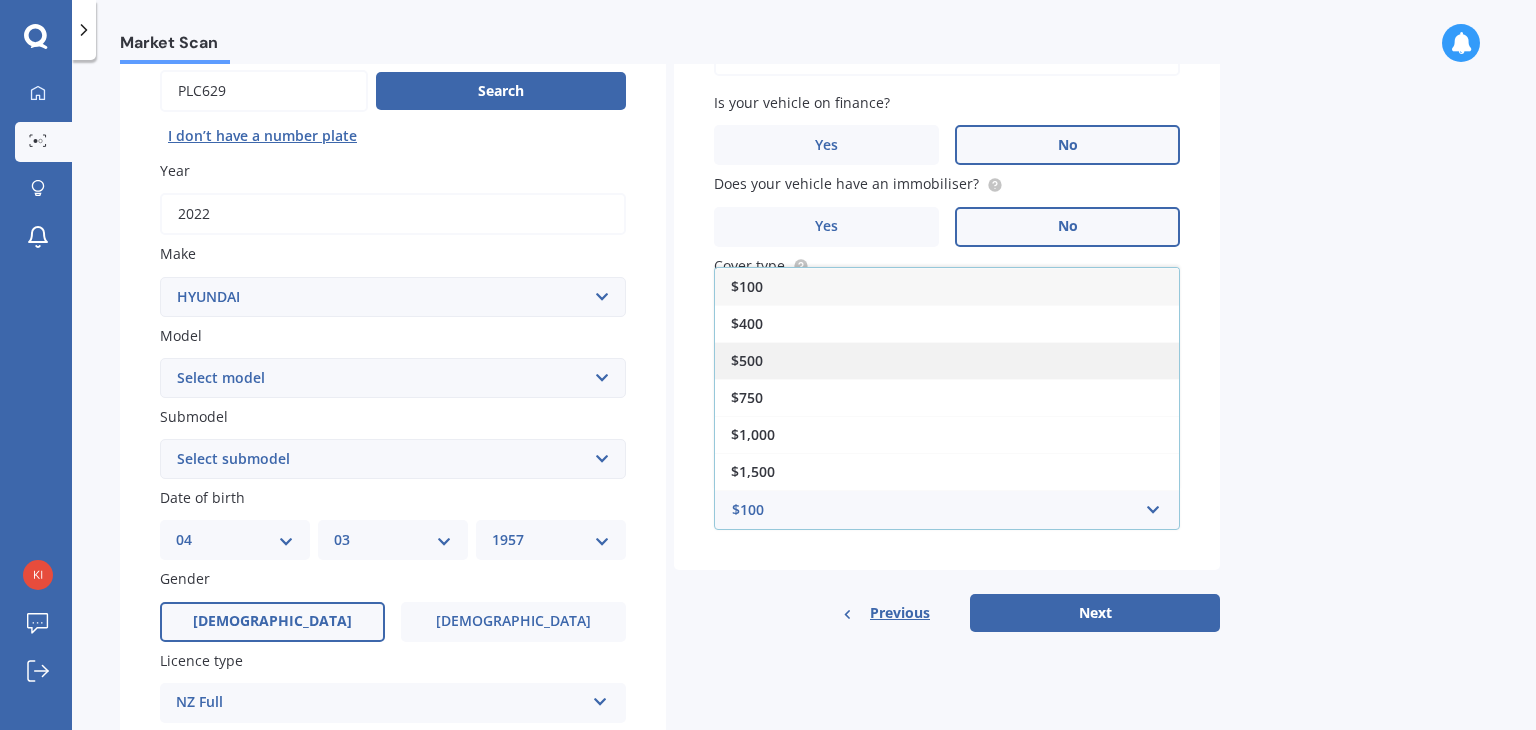 click on "$500" at bounding box center [747, 360] 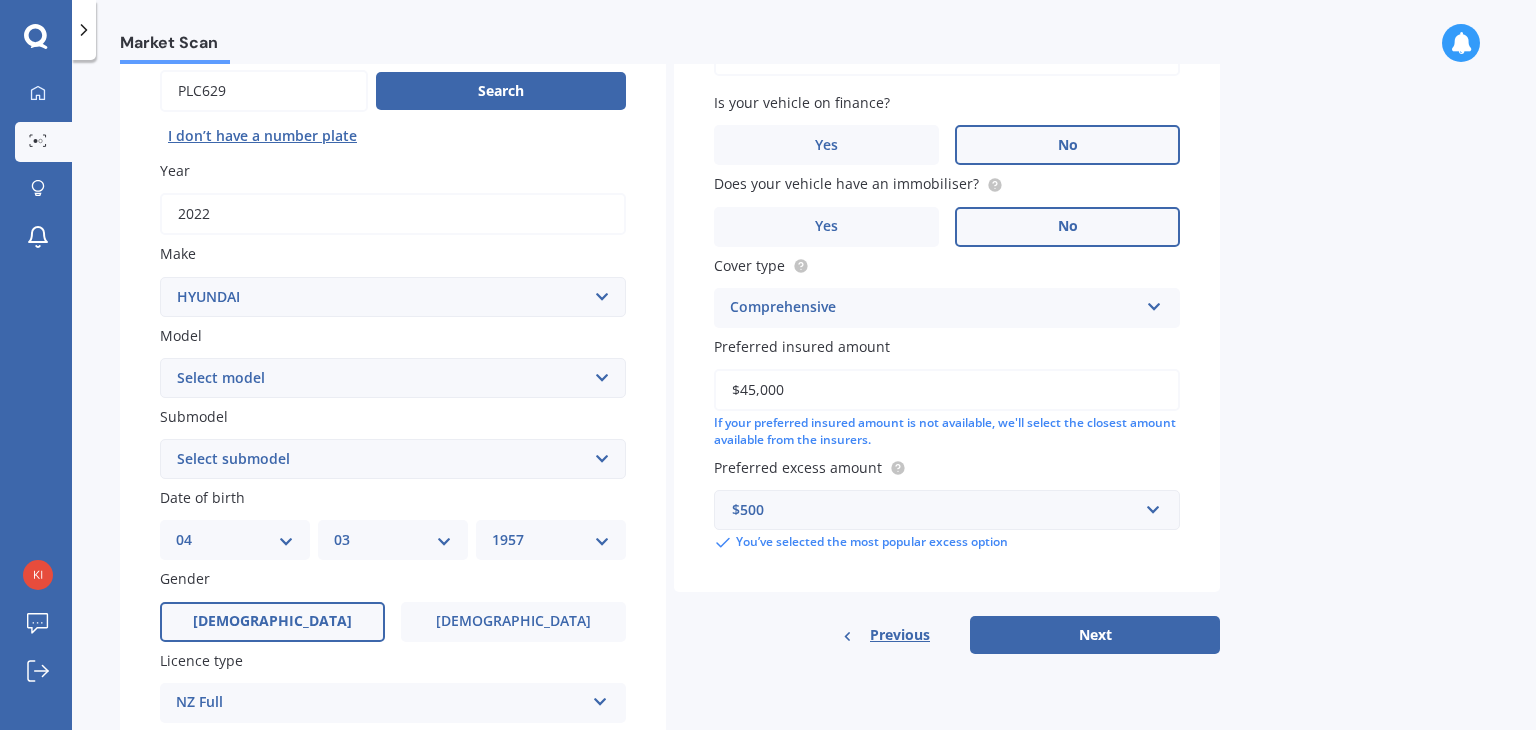 click on "Next" at bounding box center (1095, 635) 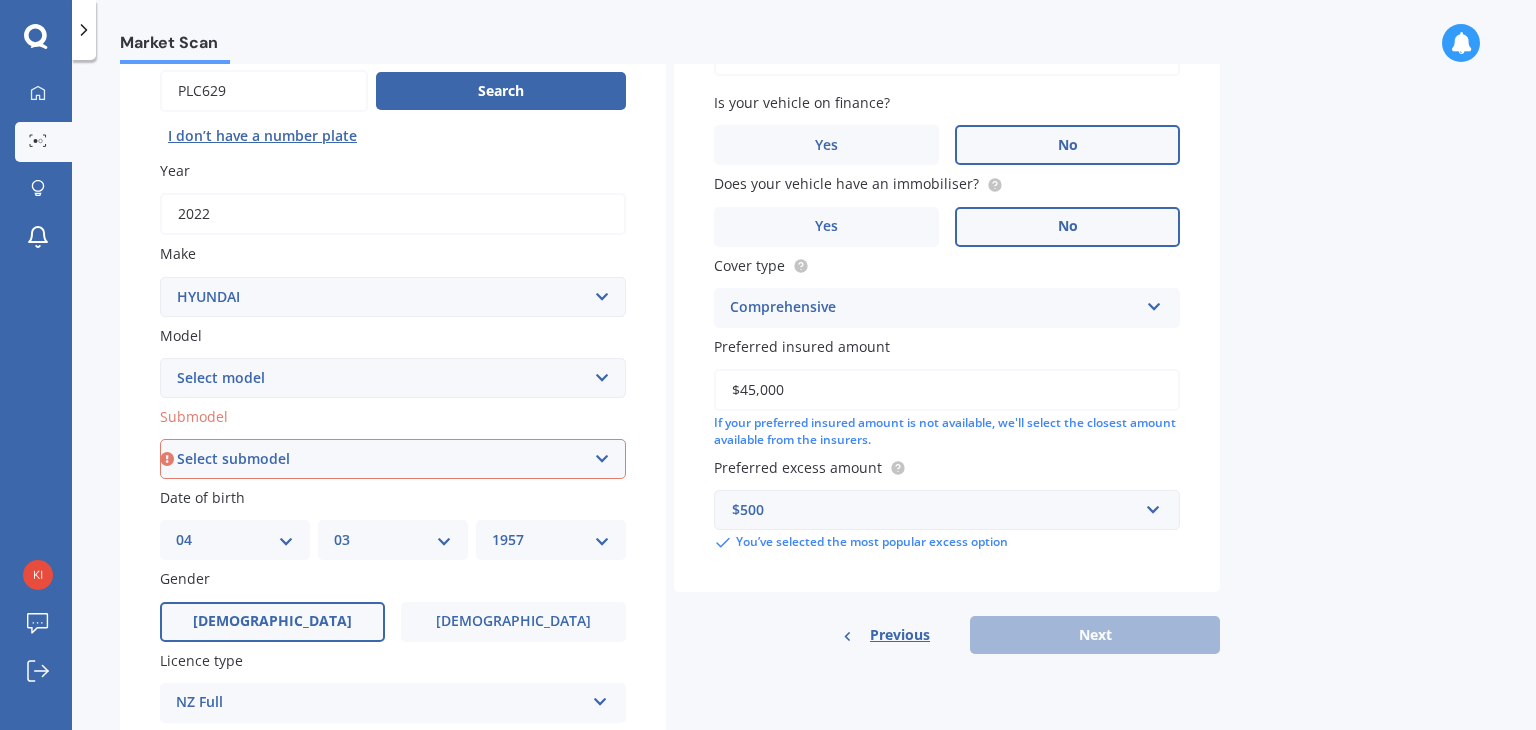 click on "Select submodel 1.6 Turbo Elite 2.0 4WD CRDi Turbo Diesel A4 2.0 4WD Petrol A4 2.0 City 2WD Petrol 2.0 City 2WD Petrol Elite A4 2.0D 4WD Elite M6SUV 2.7 V6 4WD Petrol A4 2.7 V6 4WD Petrol Elite A4 ELITE MPI 2.0P/6AT NX4E Hybrid 2WD" at bounding box center [393, 459] 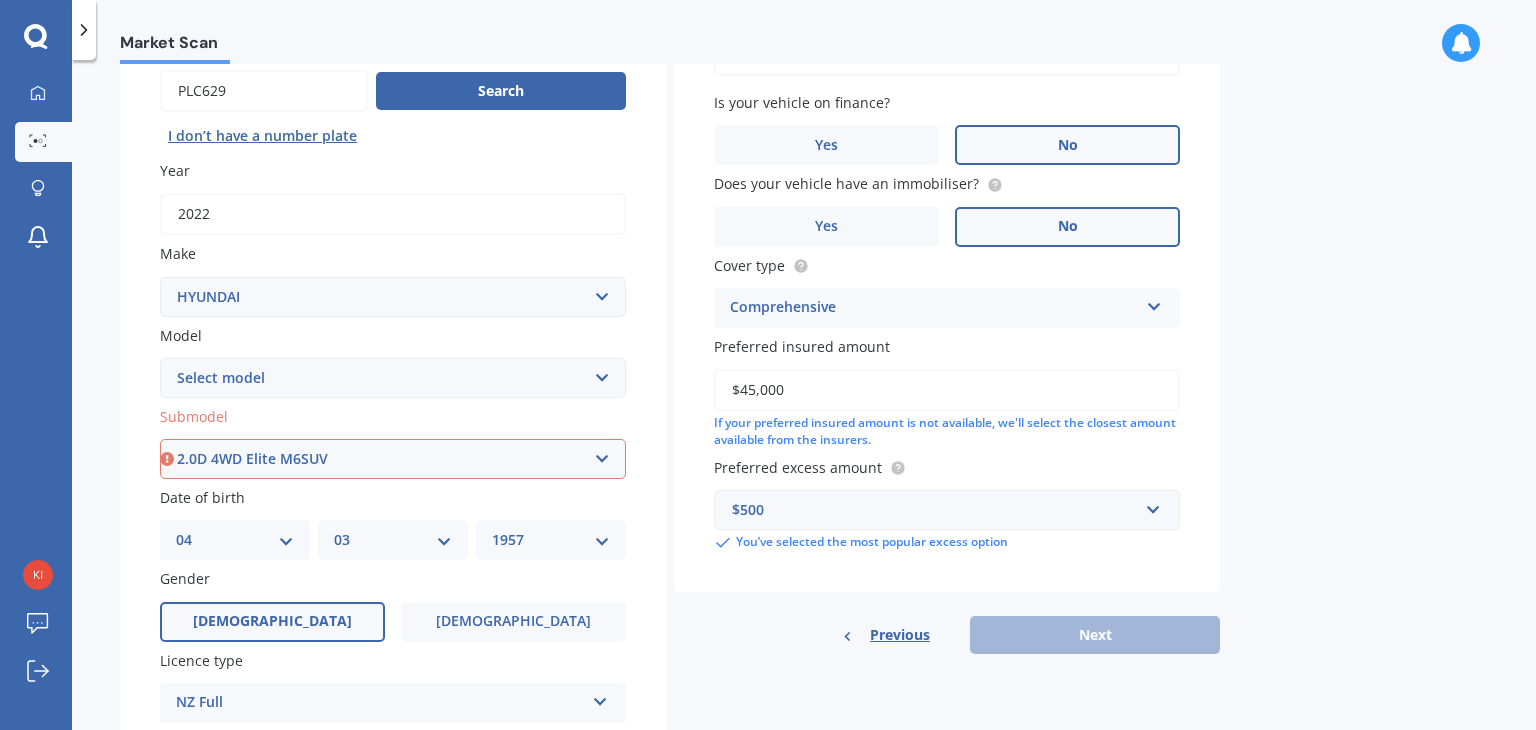 click on "Select submodel 1.6 Turbo Elite 2.0 4WD CRDi Turbo Diesel A4 2.0 4WD Petrol A4 2.0 City 2WD Petrol 2.0 City 2WD Petrol Elite A4 2.0D 4WD Elite M6SUV 2.7 V6 4WD Petrol A4 2.7 V6 4WD Petrol Elite A4 ELITE MPI 2.0P/6AT NX4E Hybrid 2WD" at bounding box center [393, 459] 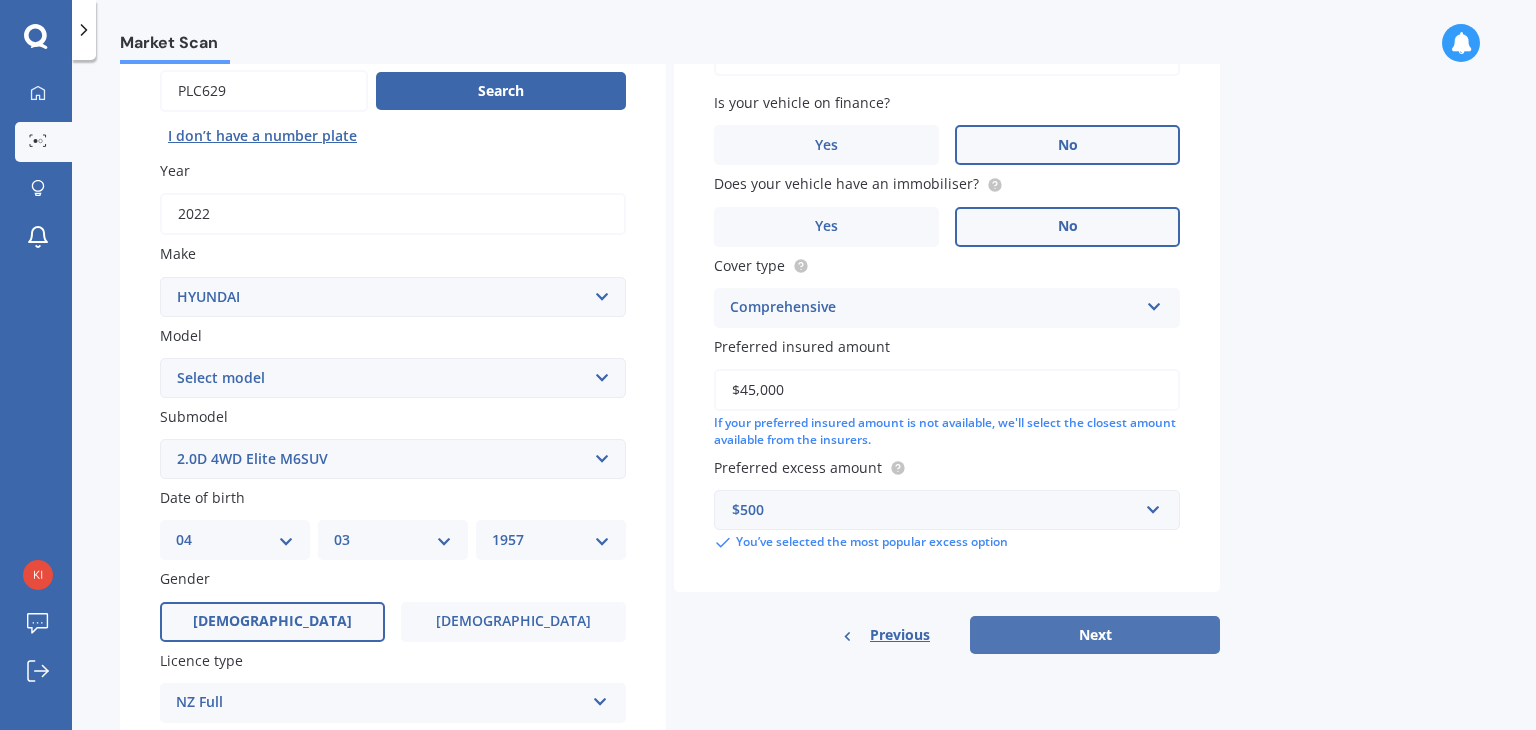 click on "Next" at bounding box center [1095, 635] 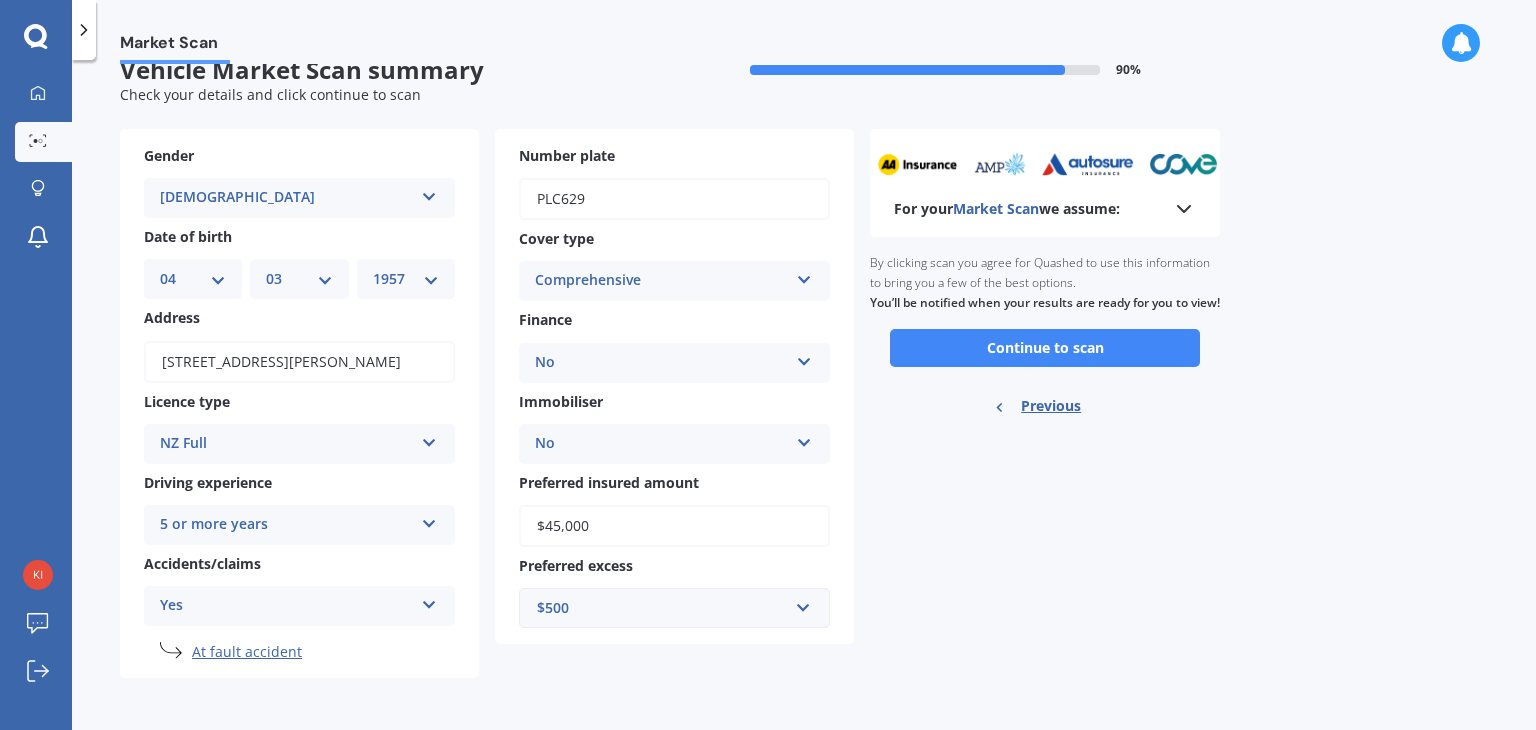 scroll, scrollTop: 0, scrollLeft: 0, axis: both 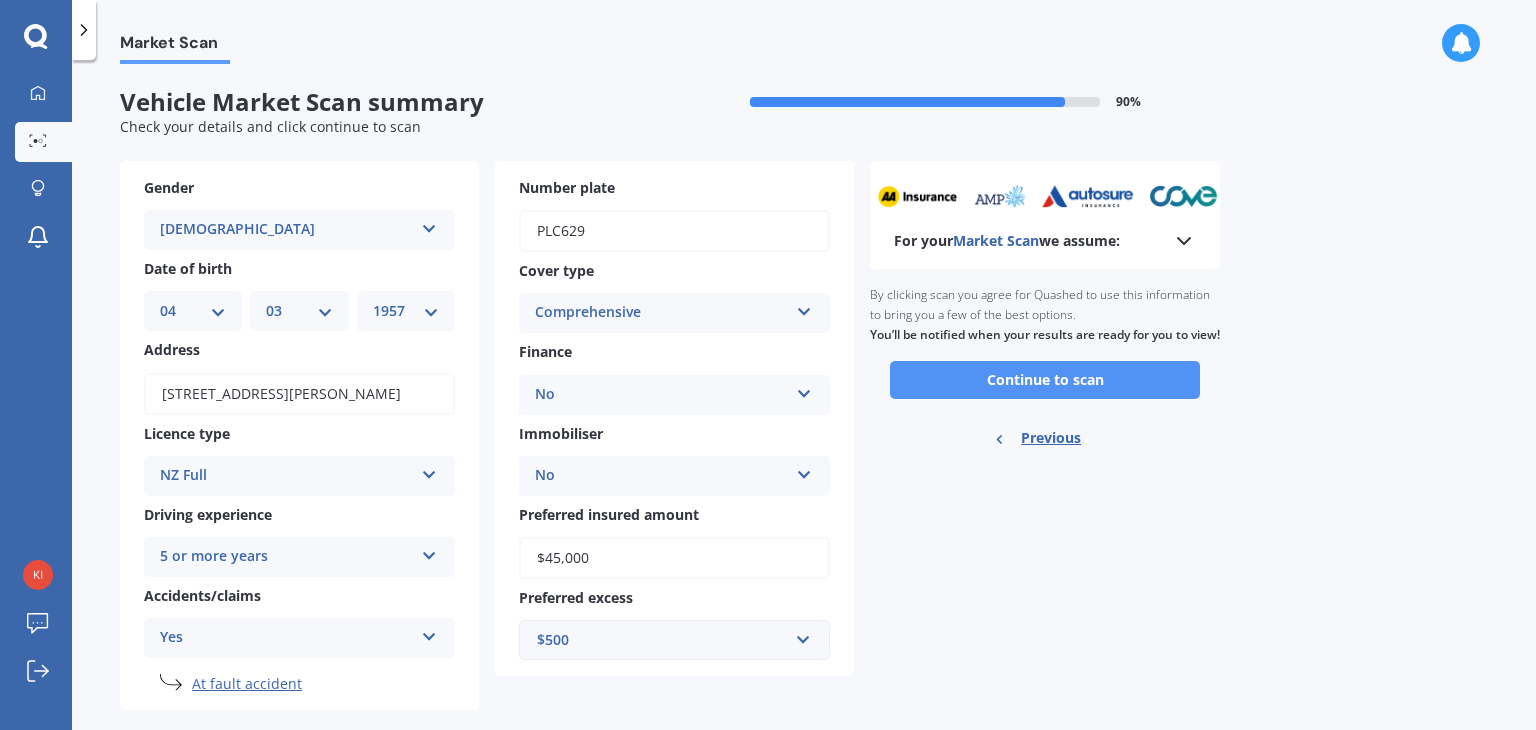 click on "Continue to scan" at bounding box center (1045, 380) 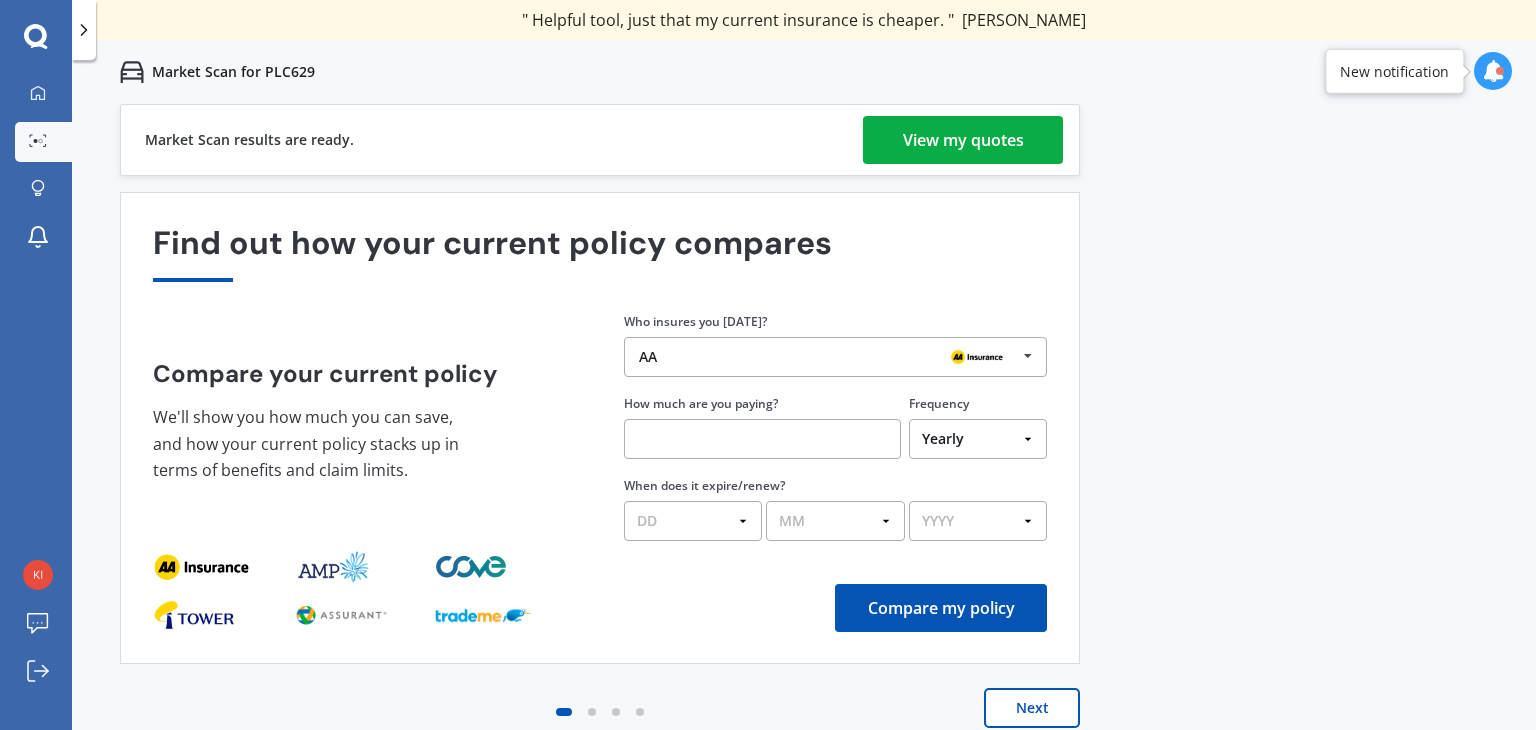 click on "View my quotes" at bounding box center [963, 140] 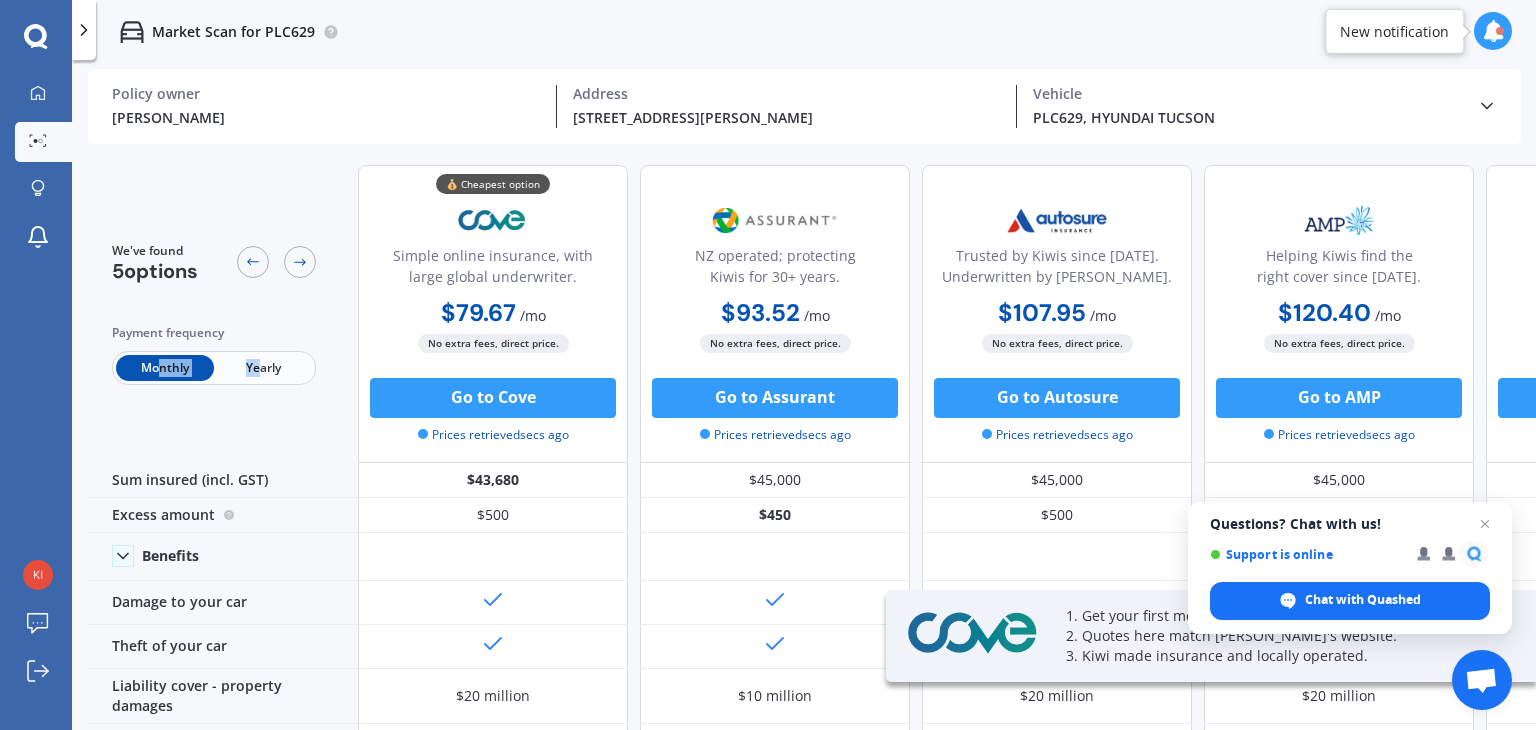 drag, startPoint x: 162, startPoint y: 365, endPoint x: 259, endPoint y: 367, distance: 97.020615 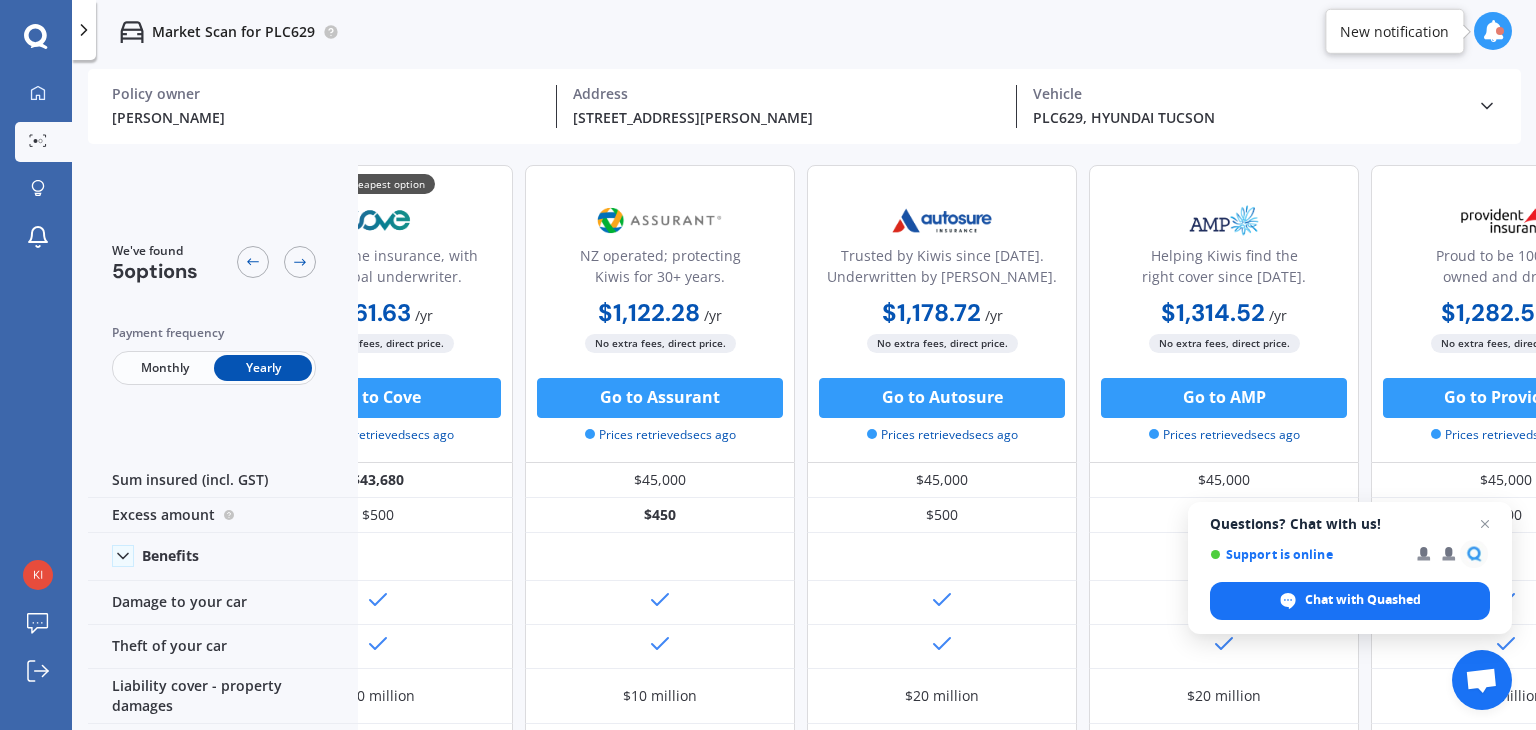 scroll, scrollTop: 0, scrollLeft: 229, axis: horizontal 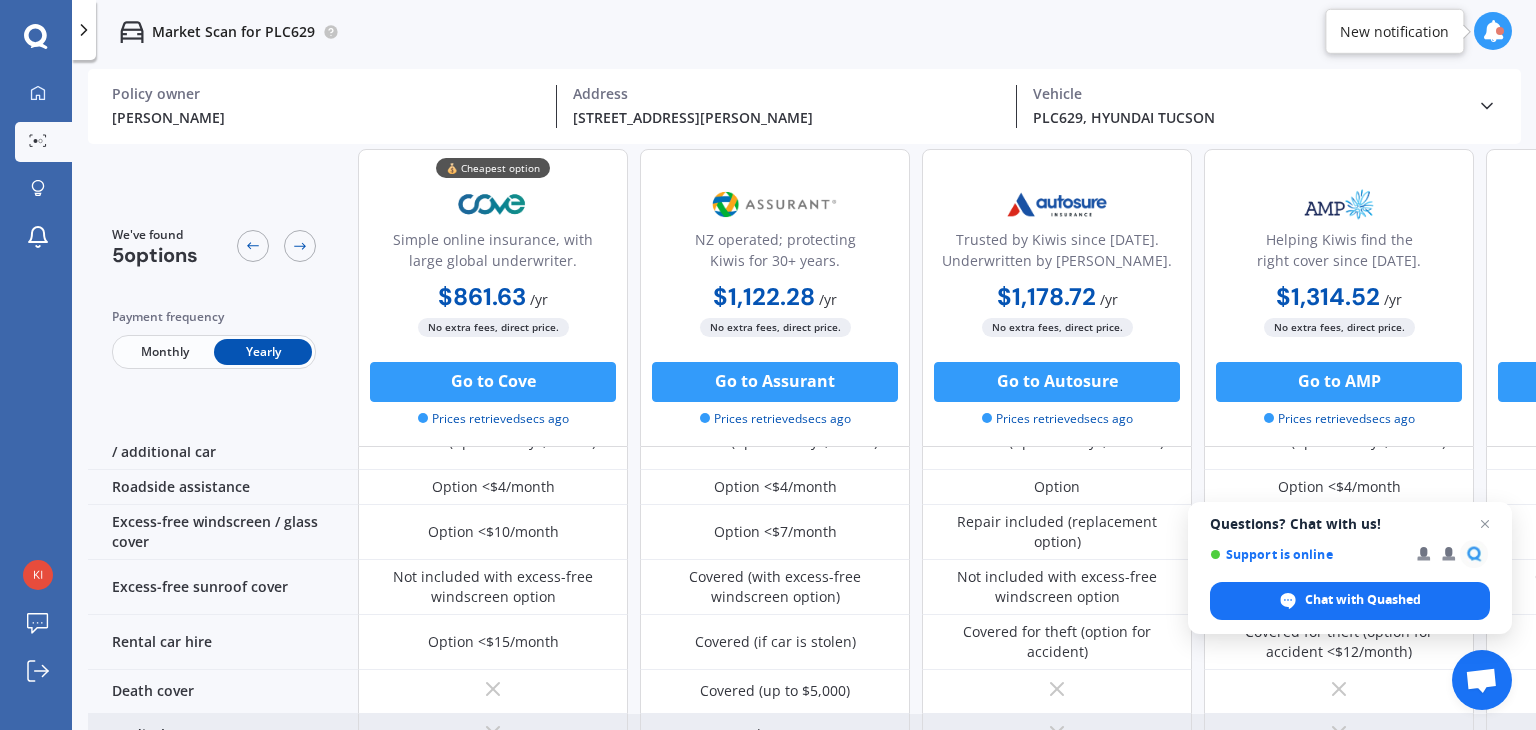 drag, startPoint x: 1212, startPoint y: 719, endPoint x: 1241, endPoint y: 719, distance: 29 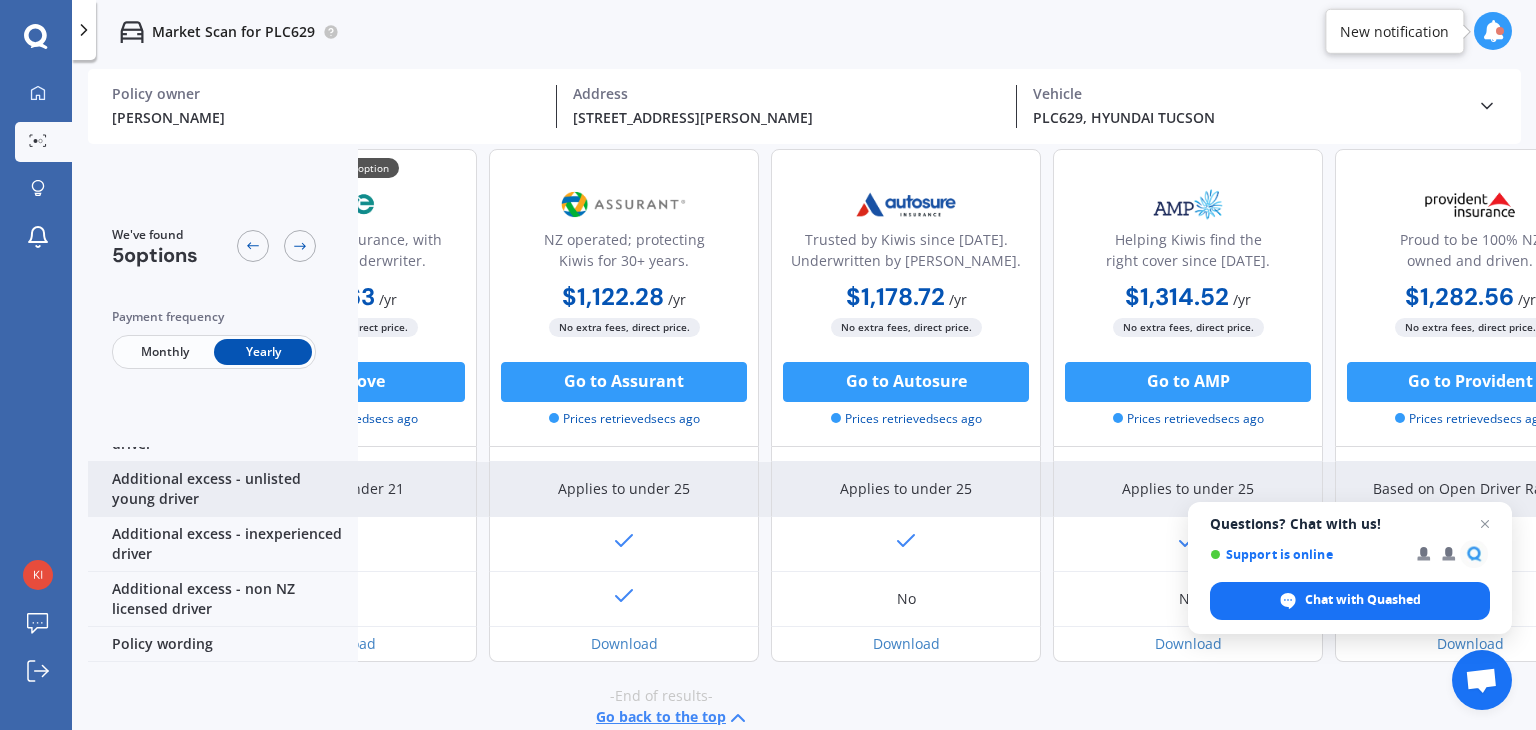 scroll, scrollTop: 1056, scrollLeft: 151, axis: both 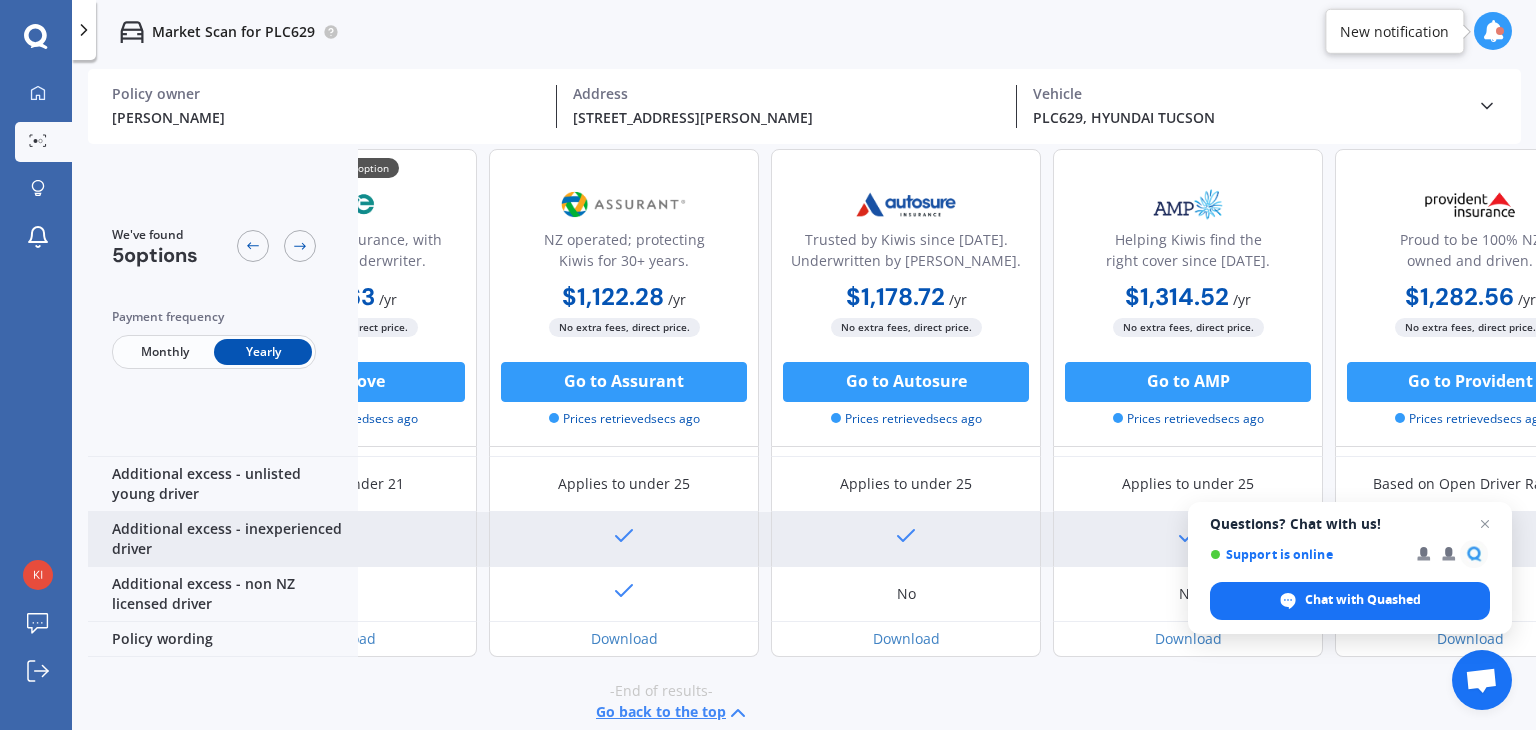 click at bounding box center [1485, 524] 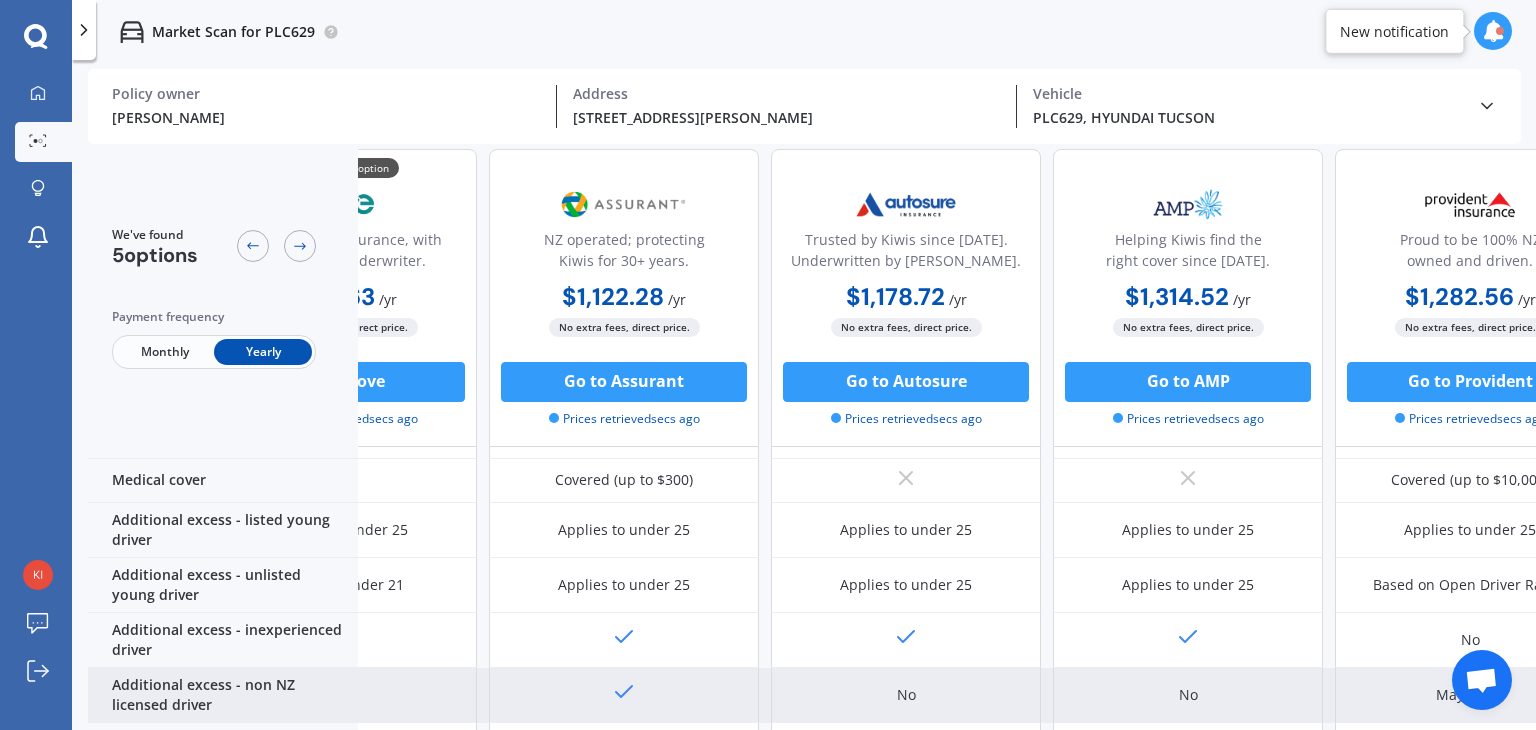 scroll, scrollTop: 856, scrollLeft: 151, axis: both 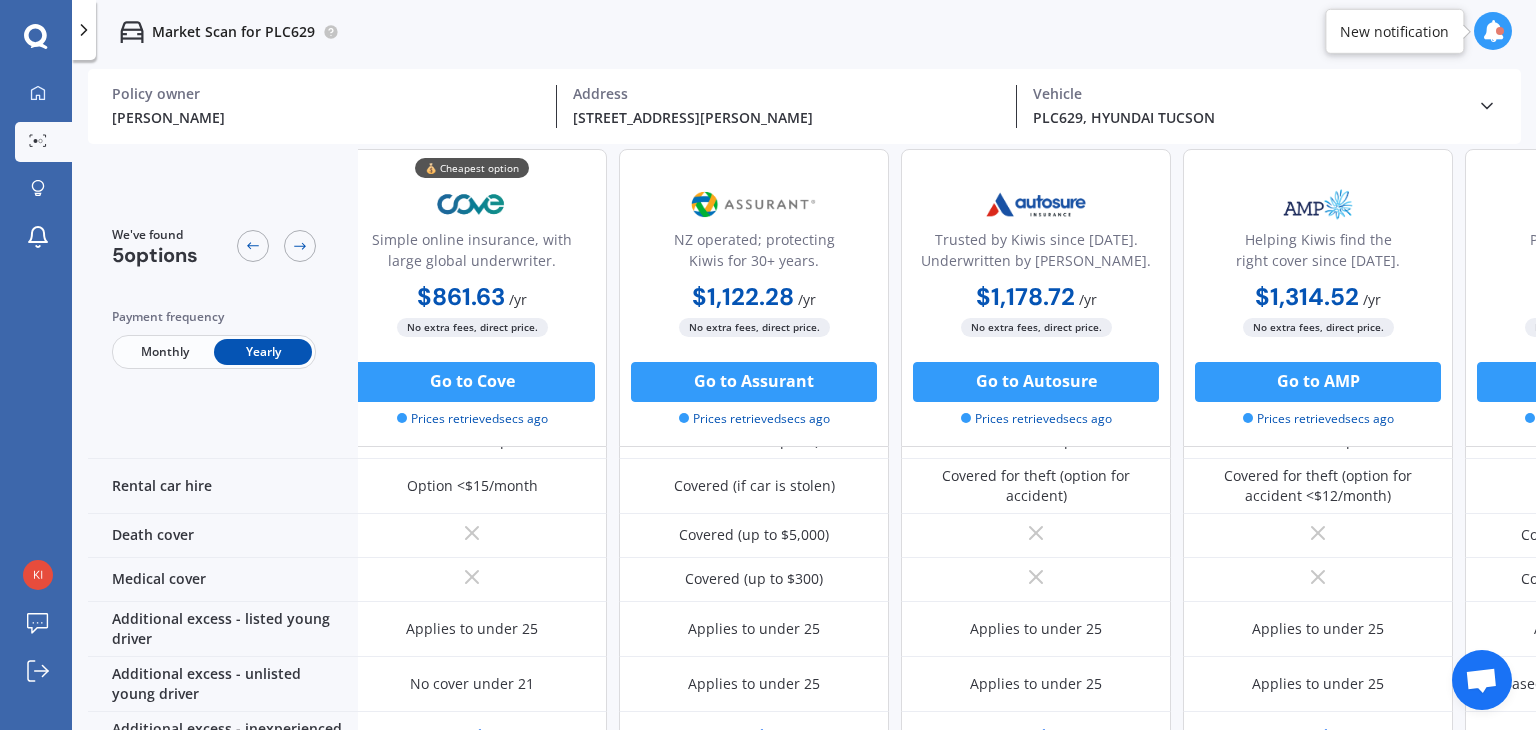 click on "Monthly" at bounding box center [165, 352] 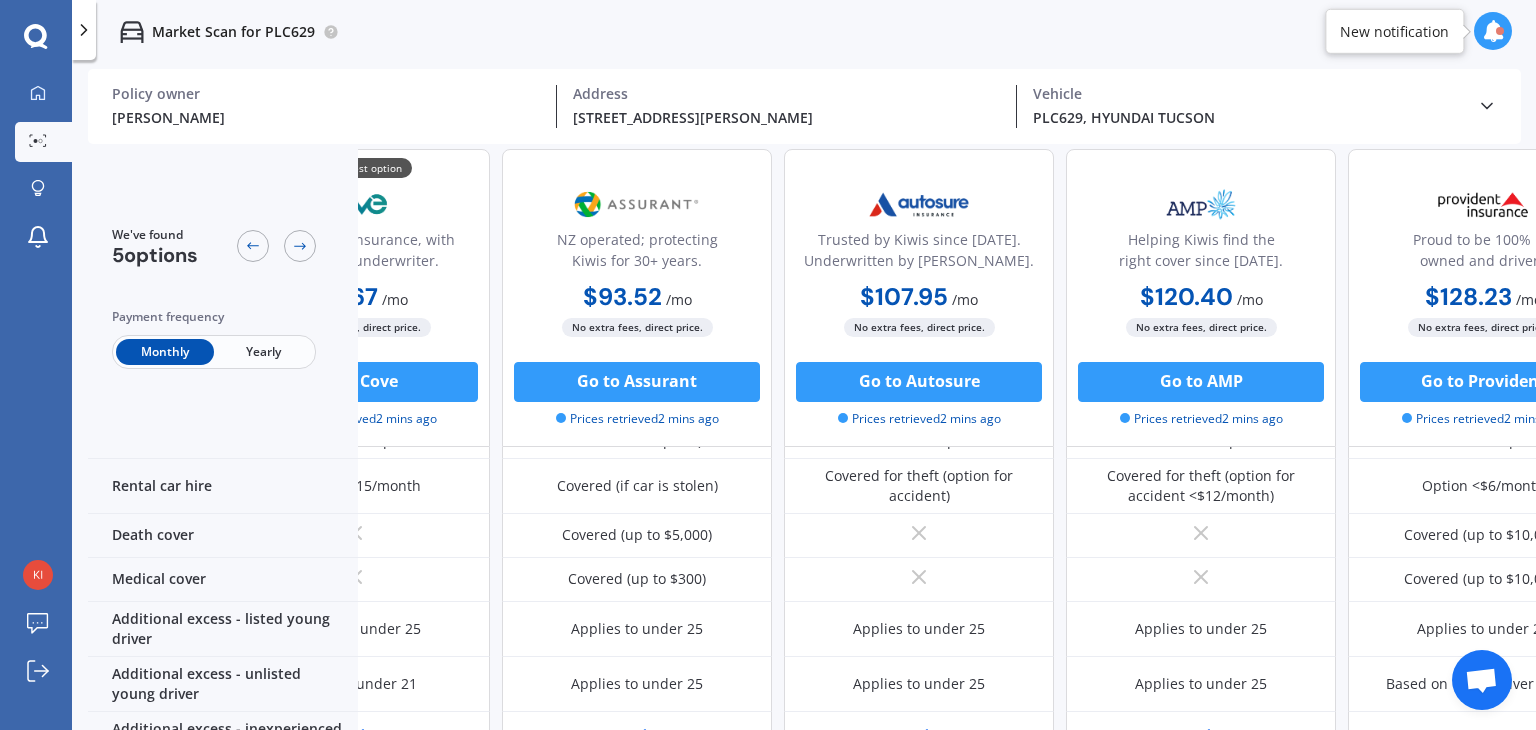 scroll, scrollTop: 856, scrollLeft: 229, axis: both 